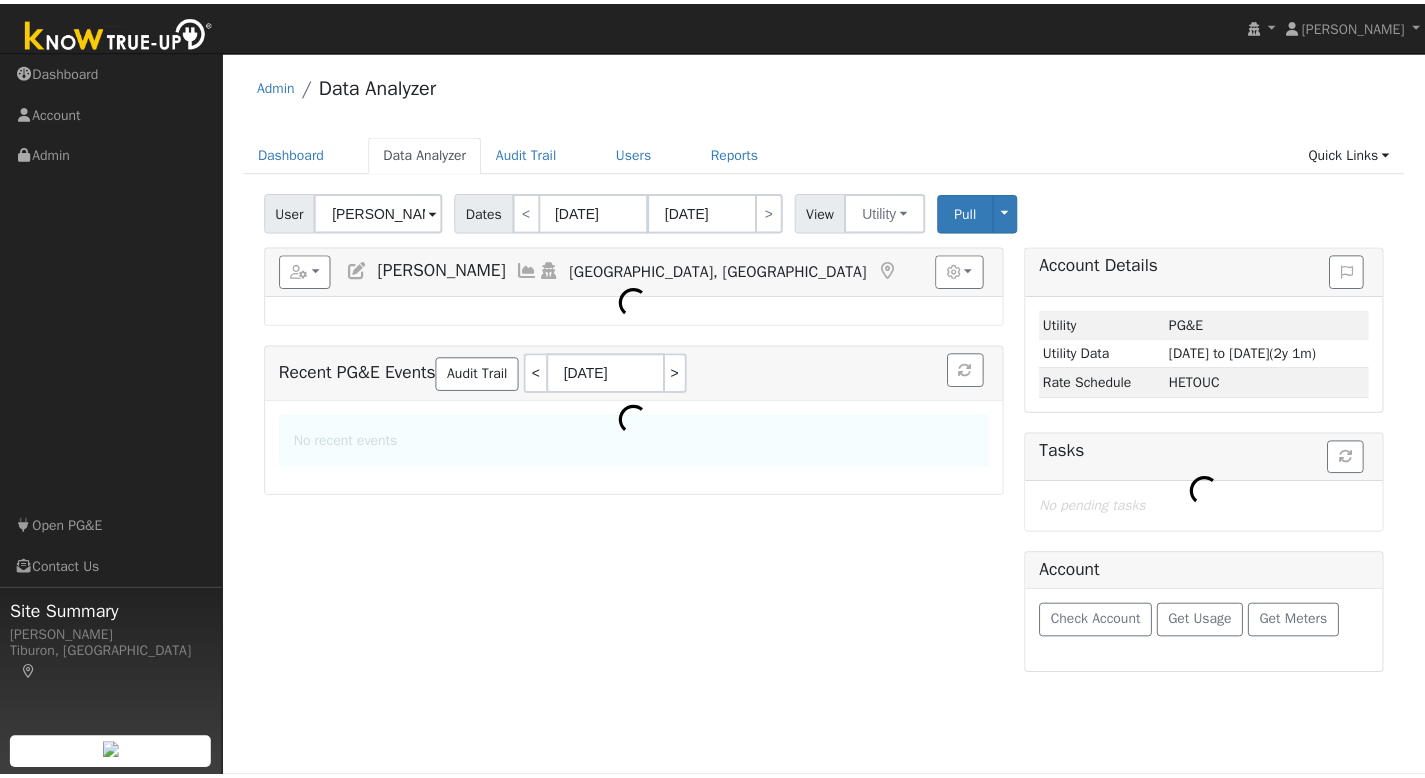 scroll, scrollTop: 0, scrollLeft: 0, axis: both 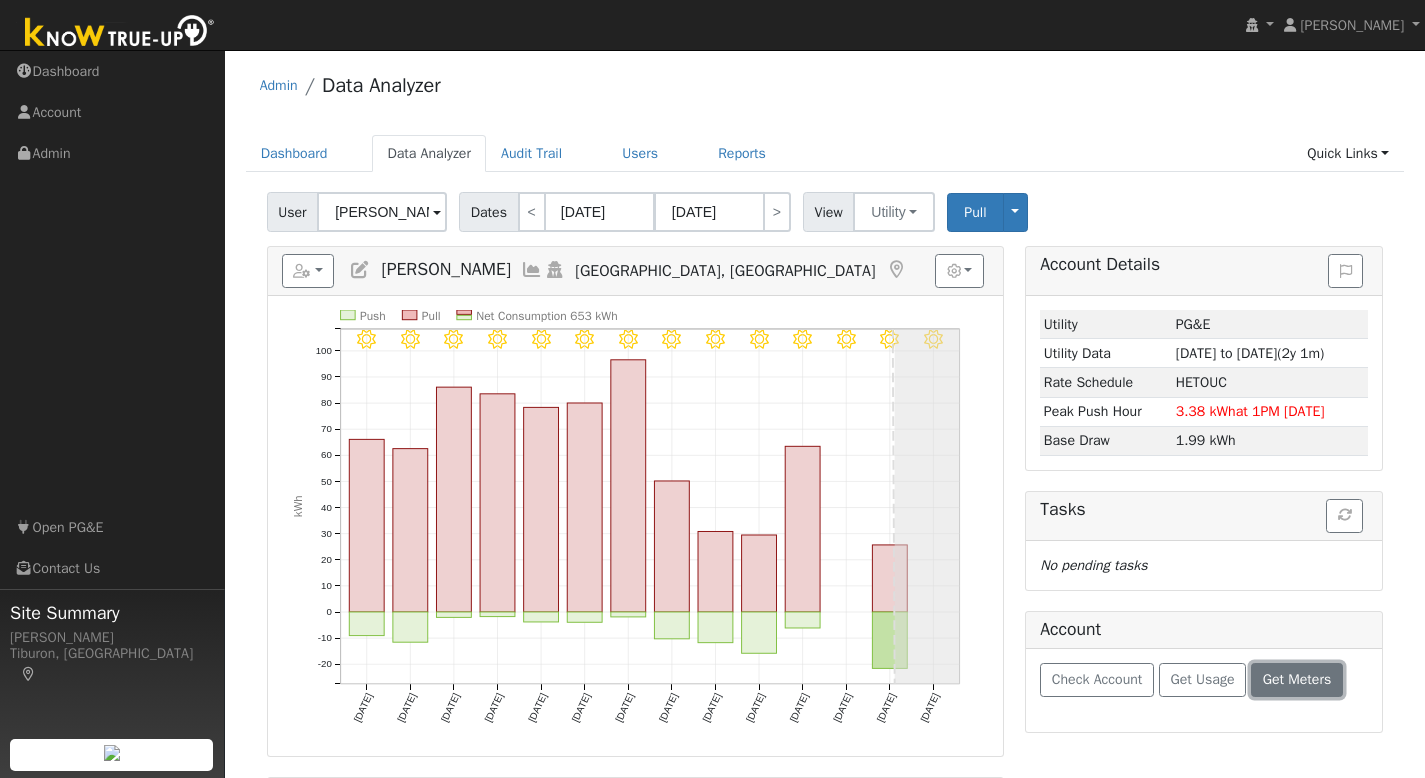 click on "Get Meters" at bounding box center [1297, 679] 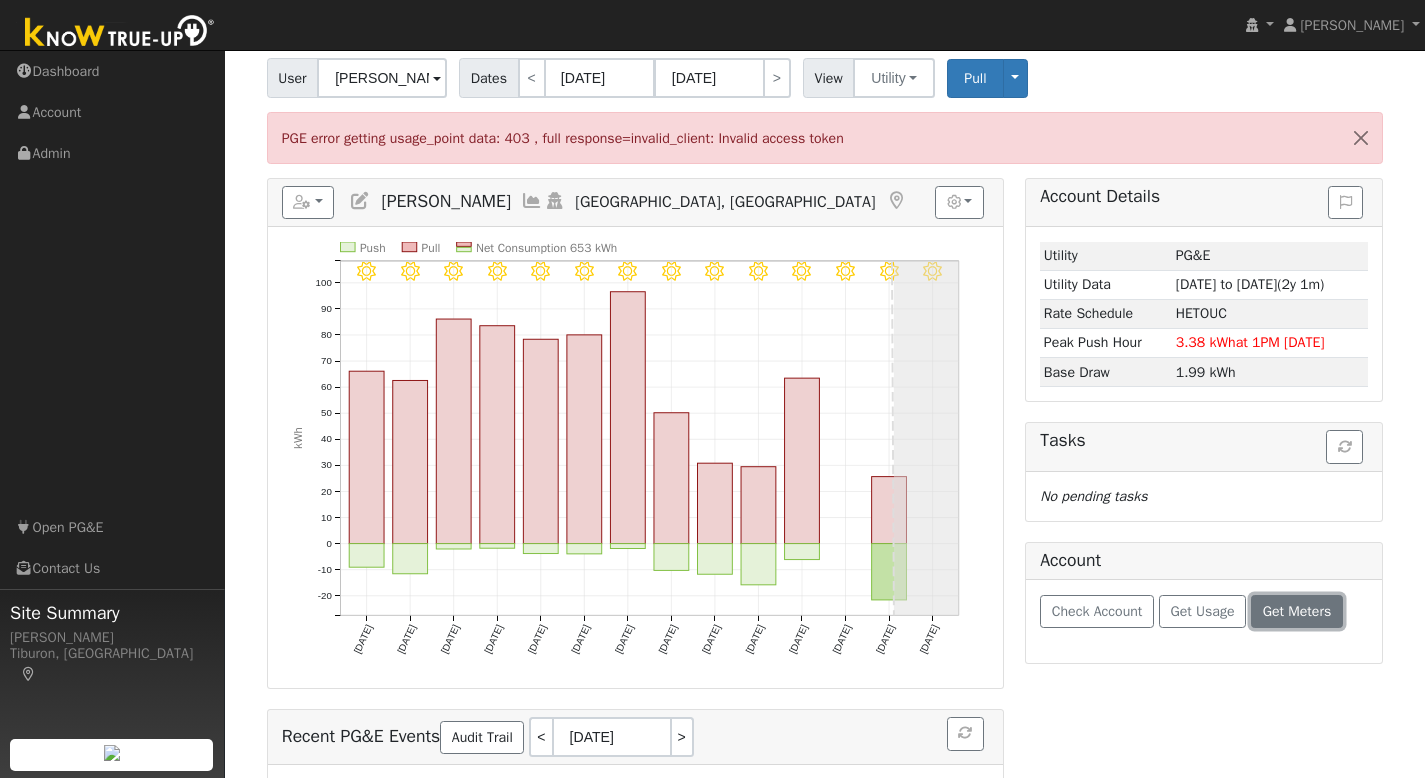 scroll, scrollTop: 135, scrollLeft: 0, axis: vertical 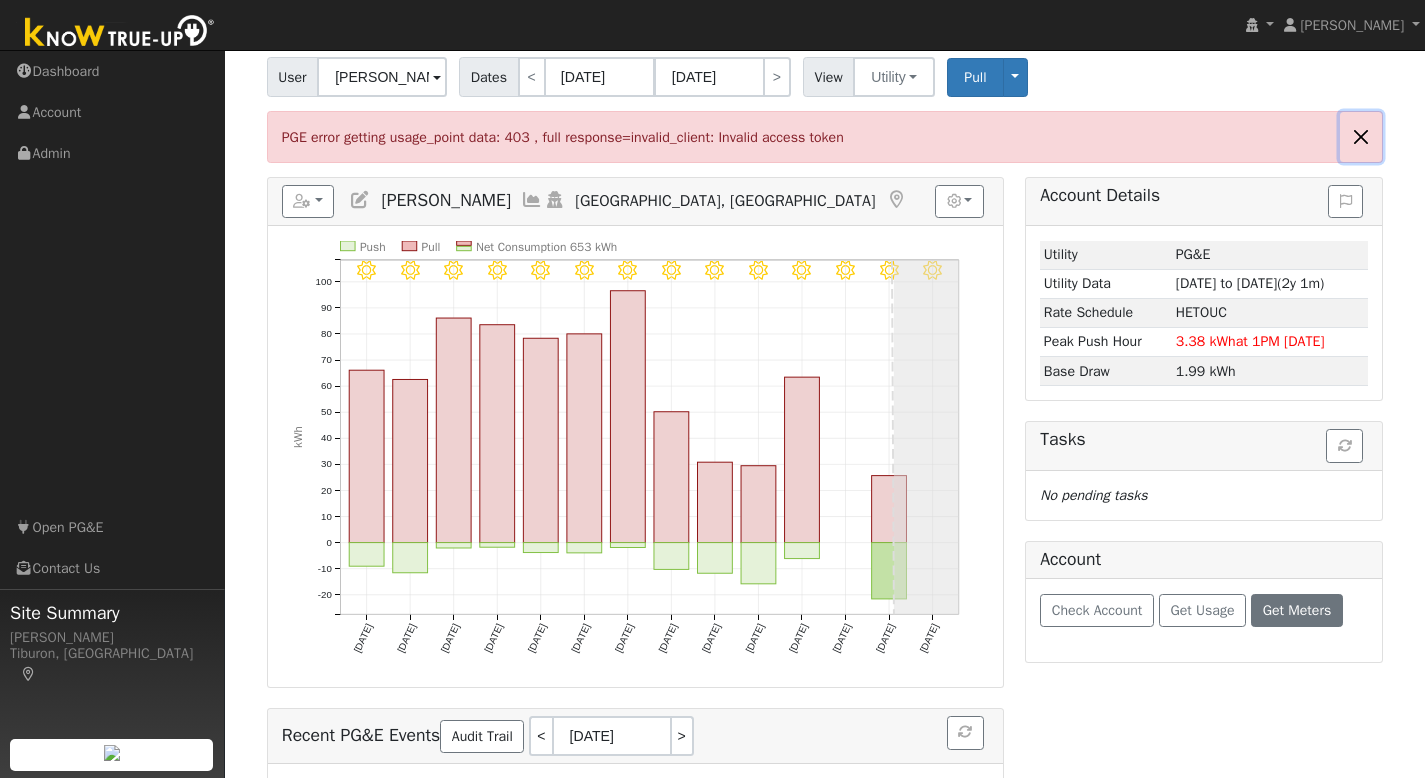 click at bounding box center (1361, 136) 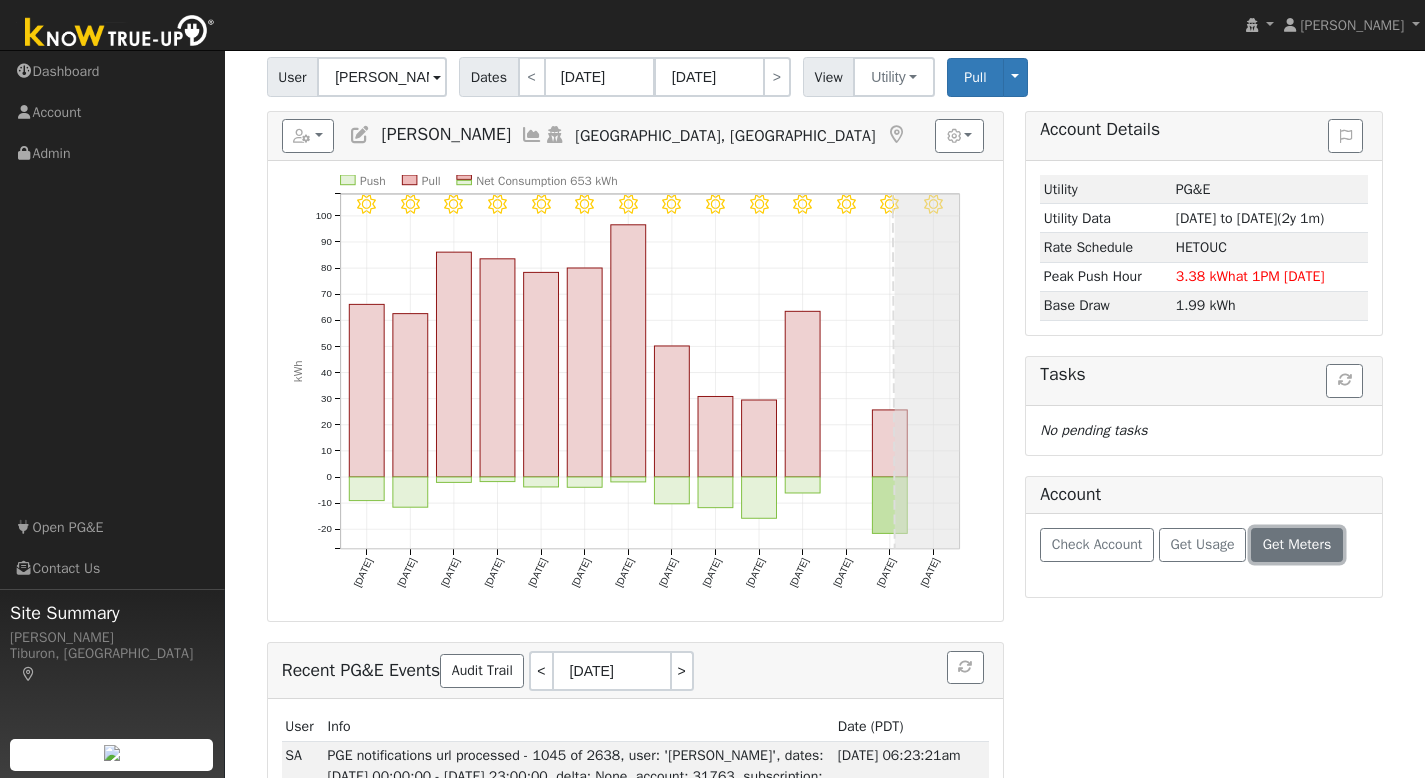 click on "Get Meters" at bounding box center [1297, 544] 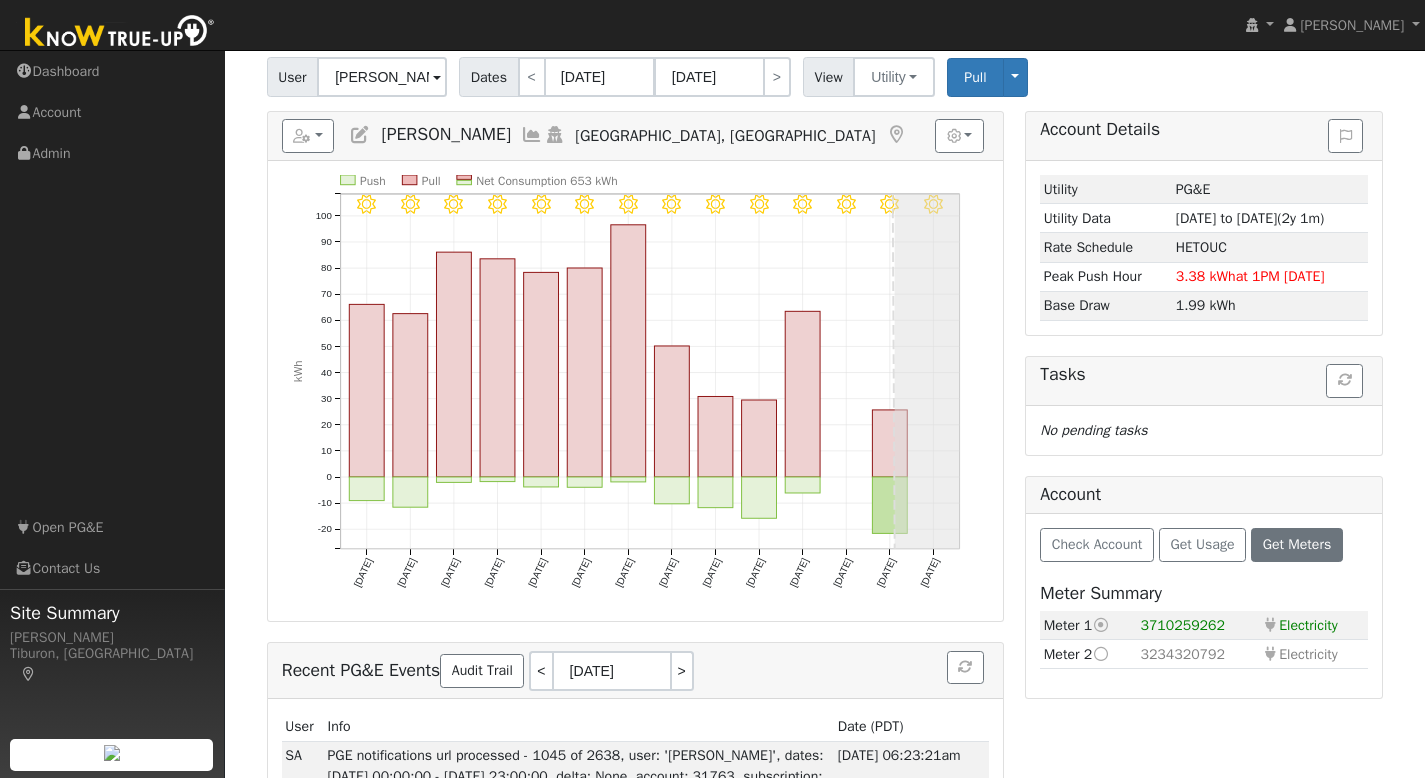 click at bounding box center [1101, 654] 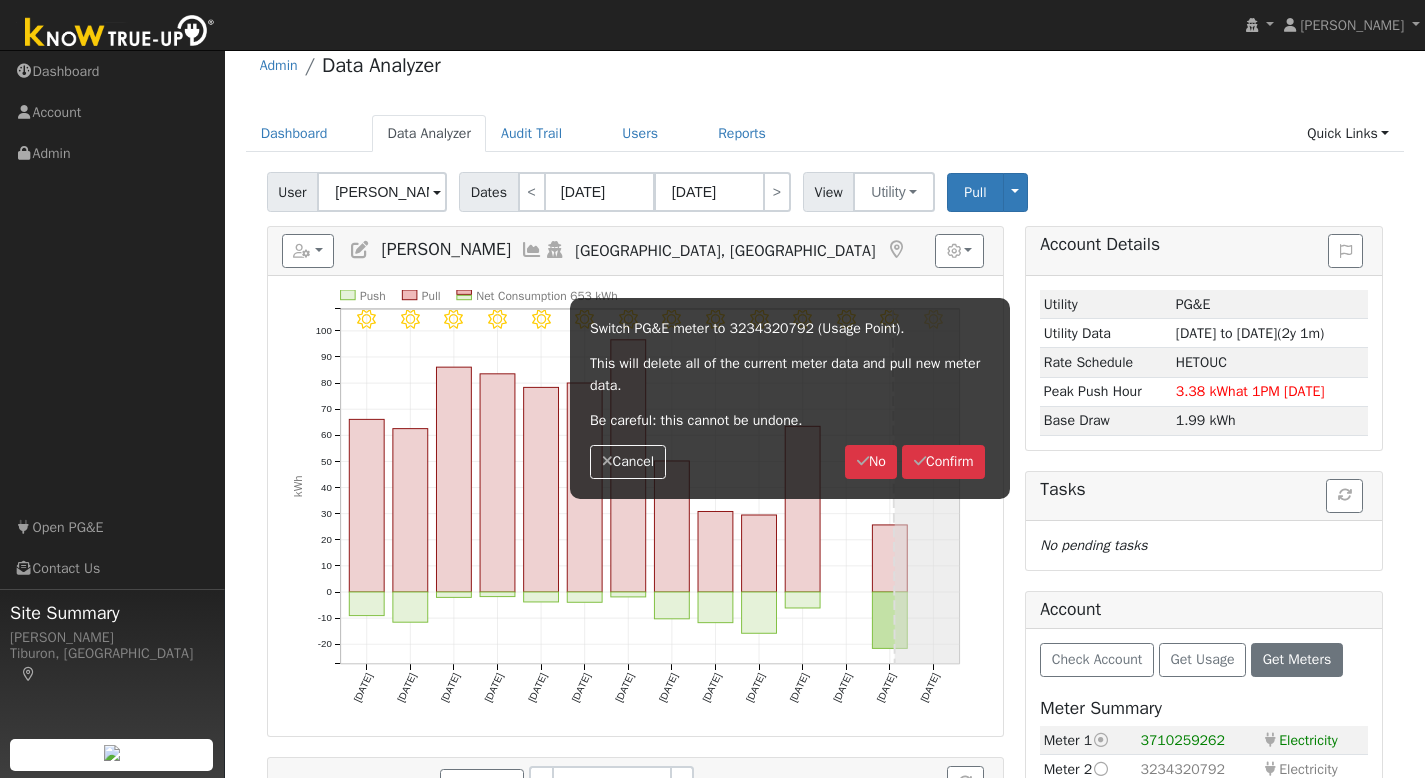 scroll, scrollTop: 0, scrollLeft: 0, axis: both 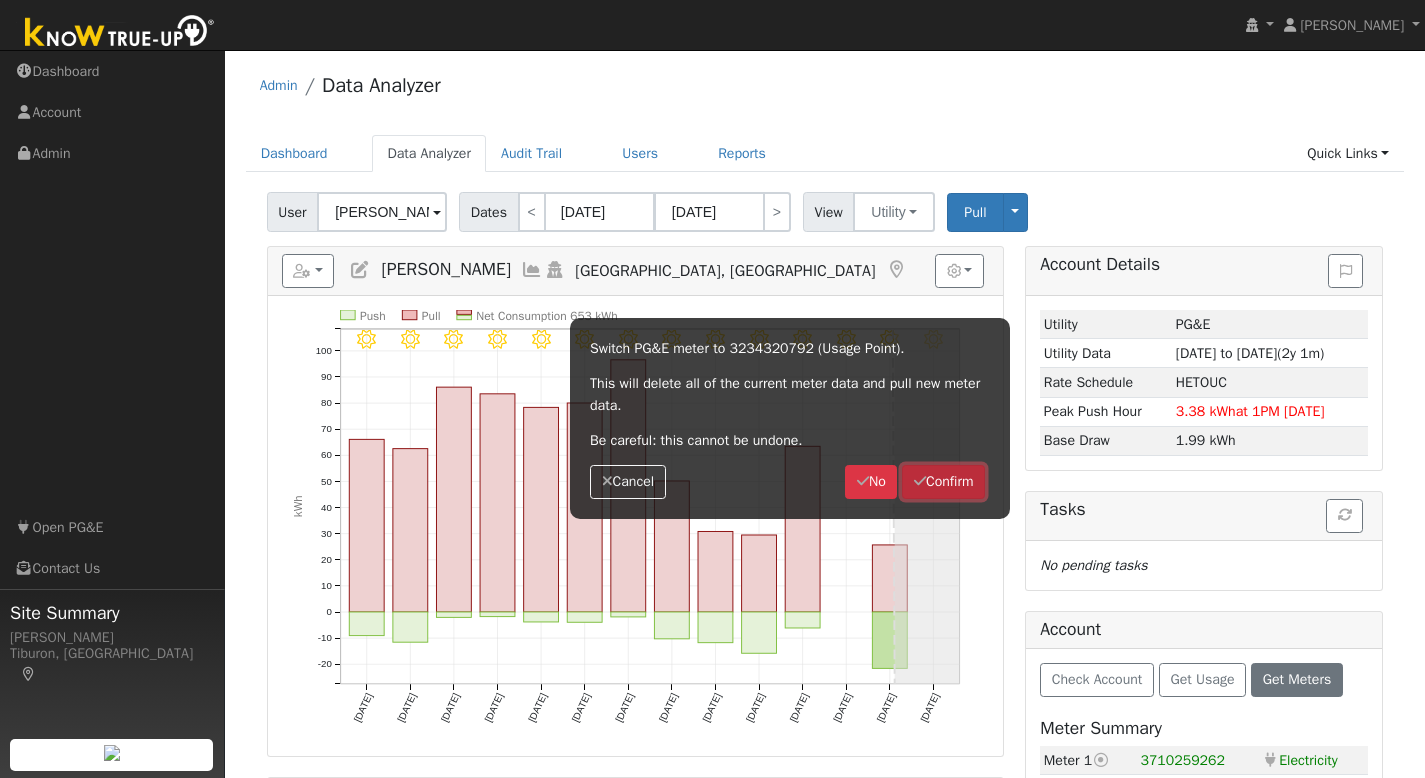 click on "Confirm" at bounding box center [943, 482] 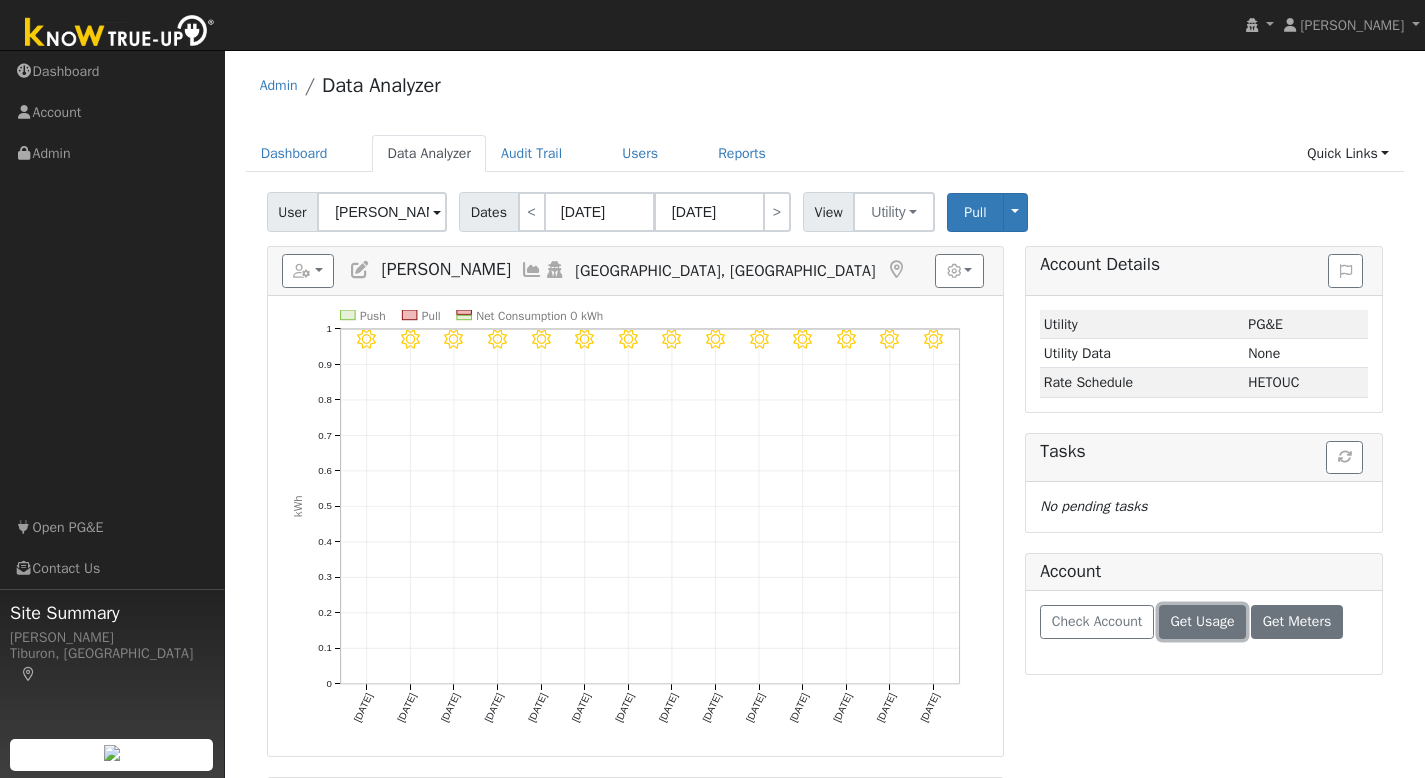 click on "Get Usage" at bounding box center (1202, 621) 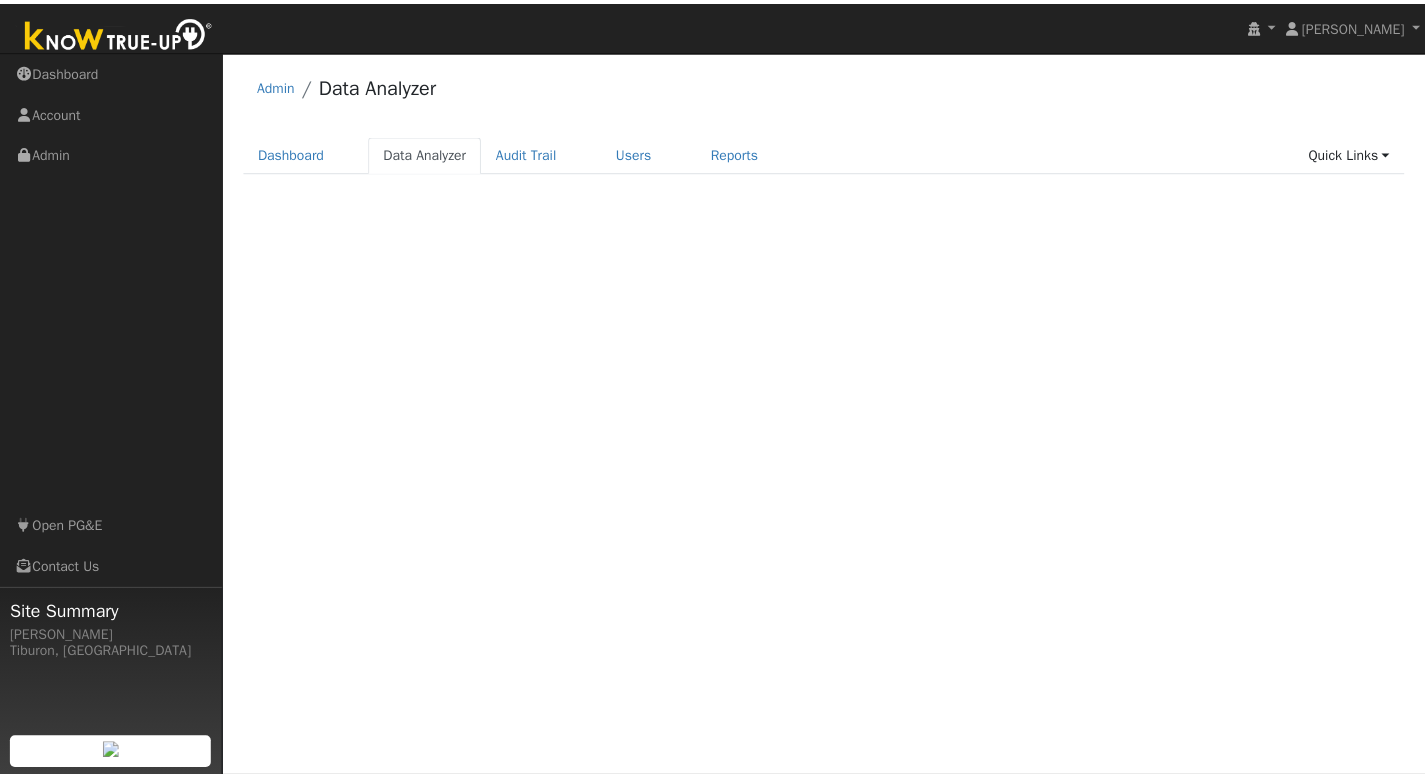 scroll, scrollTop: 0, scrollLeft: 0, axis: both 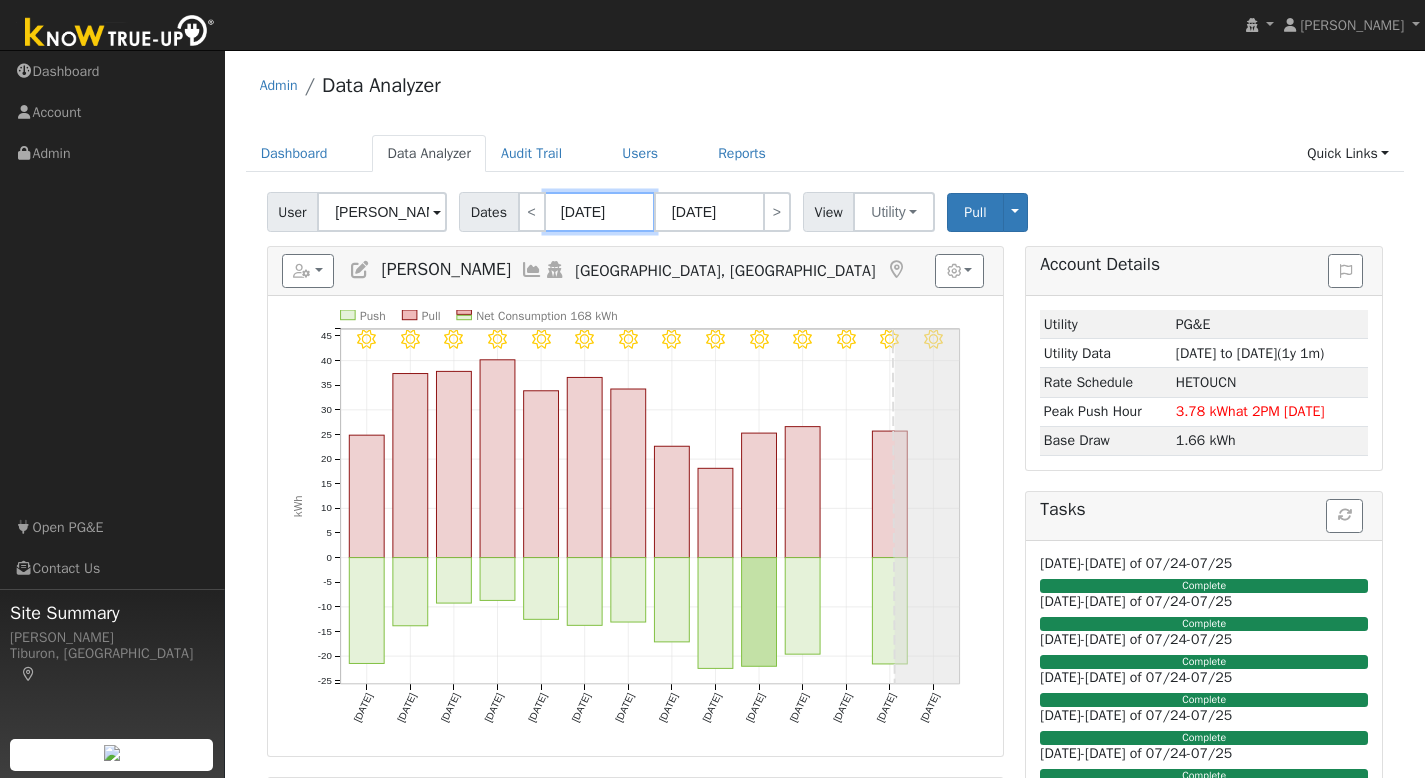click on "06/26/2025" at bounding box center (600, 212) 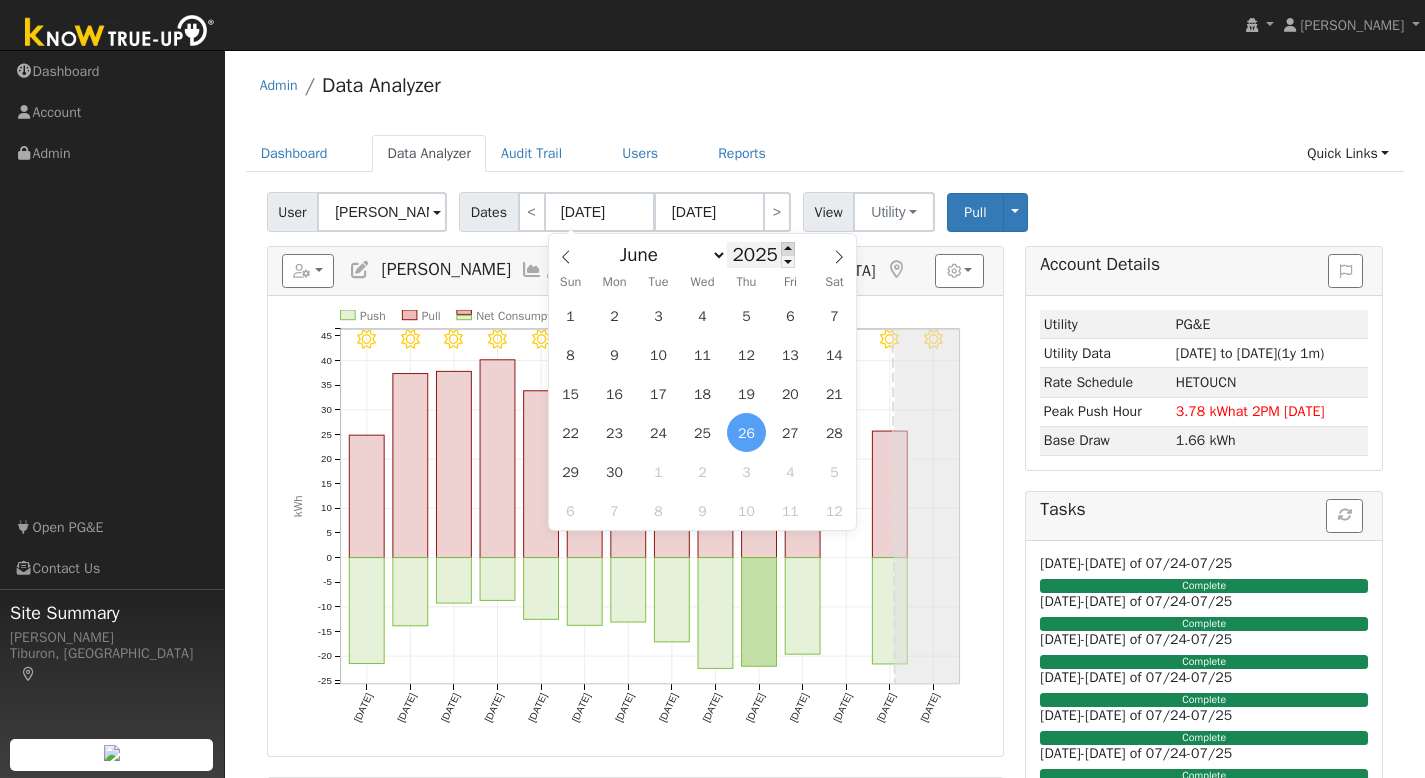 click at bounding box center (788, 248) 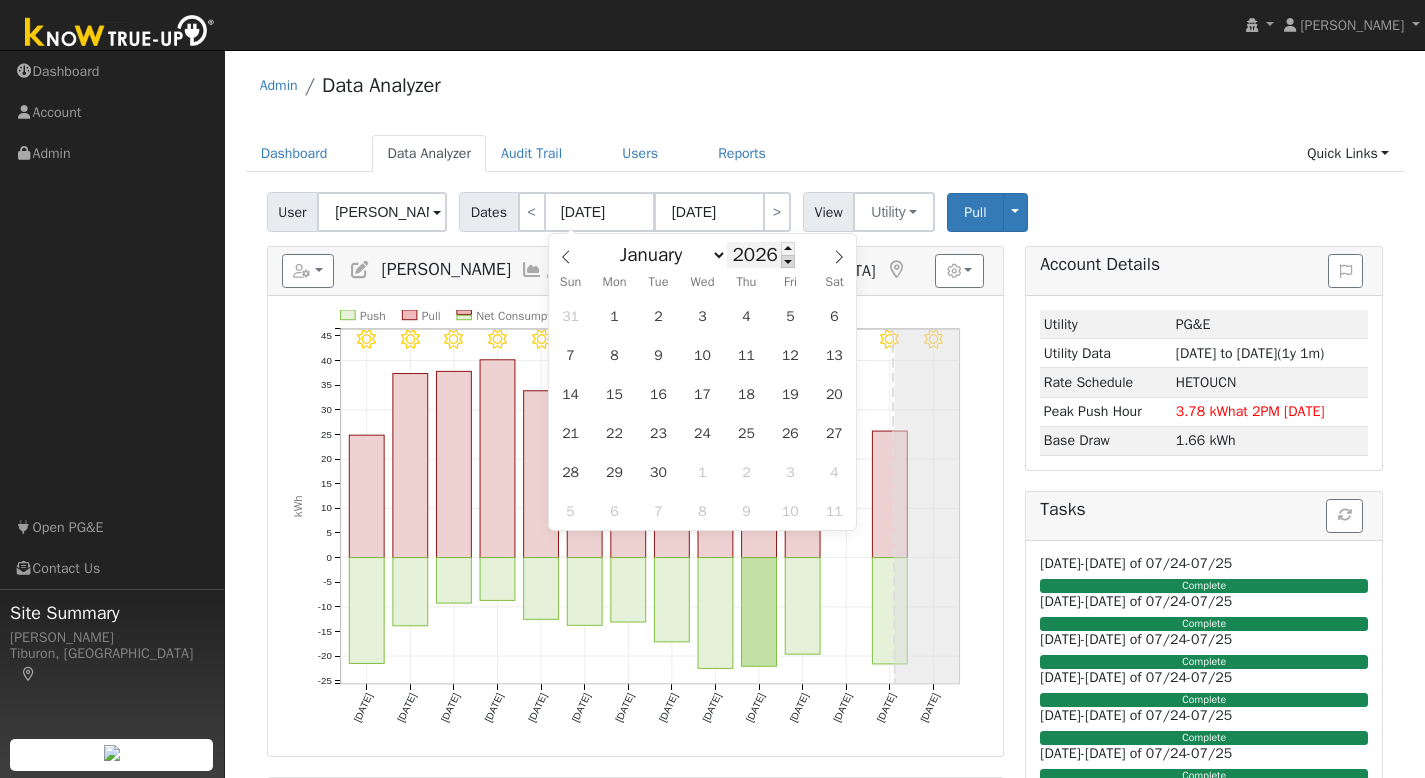 click at bounding box center [788, 261] 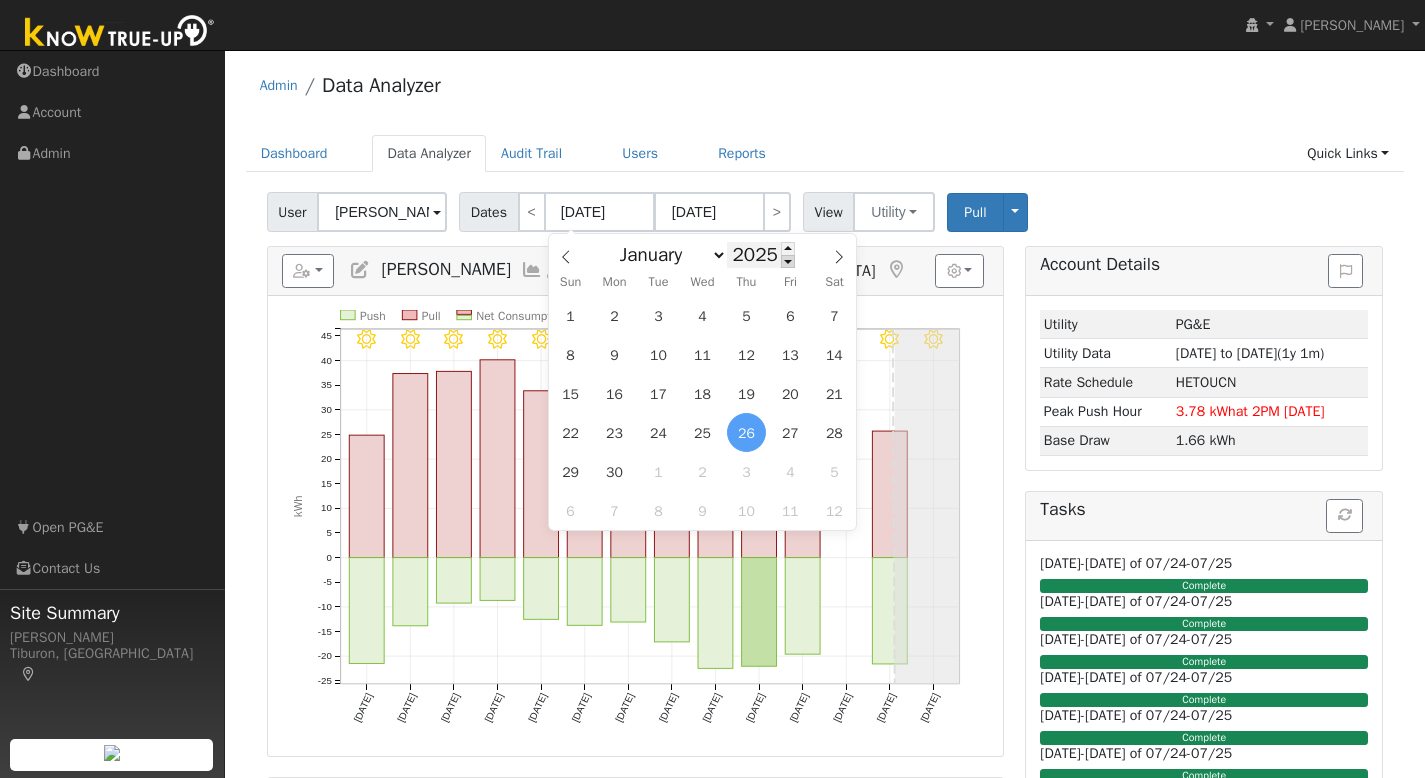 click at bounding box center [788, 261] 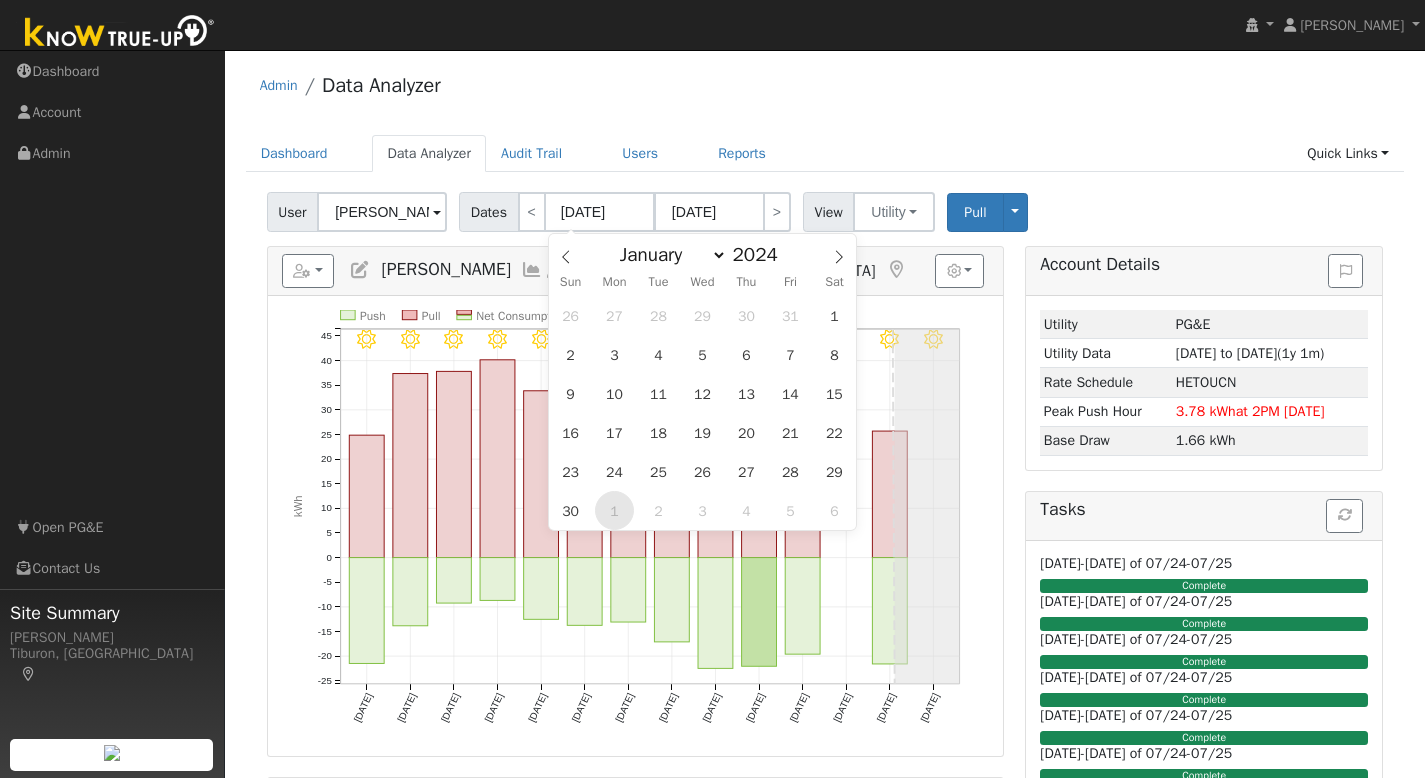 click on "1" at bounding box center [614, 510] 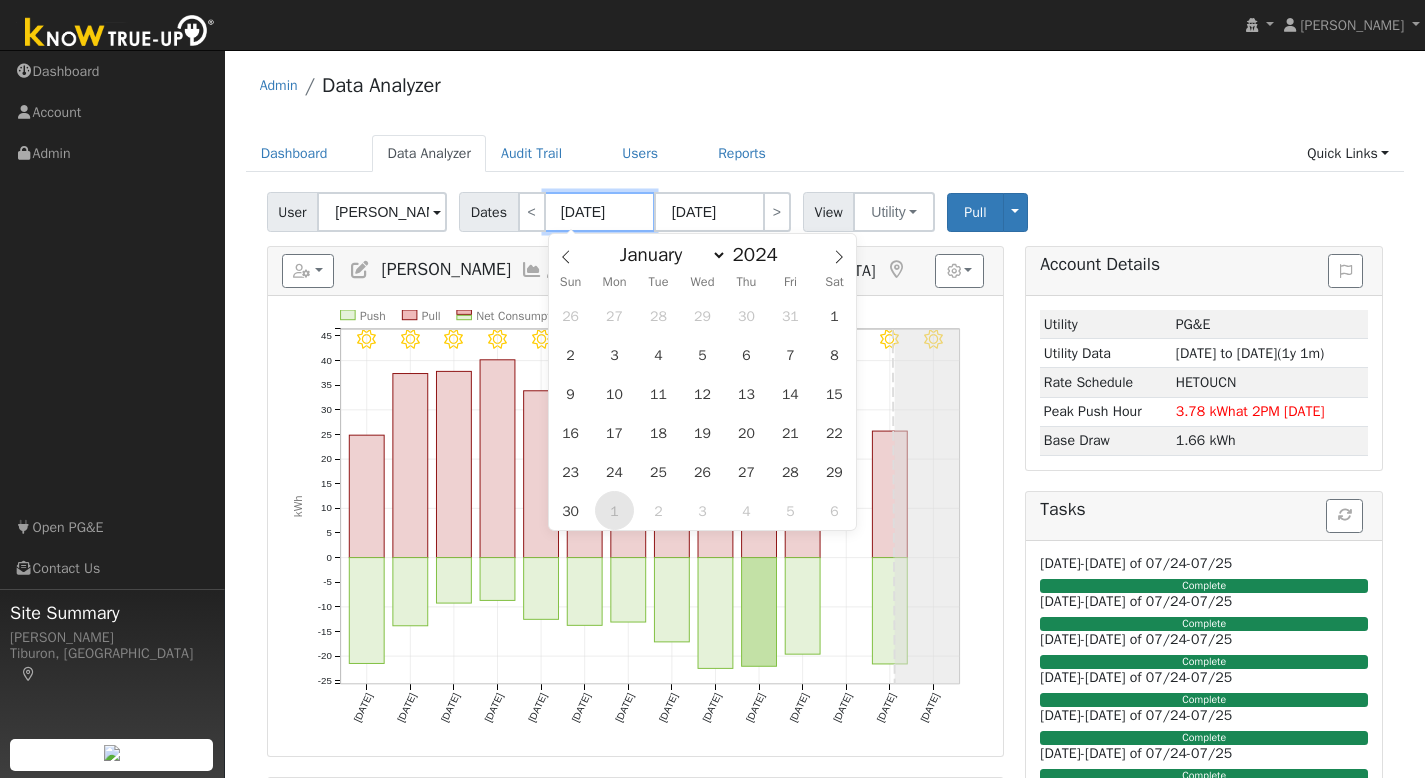 type on "[DATE]" 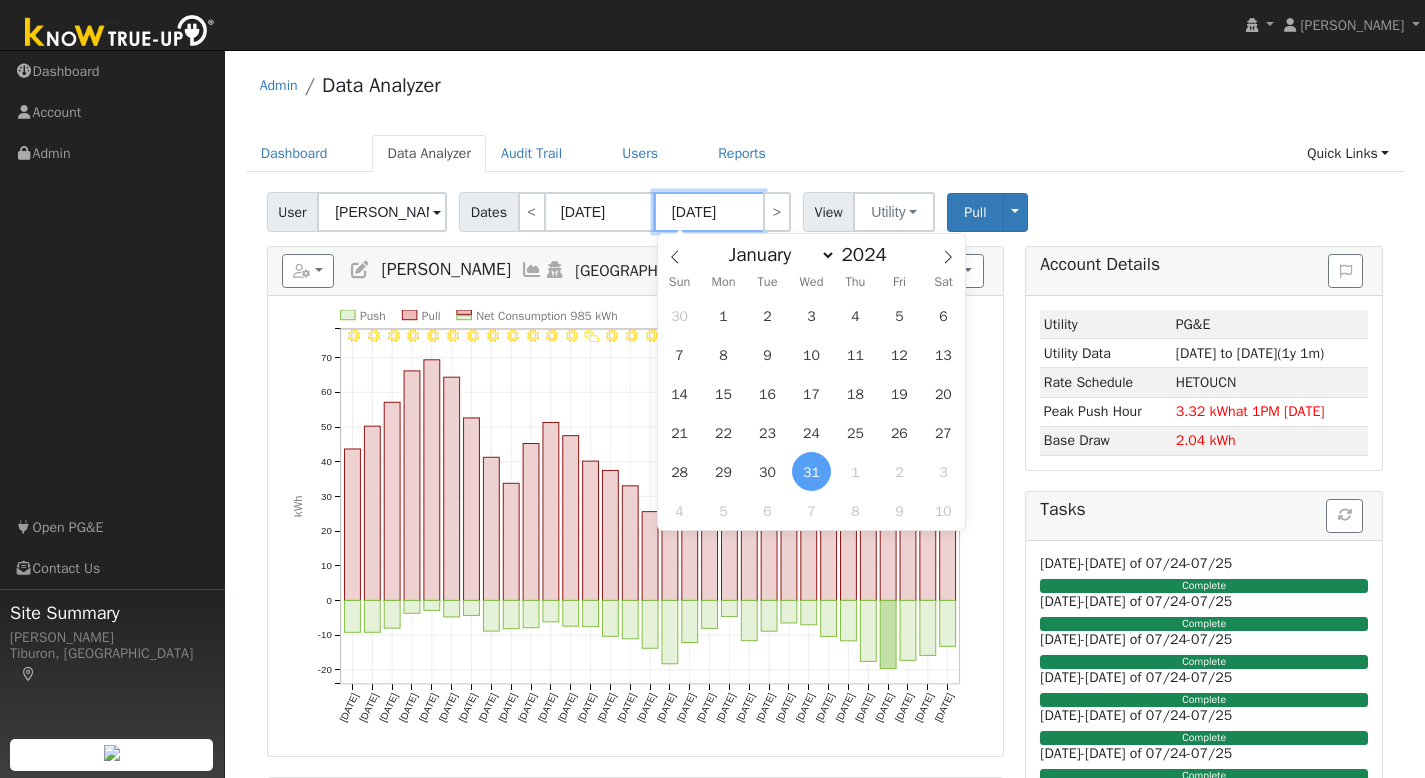 click on "[DATE]" at bounding box center (709, 212) 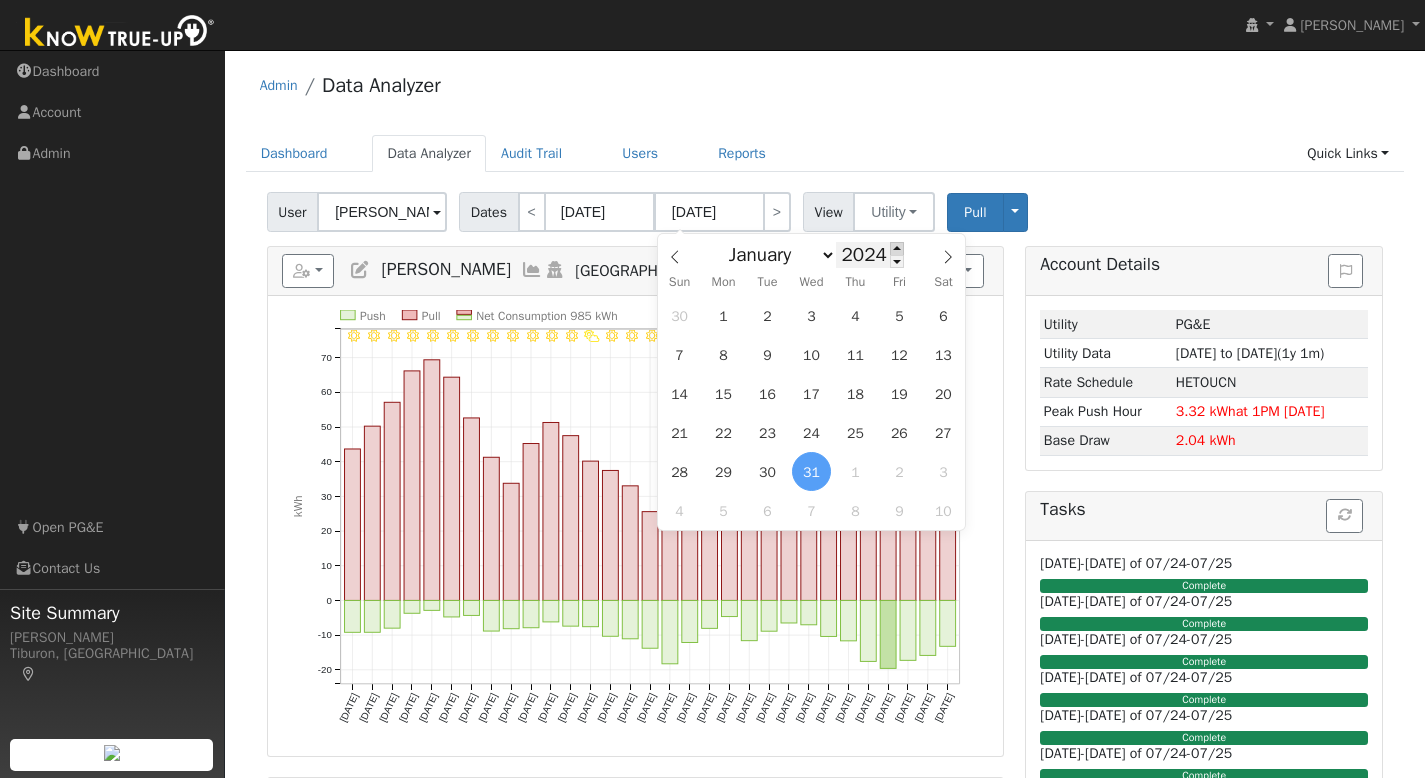 click at bounding box center [897, 248] 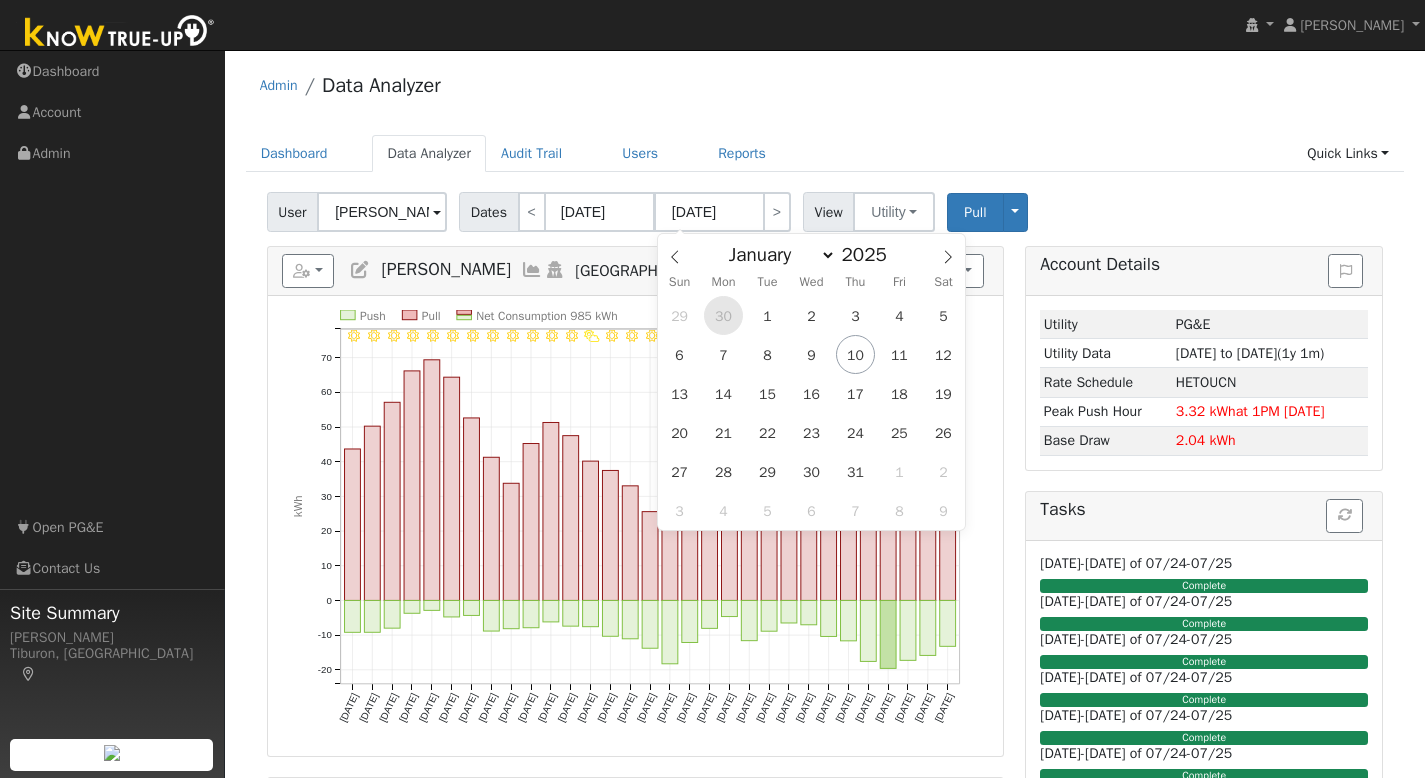 click on "30" at bounding box center [723, 315] 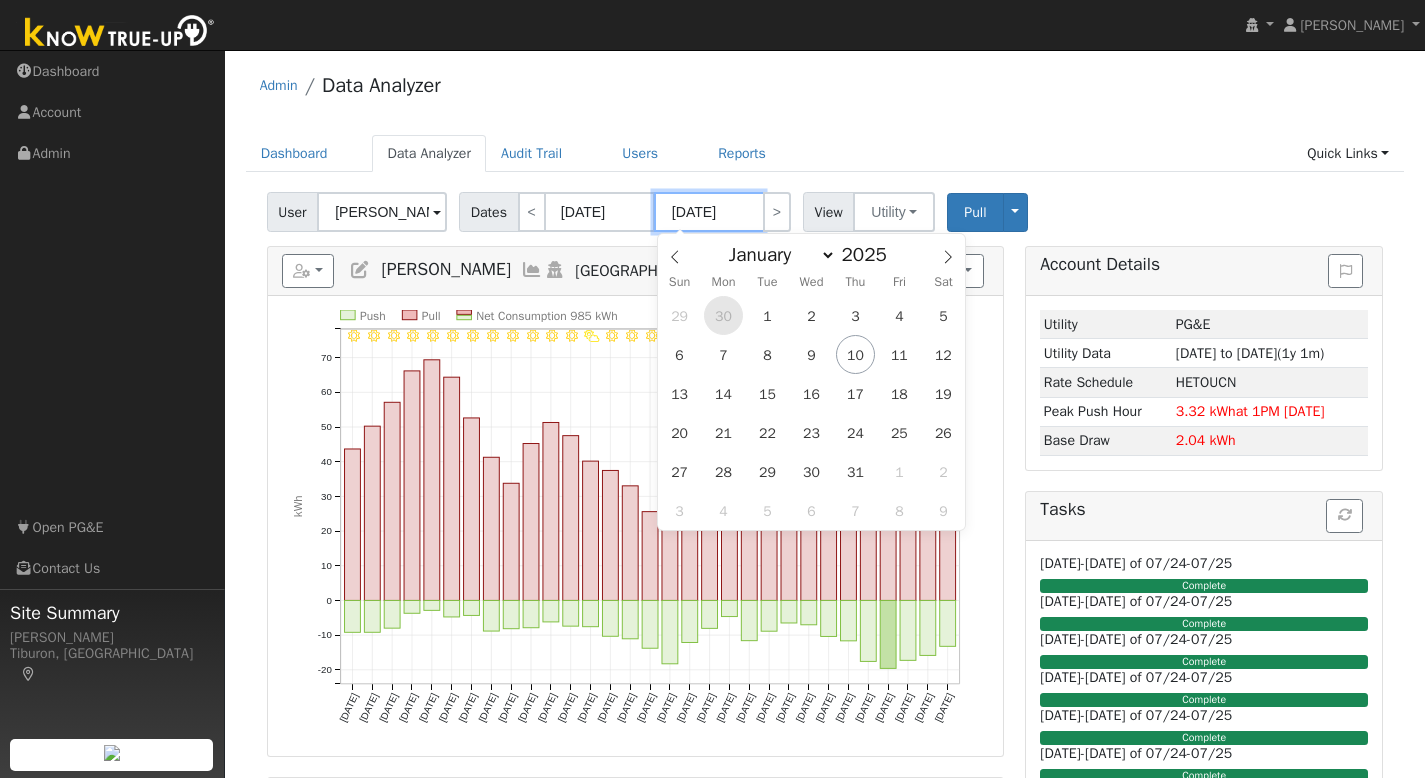 type on "06/30/2025" 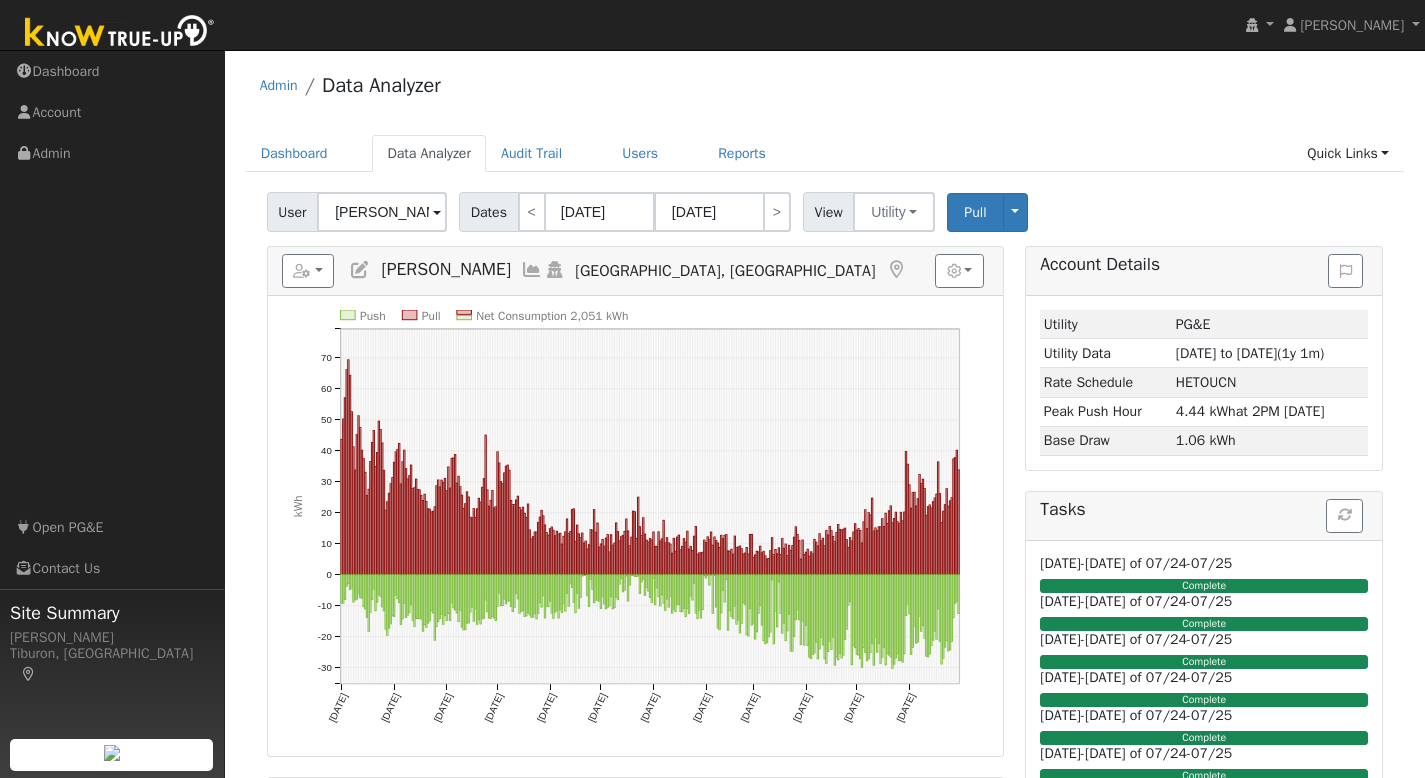 click on "Admin
Data Analyzer" at bounding box center [825, 90] 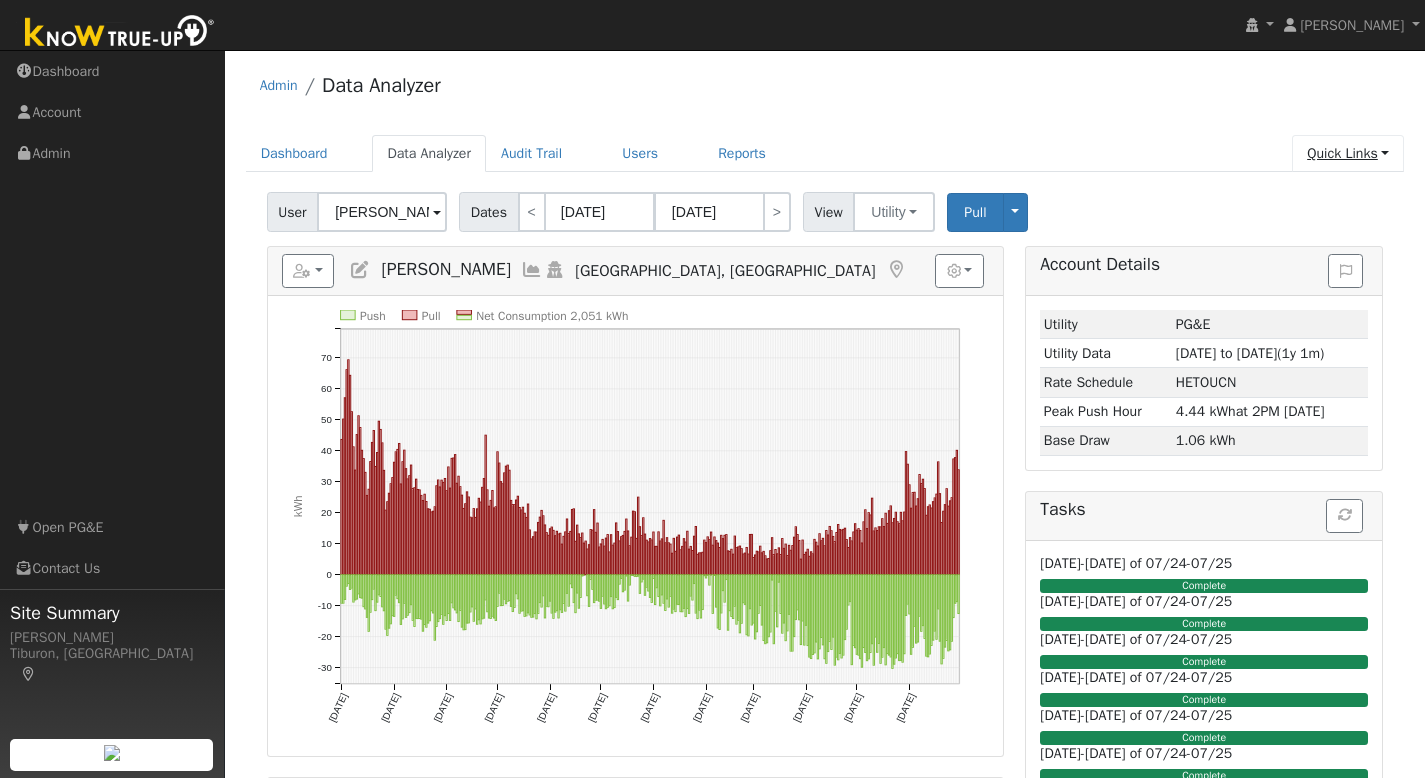 click on "Quick Links" at bounding box center [1348, 153] 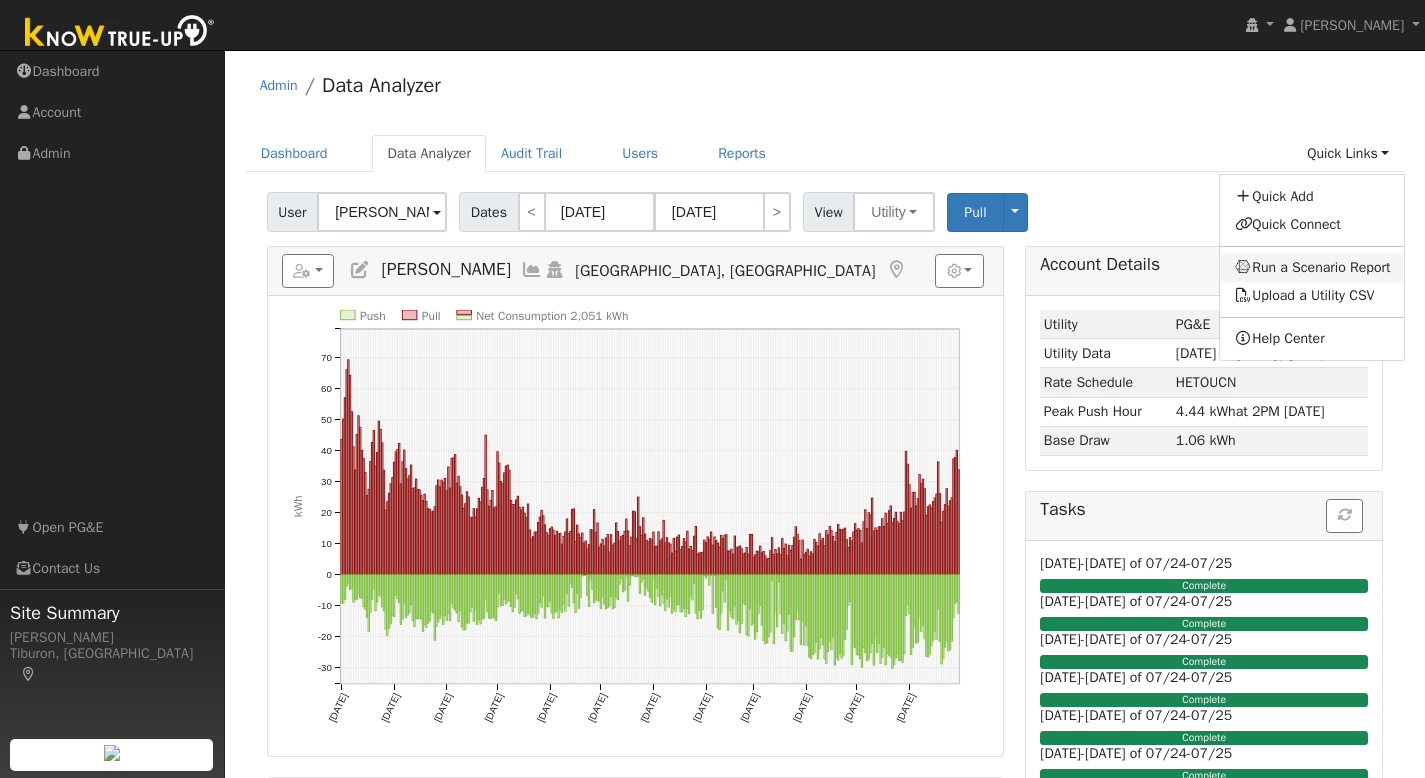 click on "Run a Scenario Report" at bounding box center (1313, 268) 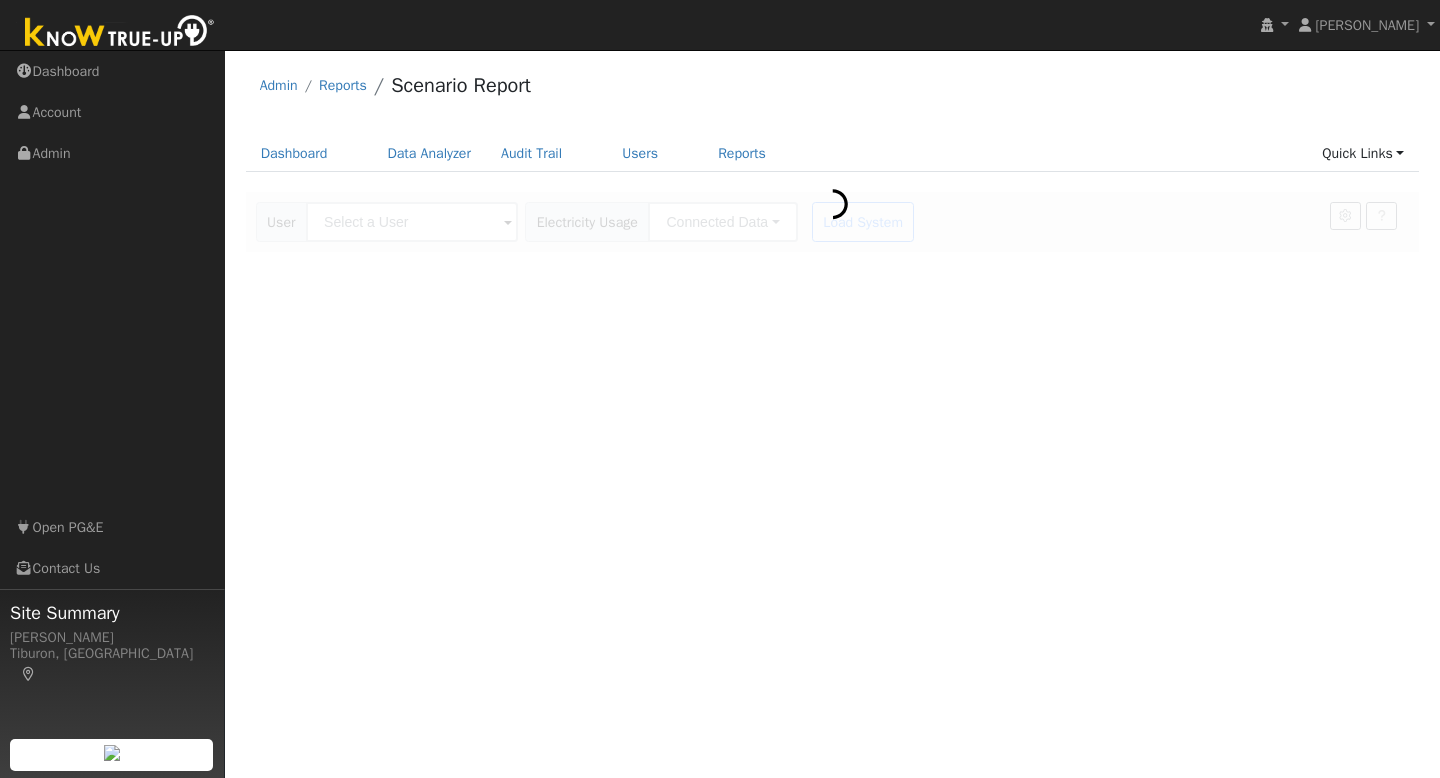 scroll, scrollTop: 0, scrollLeft: 0, axis: both 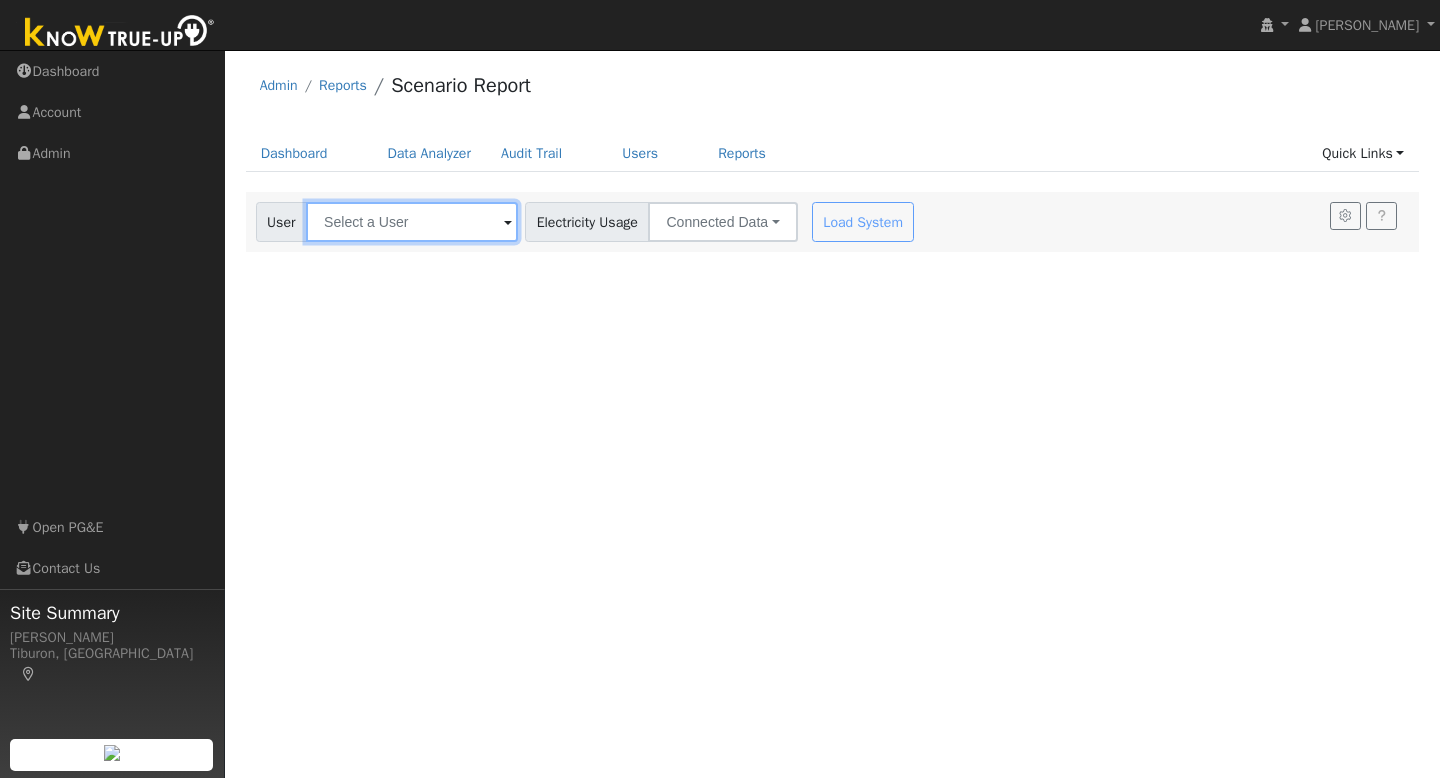 click at bounding box center (412, 222) 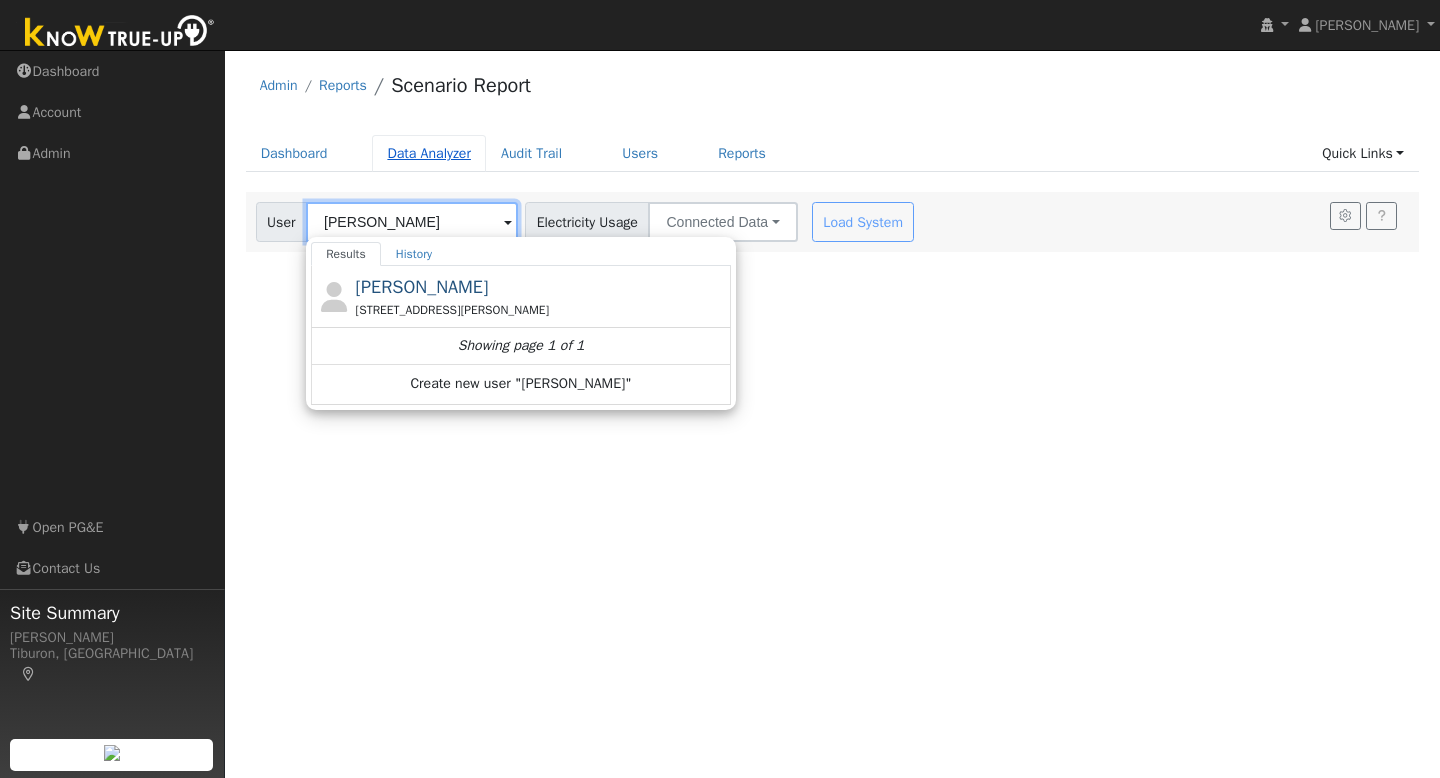 type on "matt wilso" 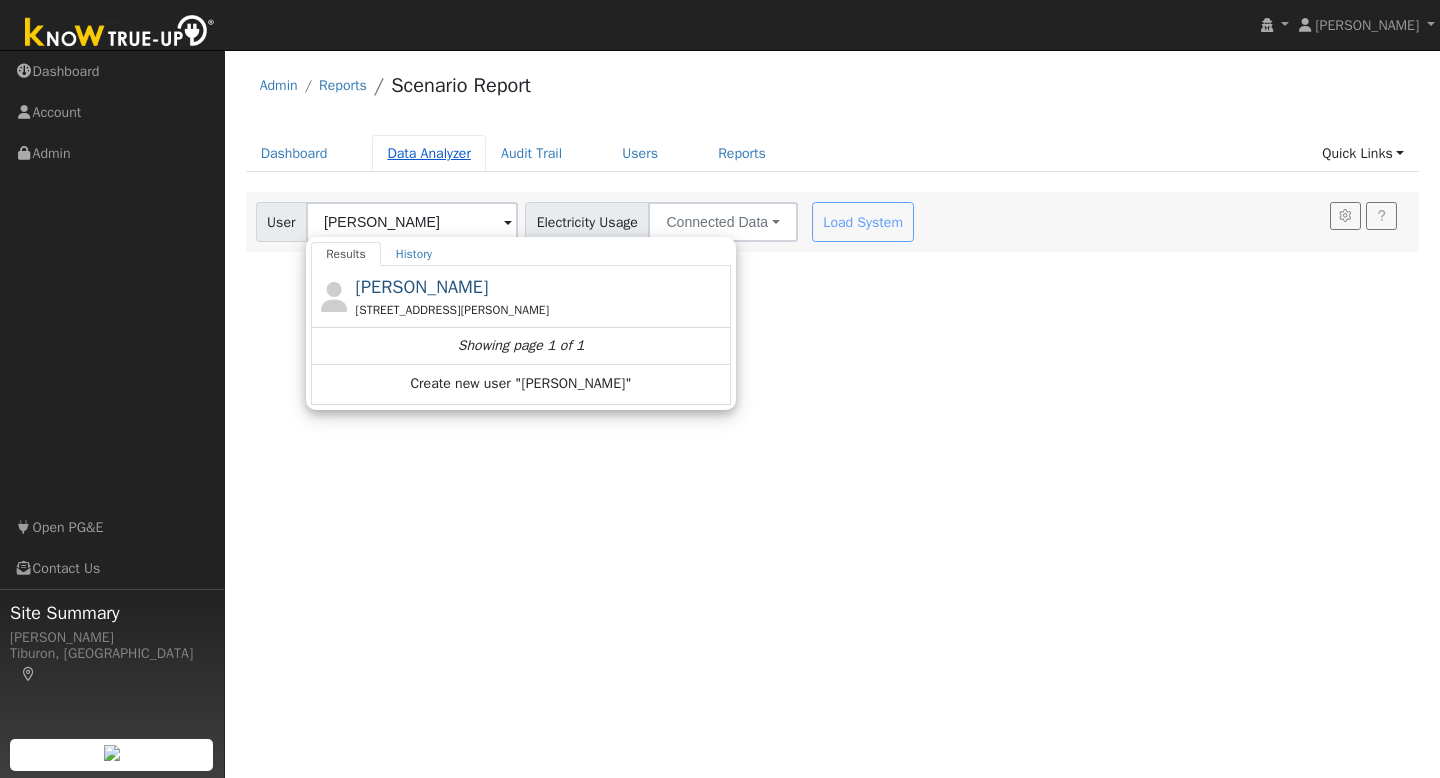 click on "Data Analyzer" at bounding box center [429, 153] 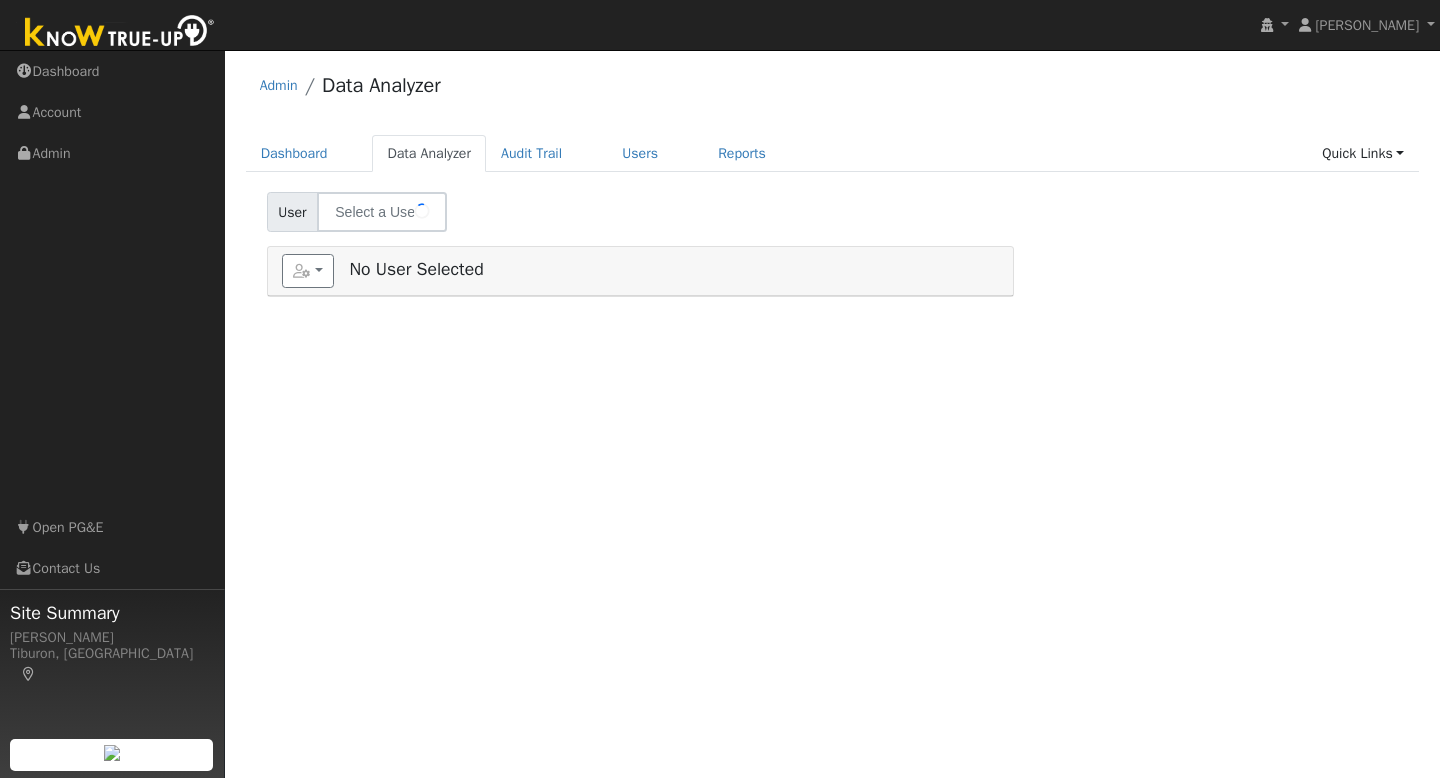 select on "5" 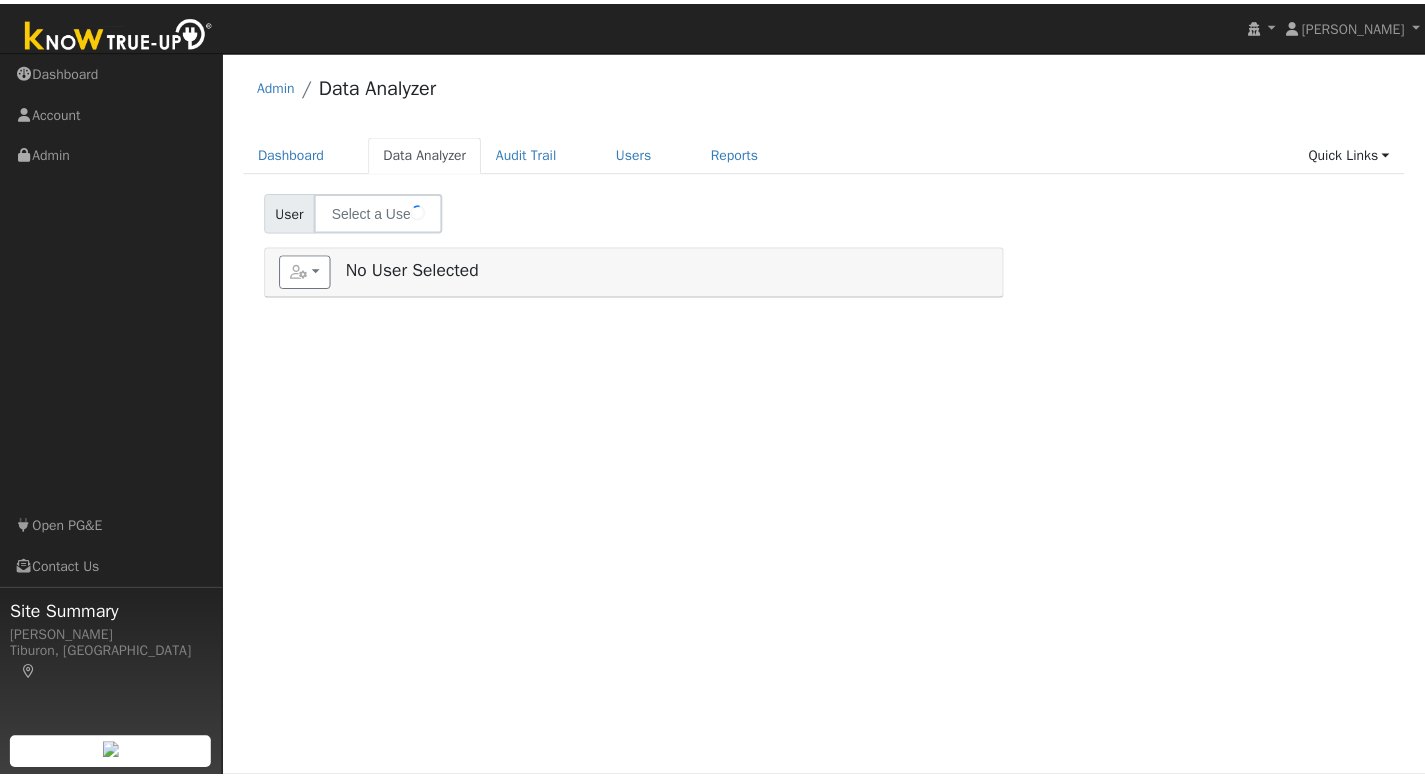 scroll, scrollTop: 0, scrollLeft: 0, axis: both 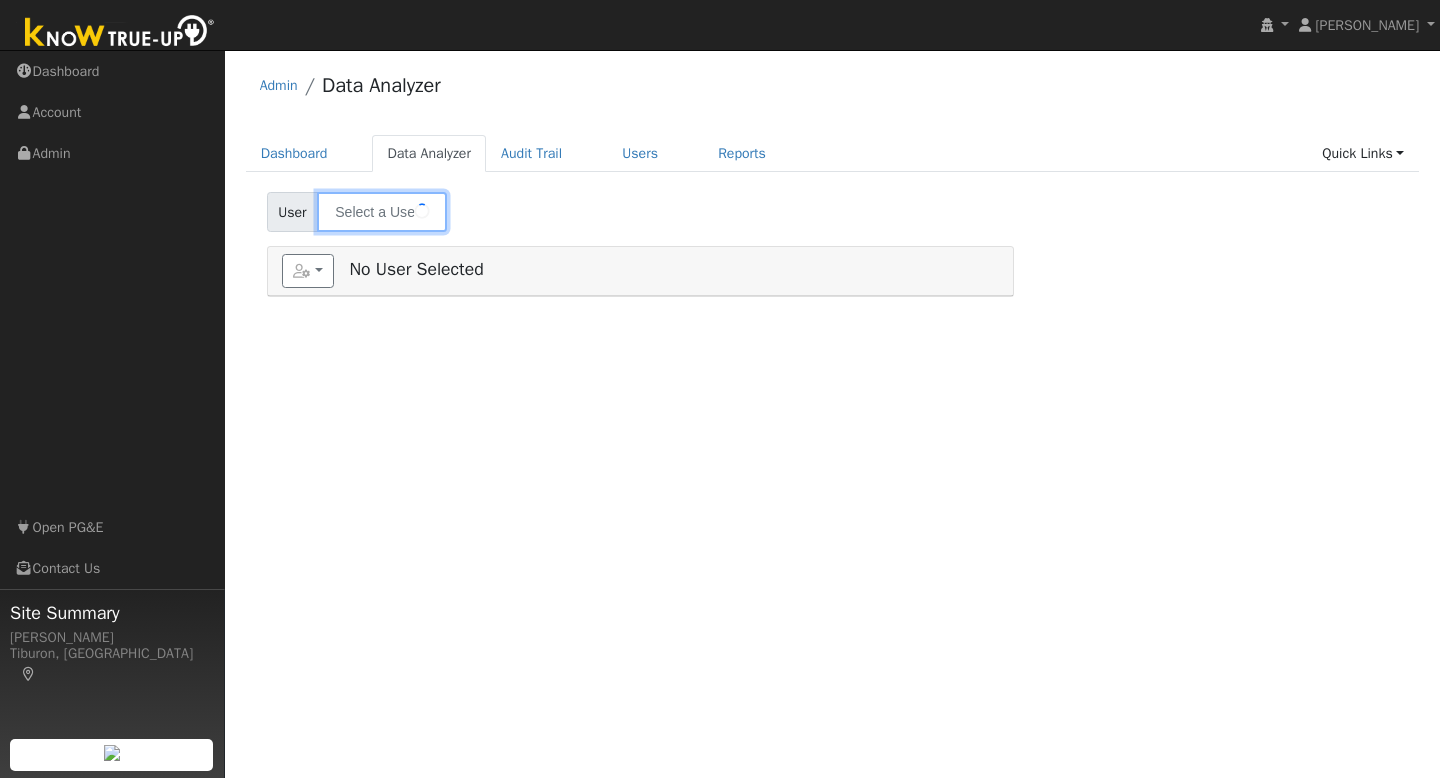 type on "[PERSON_NAME]" 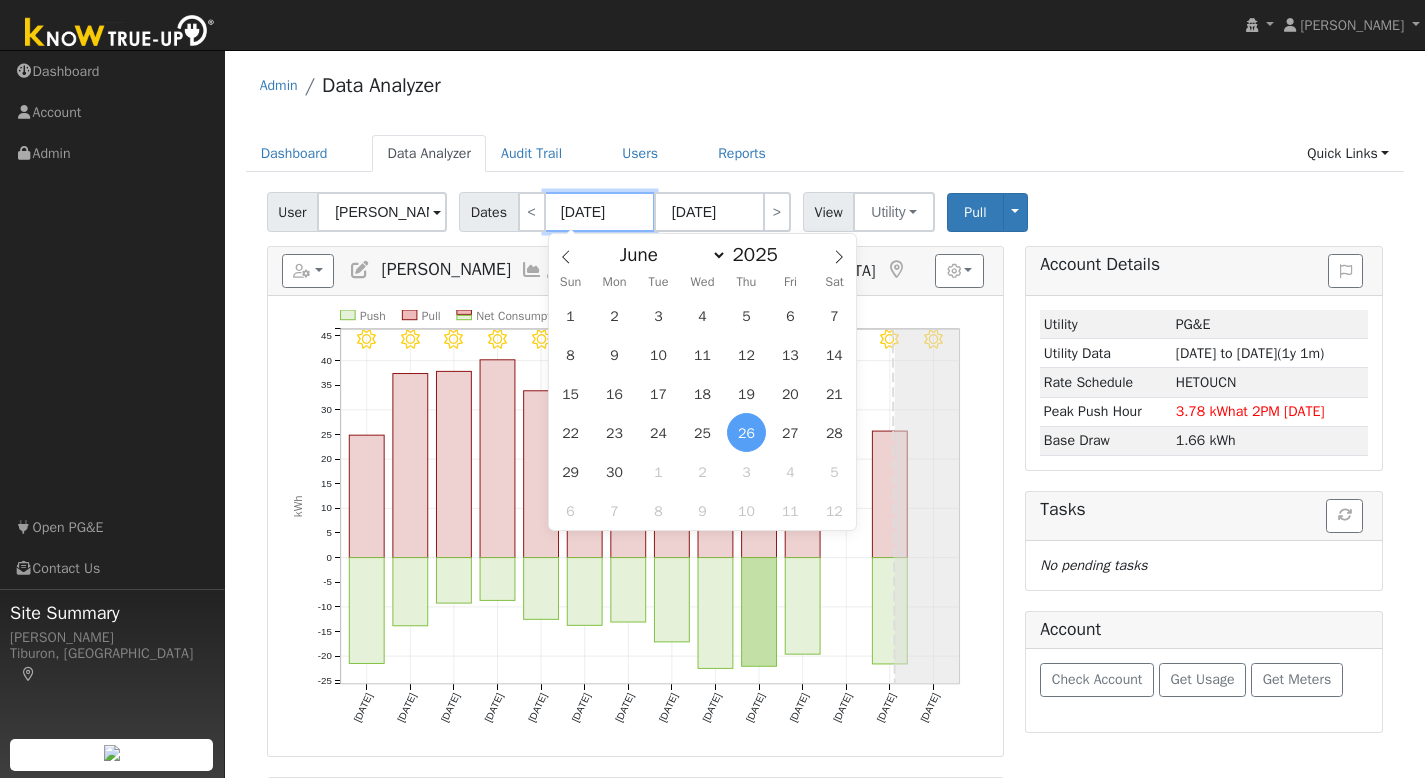 click on "[DATE]" at bounding box center [600, 212] 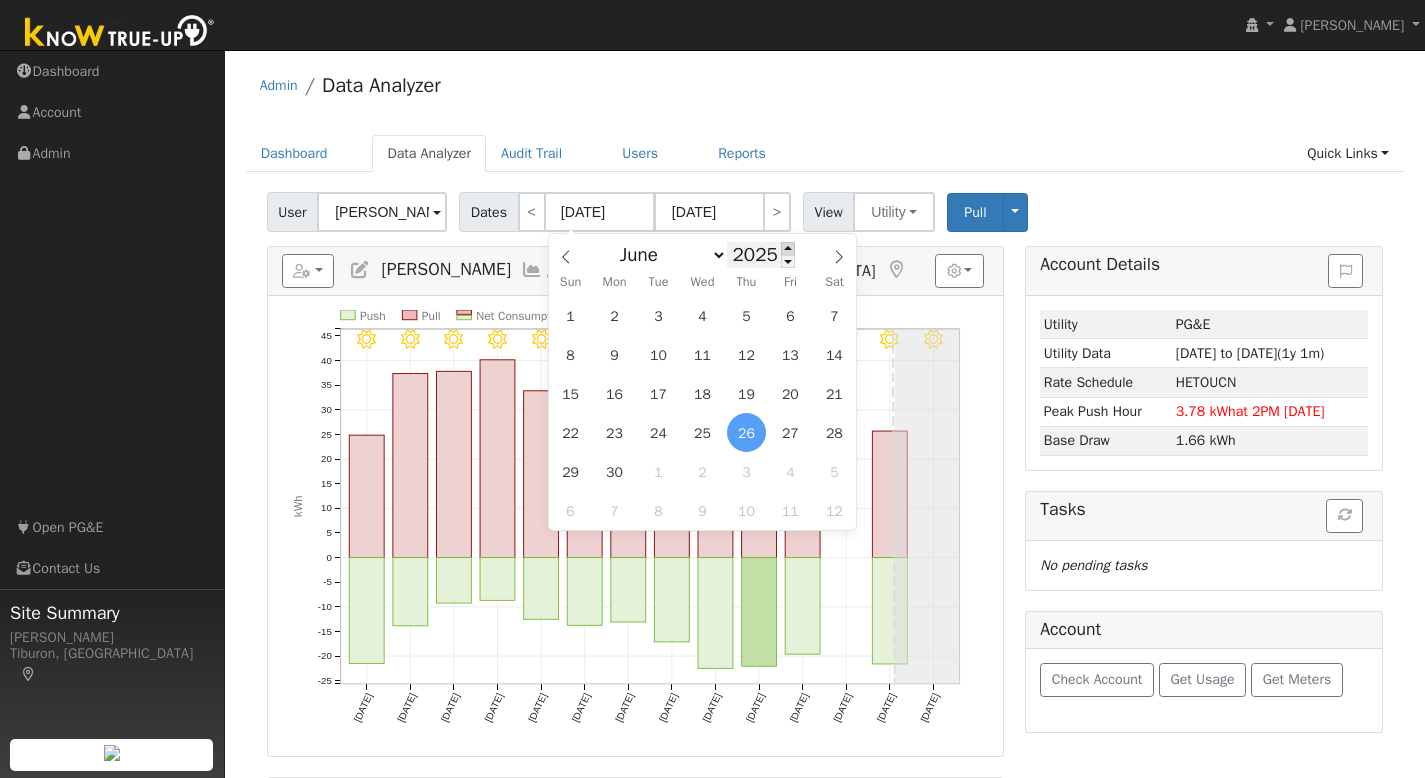 click at bounding box center [788, 248] 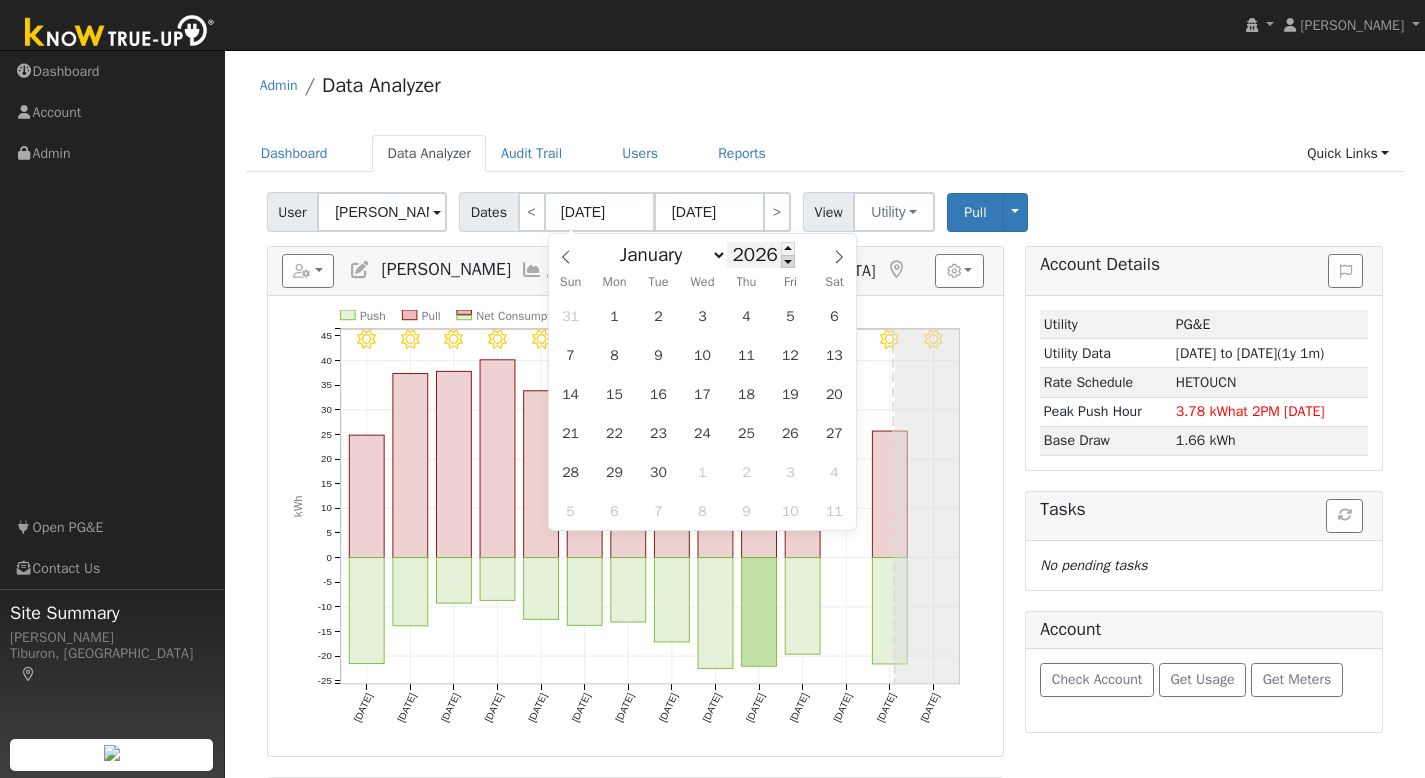 click at bounding box center [788, 261] 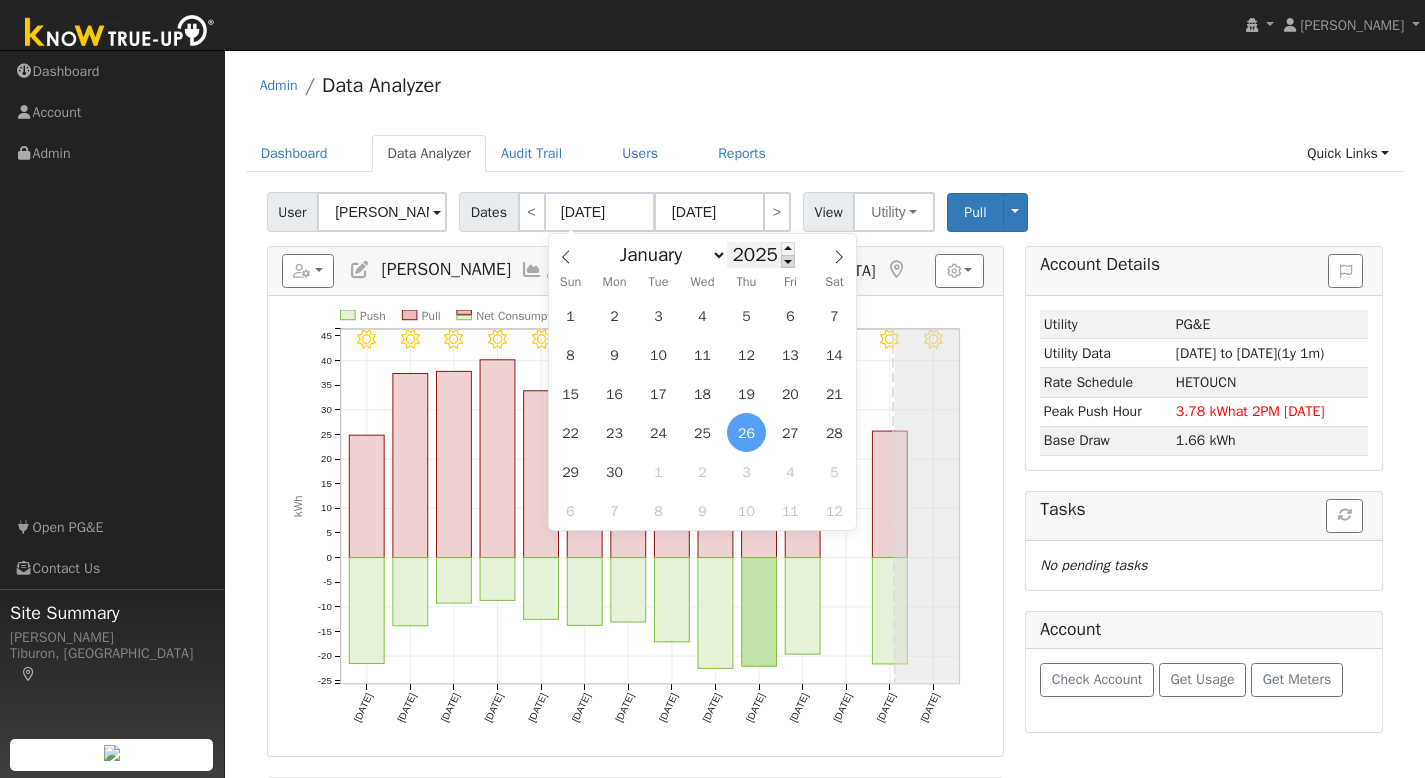 click at bounding box center (788, 261) 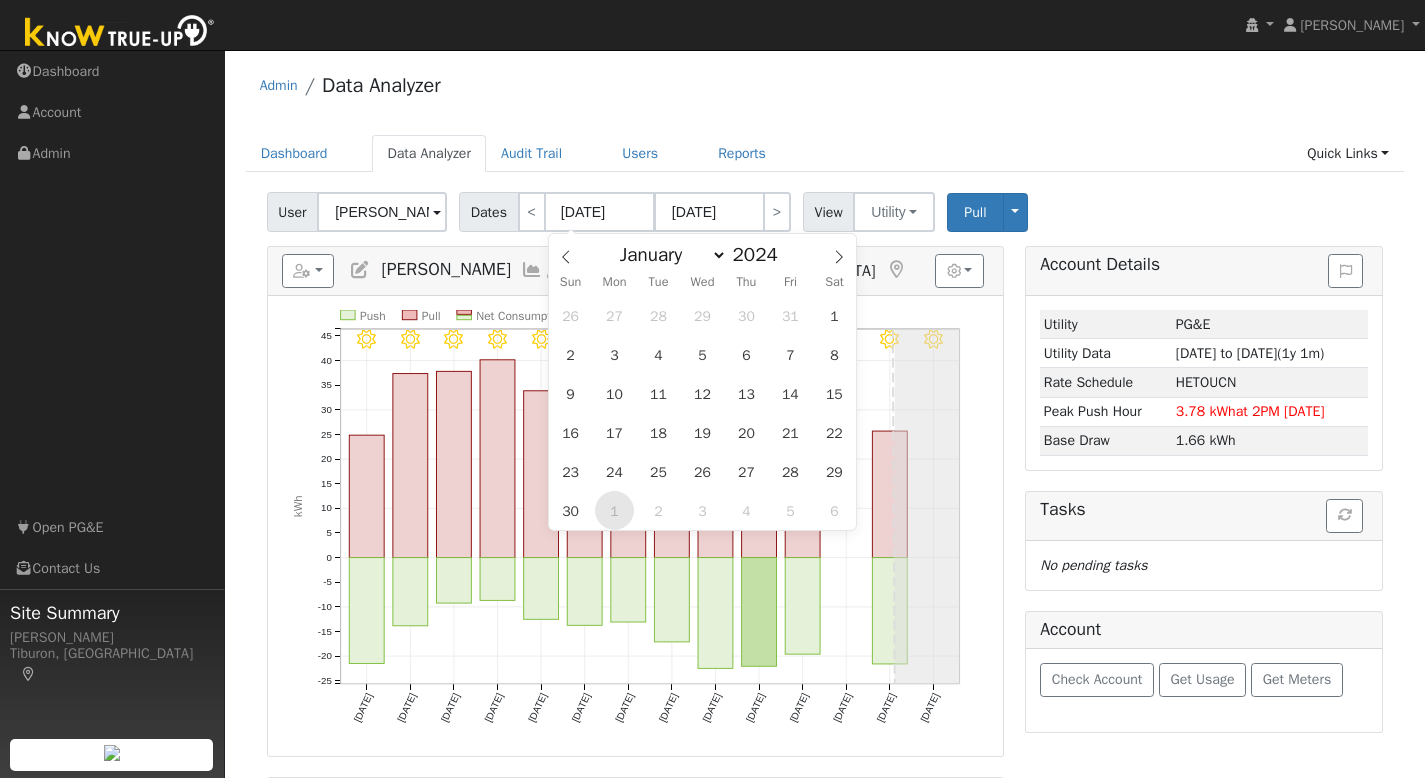 click on "1" at bounding box center [614, 510] 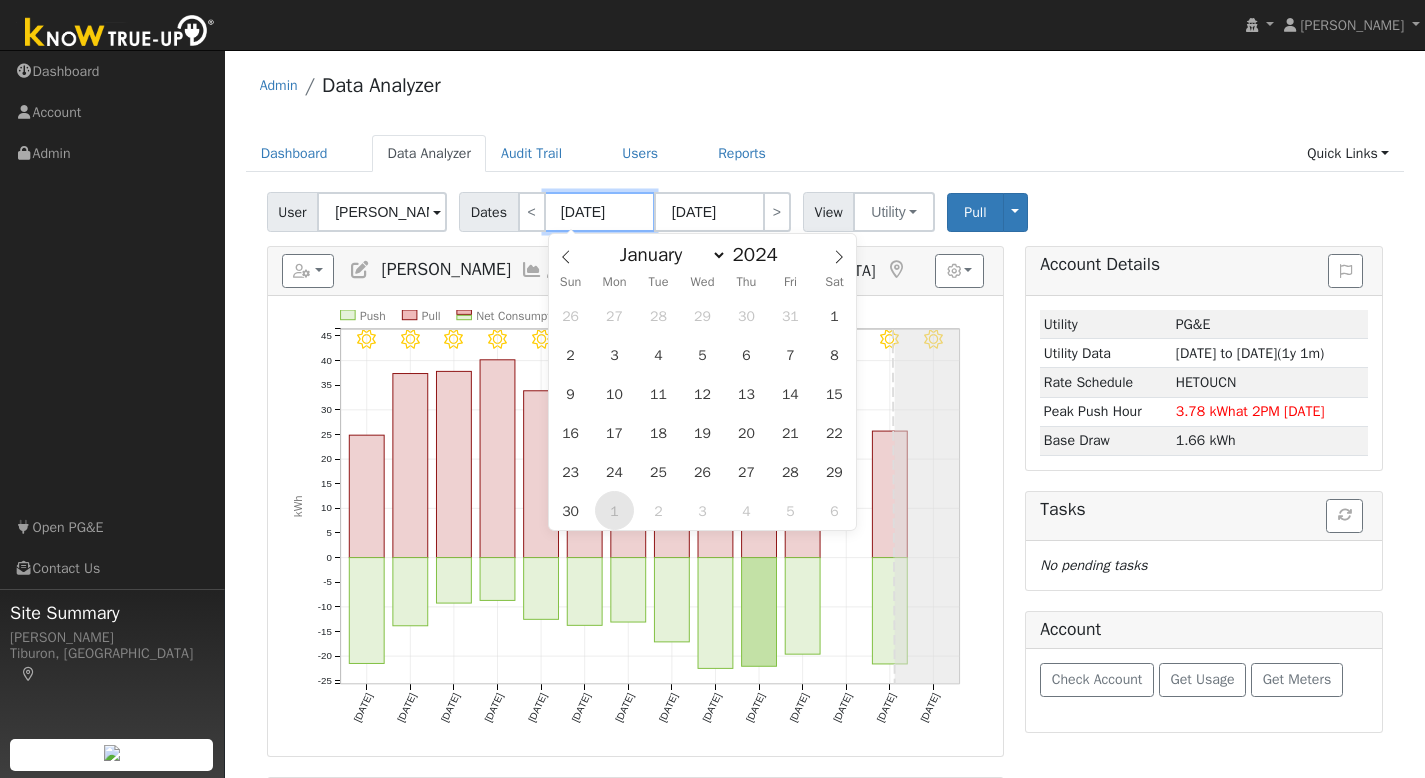 type on "07/01/2024" 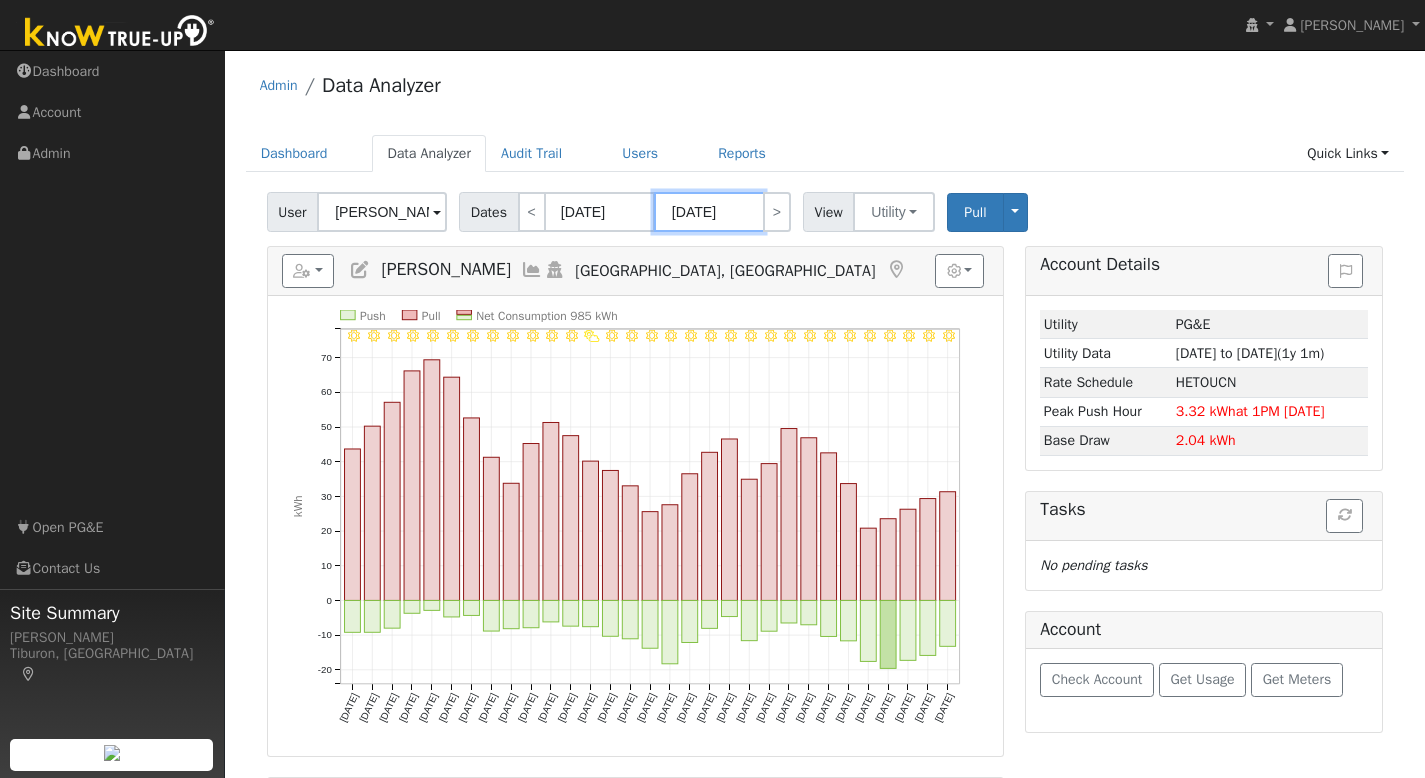 click on "Gavin Steiner
Gavin Steiner
Profile
My Company
Help Center
Terms Of Service
See What's New
Log Out
Navigation
Dashboard
Account" at bounding box center [712, 1263] 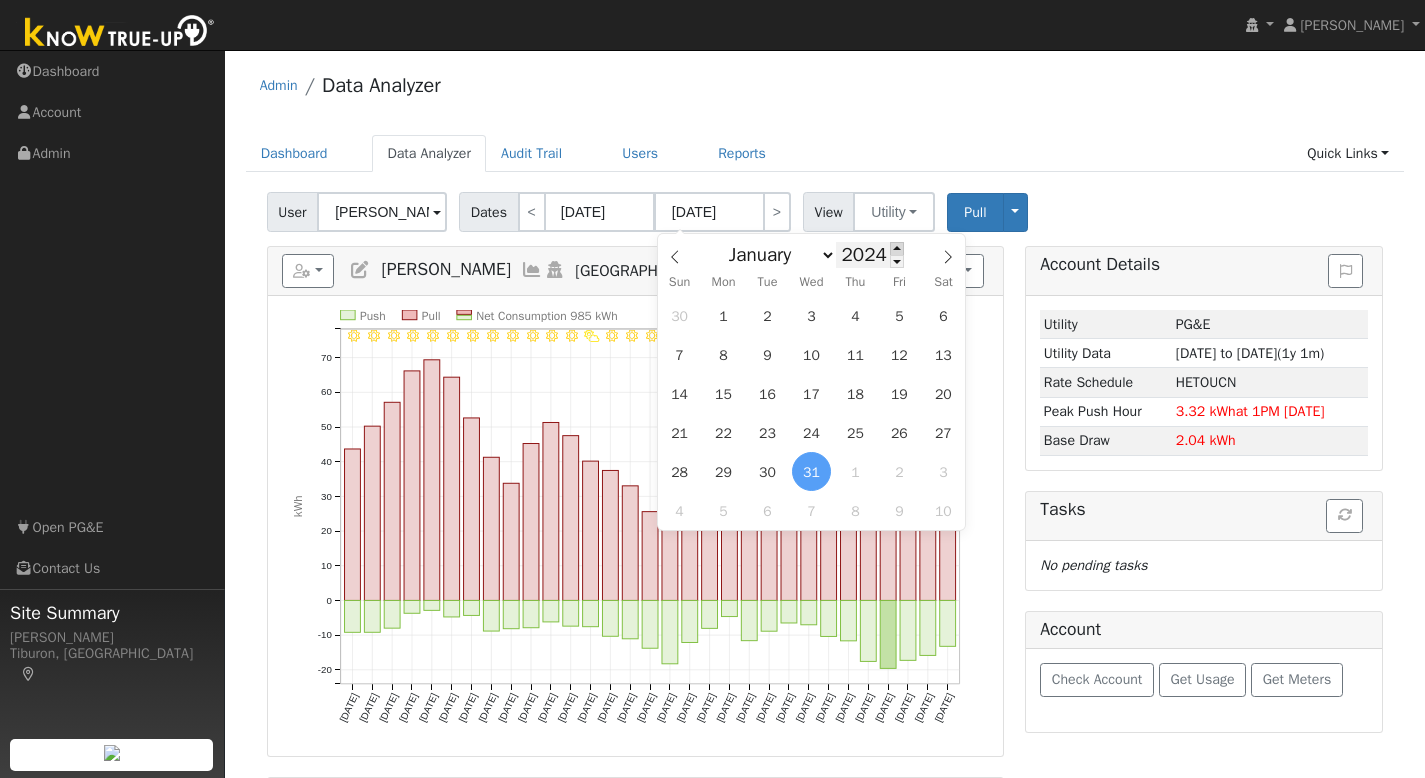 click at bounding box center [897, 248] 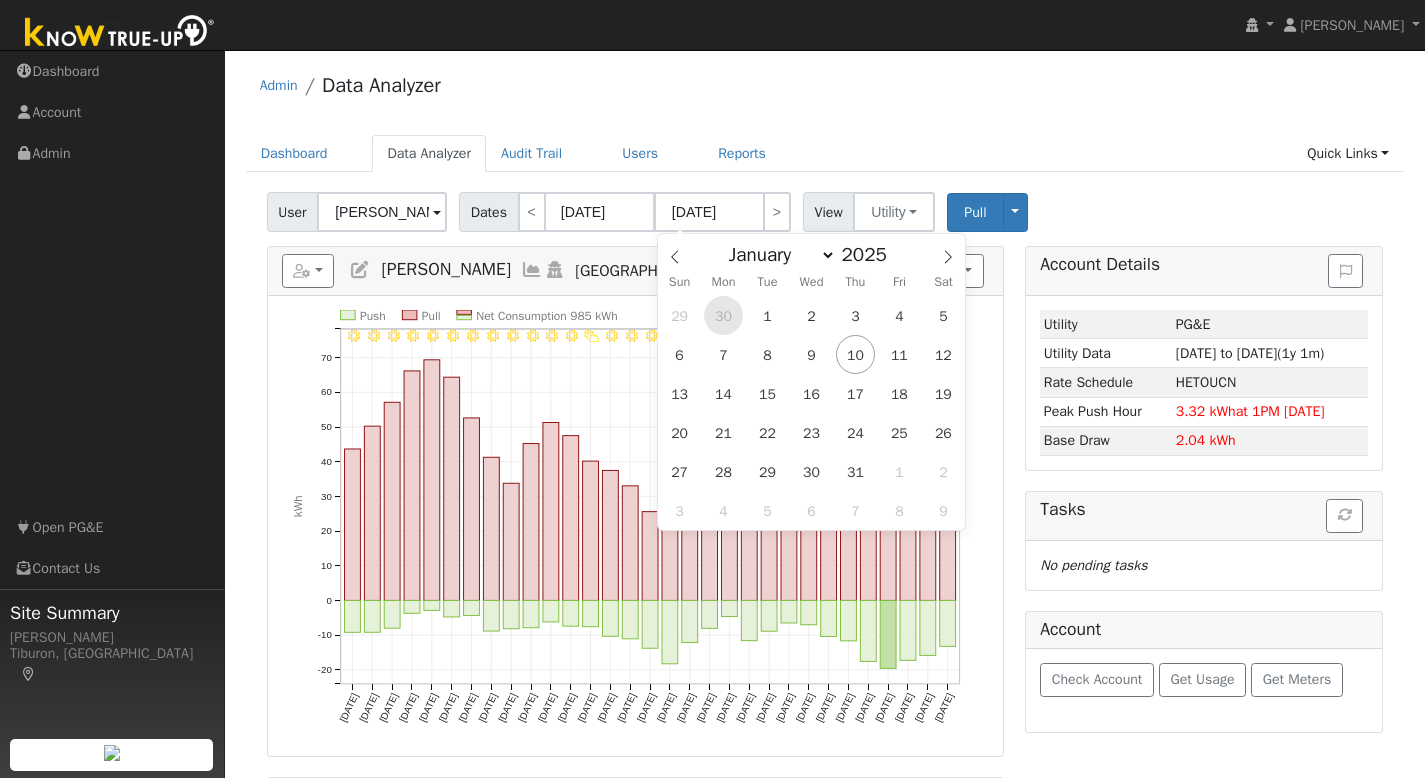 click on "30" at bounding box center (723, 315) 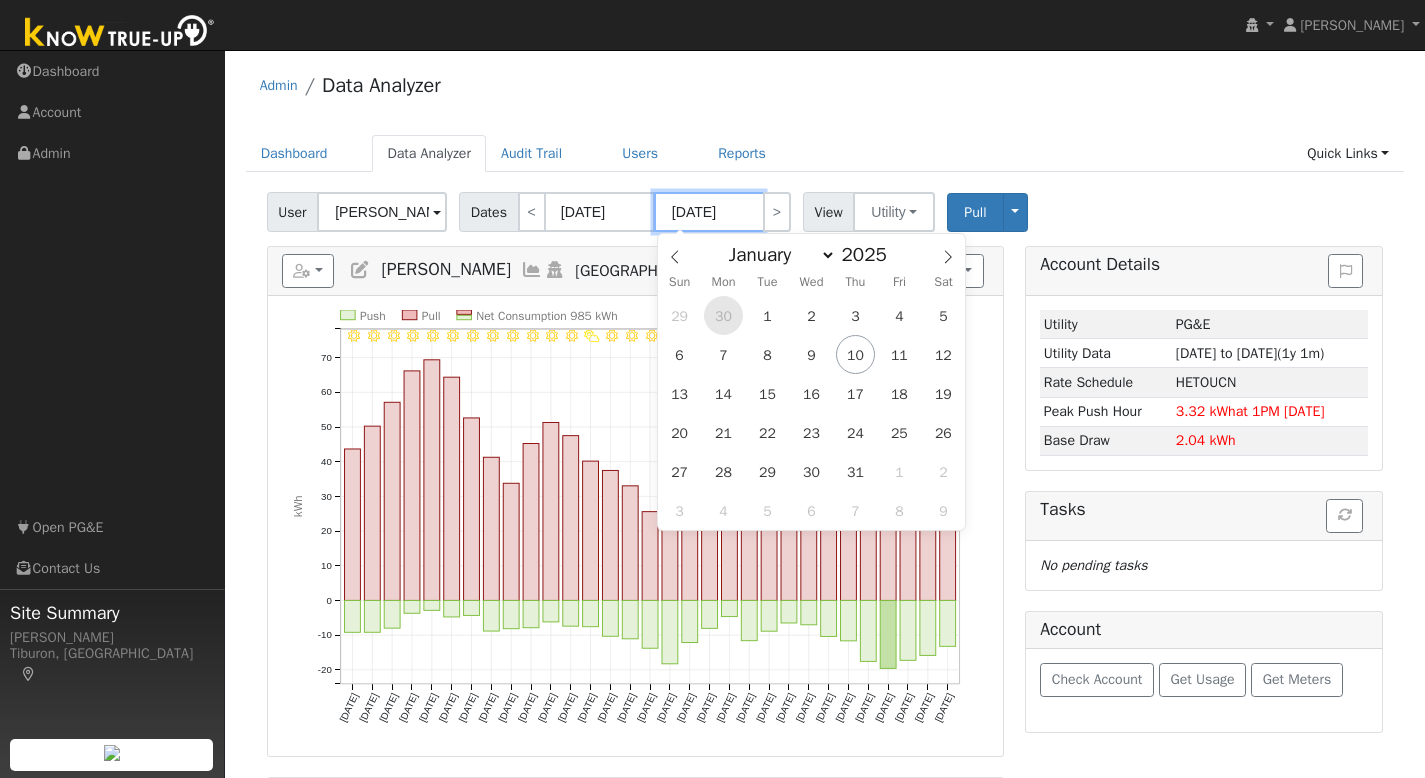 type on "06/30/2025" 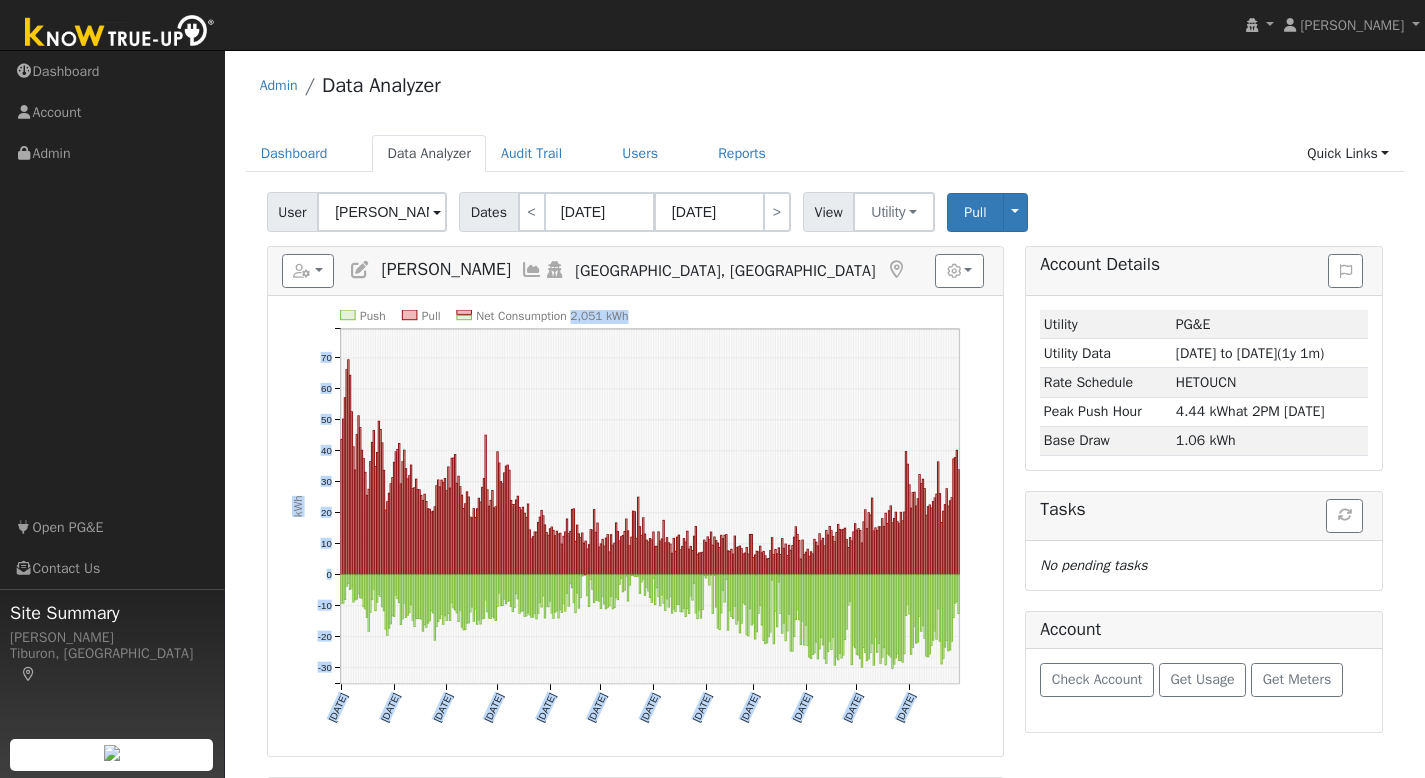 drag, startPoint x: 652, startPoint y: 321, endPoint x: 577, endPoint y: 314, distance: 75.32596 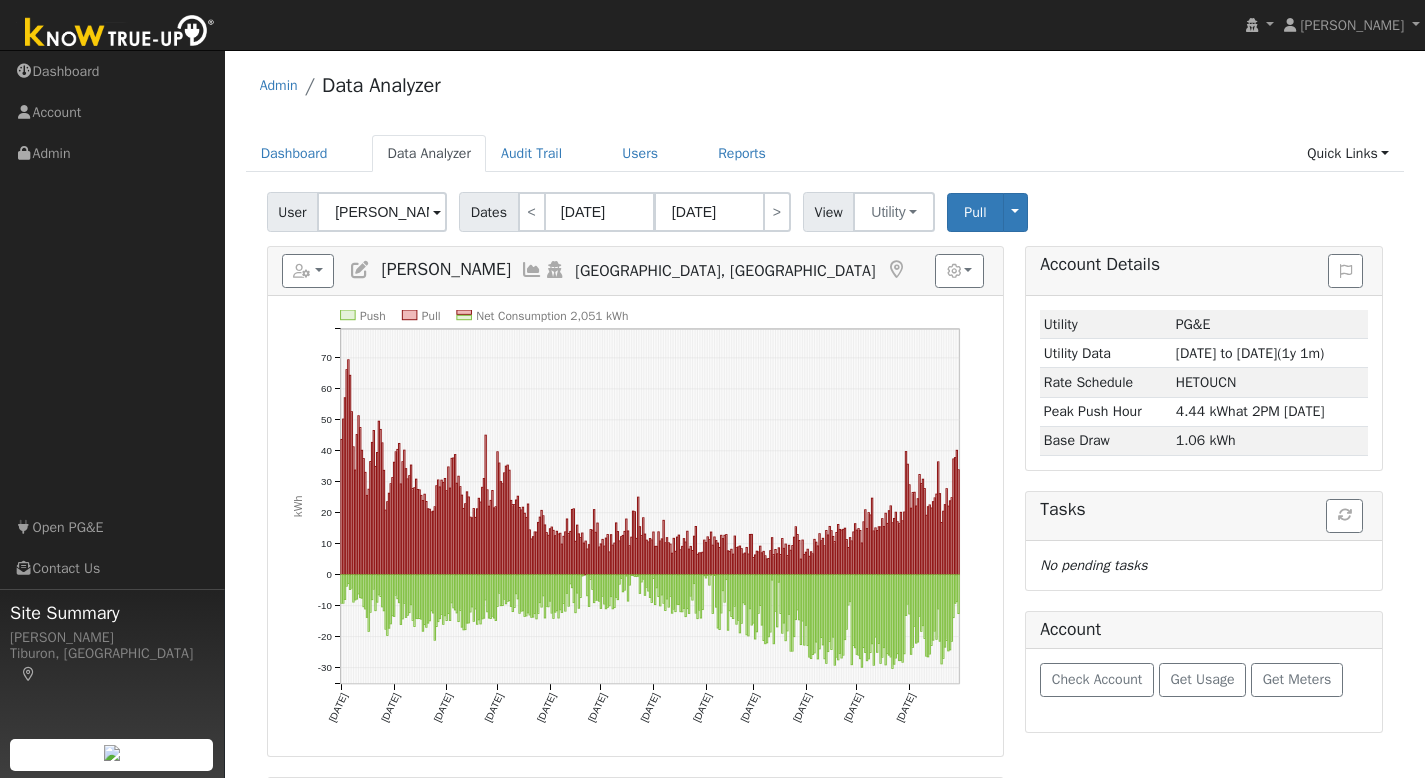 click on "Admin
Data Analyzer
Dashboard
Data Analyzer
Audit Trail
Users
Reports
Quick Links
Quick Add
Quick Connect
Run a Scenario Report
Upload a Utility CSV
Help Center
Go to
Dashboard
Data Analyzer
Audit Trail
Users
Reports" at bounding box center [825, 1263] 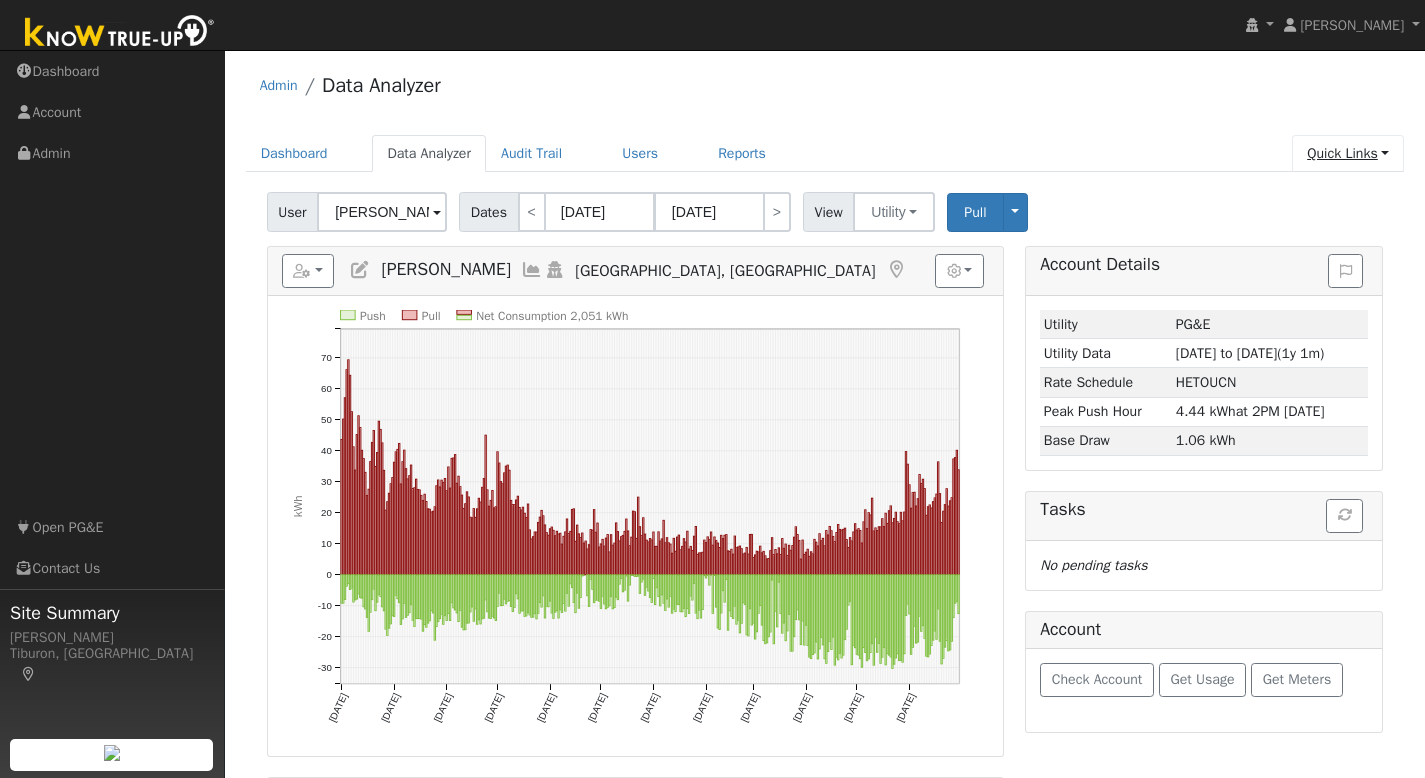 click on "Quick Links" at bounding box center (1348, 153) 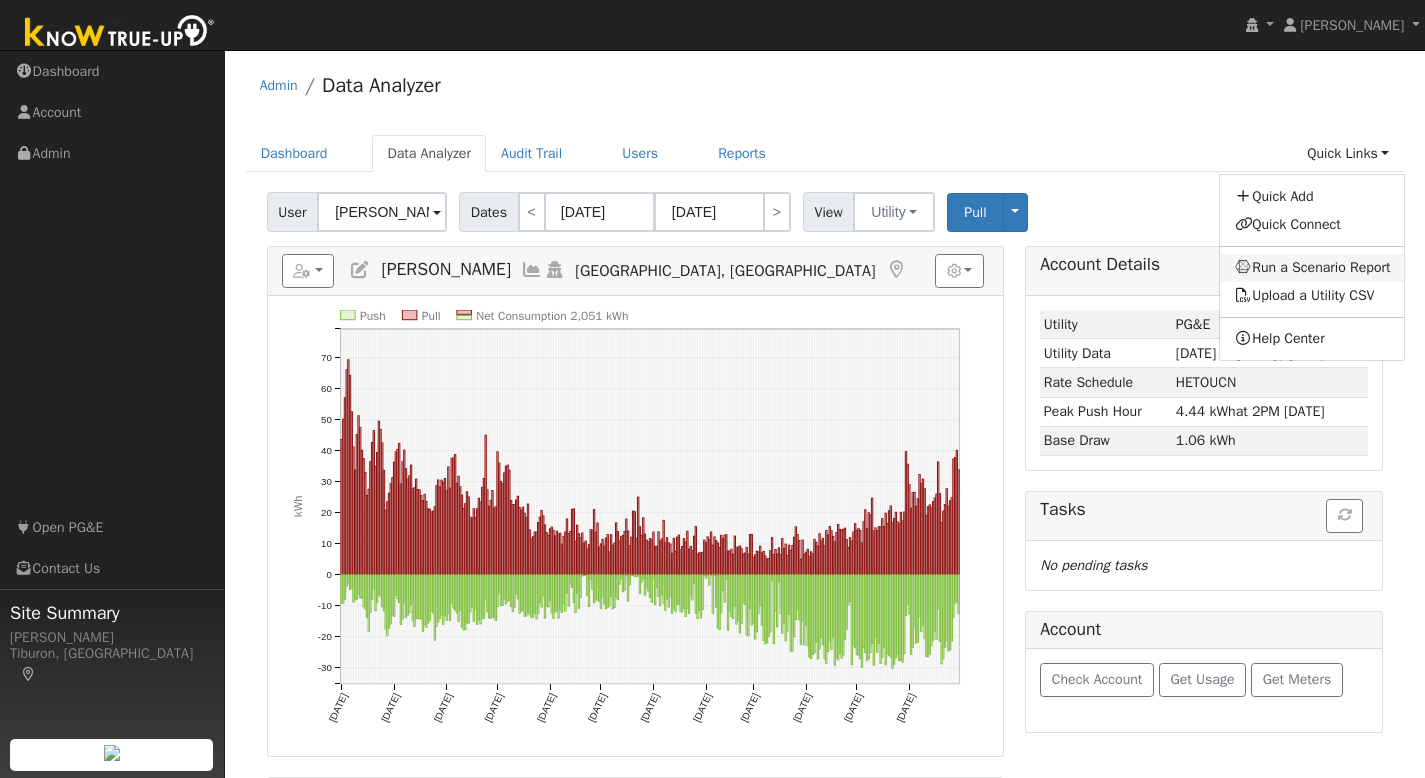 click on "Run a Scenario Report" at bounding box center (1313, 268) 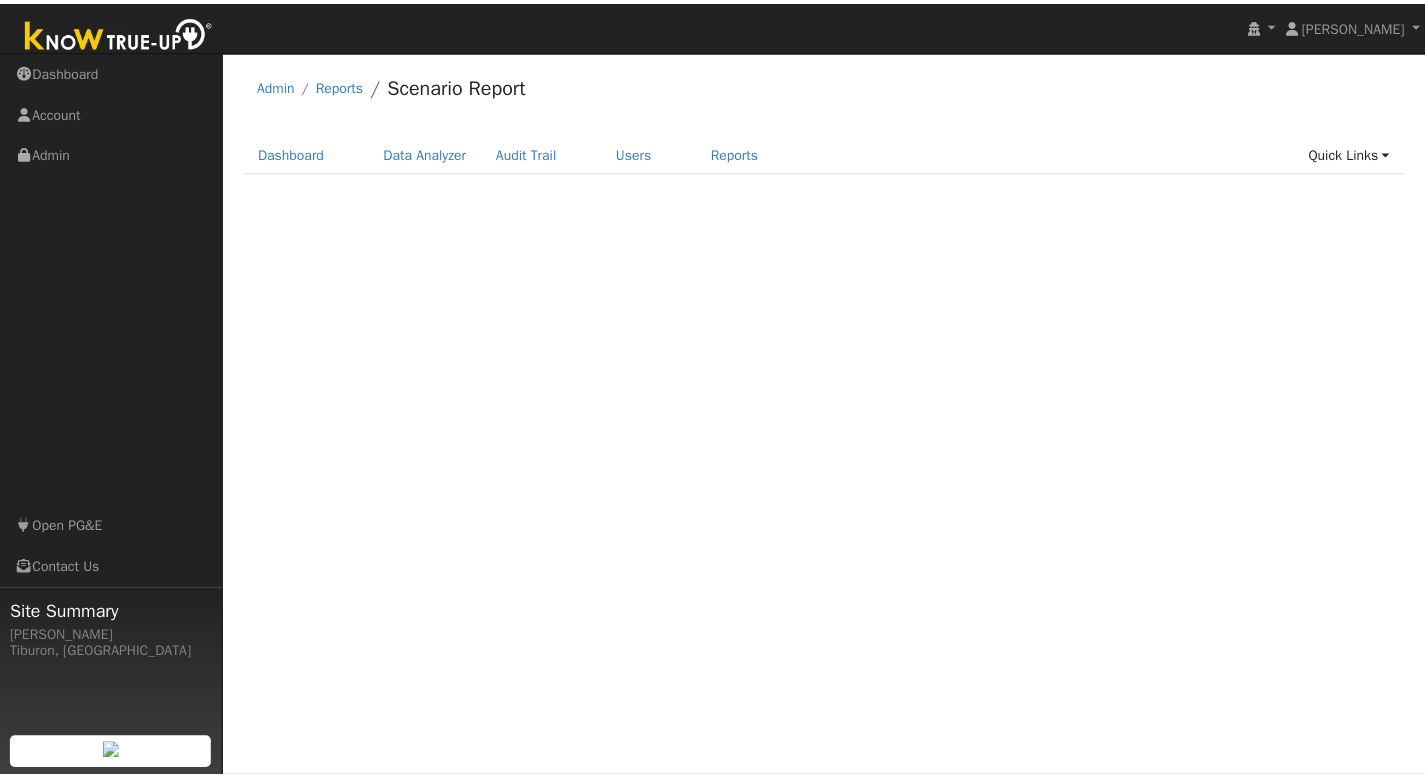 scroll, scrollTop: 0, scrollLeft: 0, axis: both 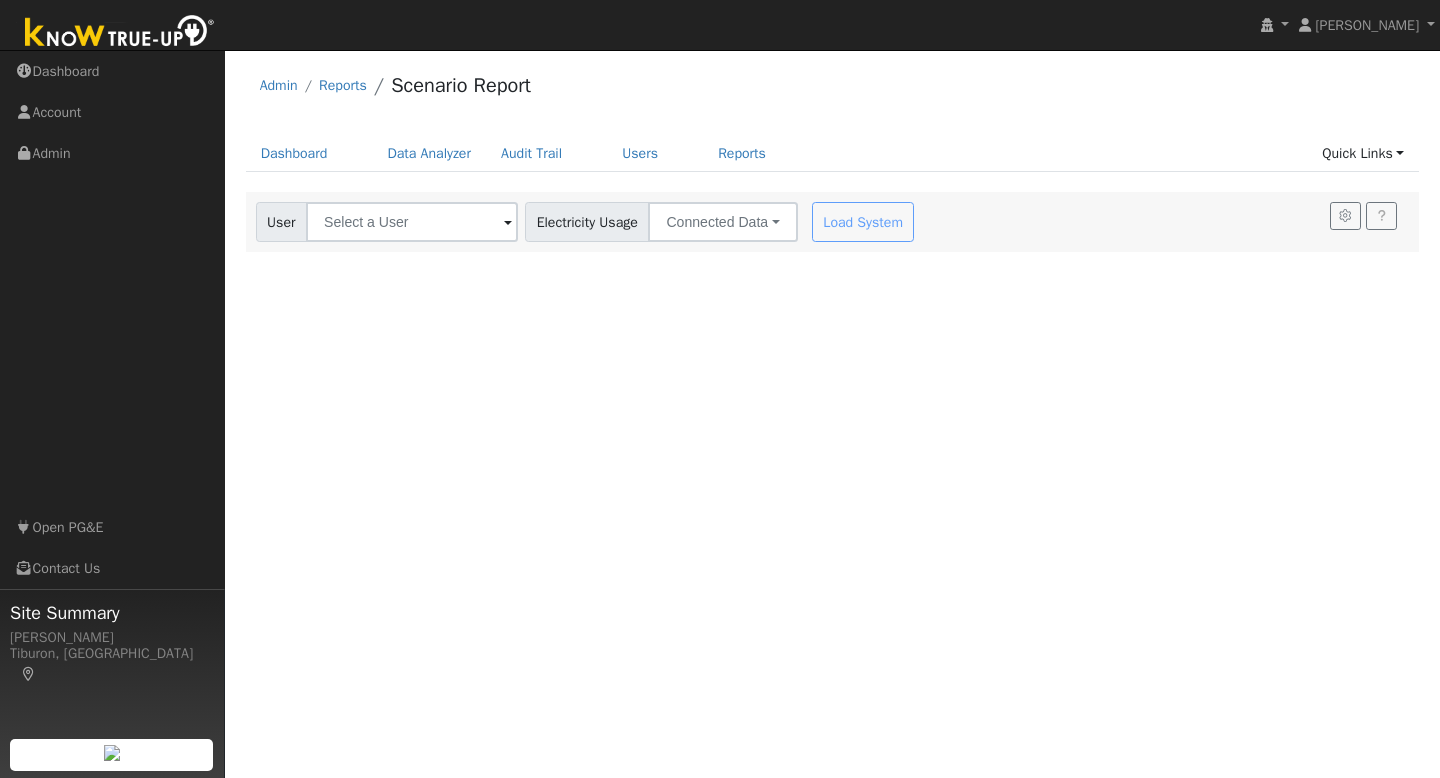 click on "Load System" at bounding box center [865, 222] 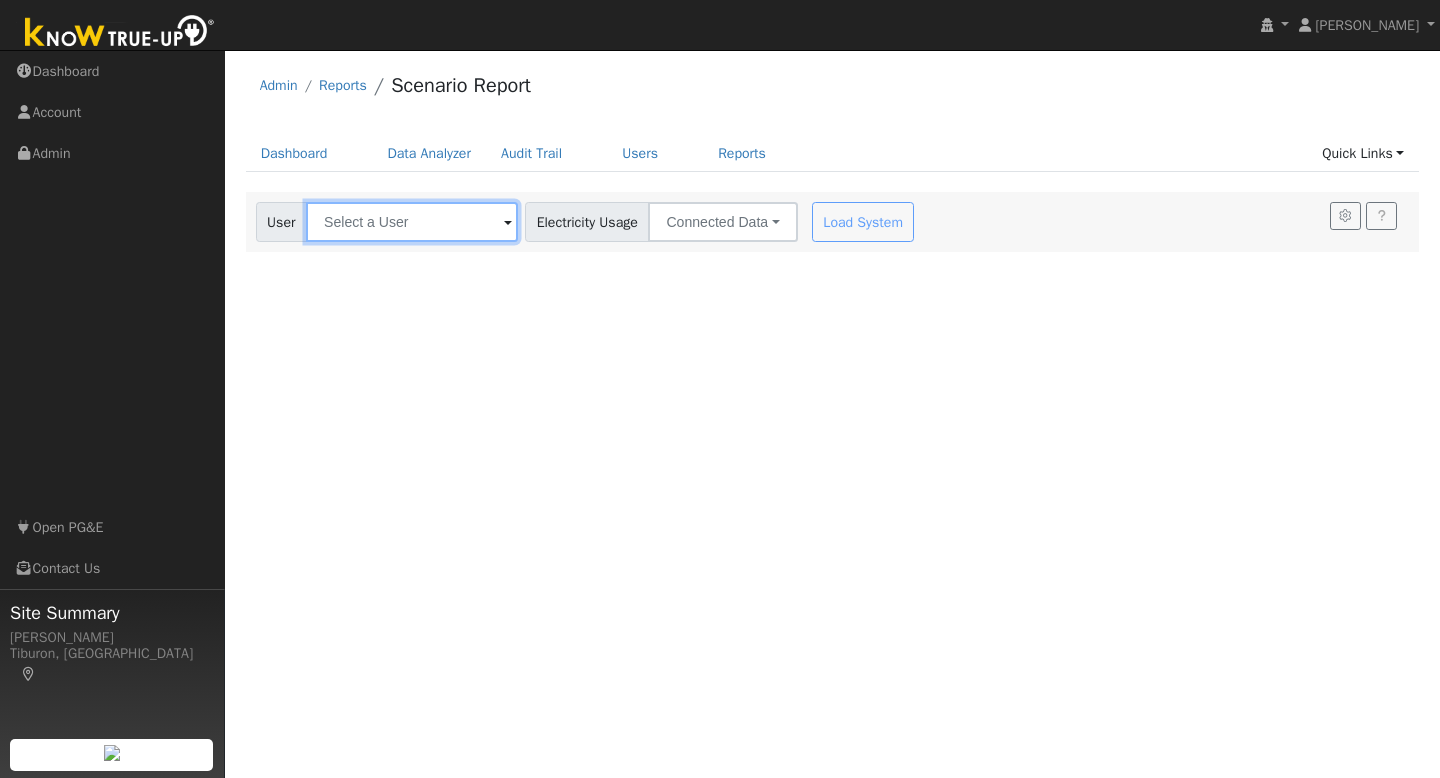 click at bounding box center [412, 222] 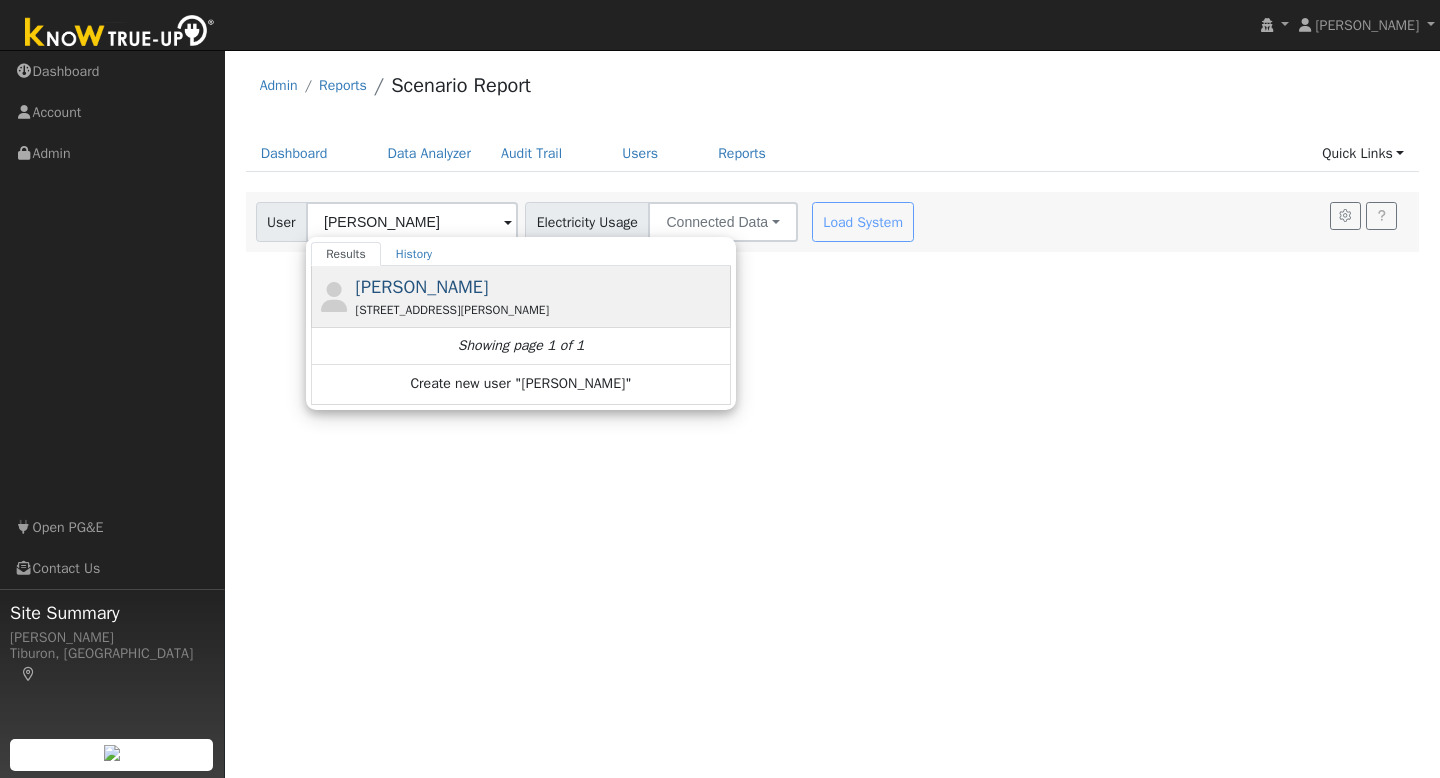 click on "[PERSON_NAME] [STREET_ADDRESS][PERSON_NAME]" at bounding box center [541, 296] 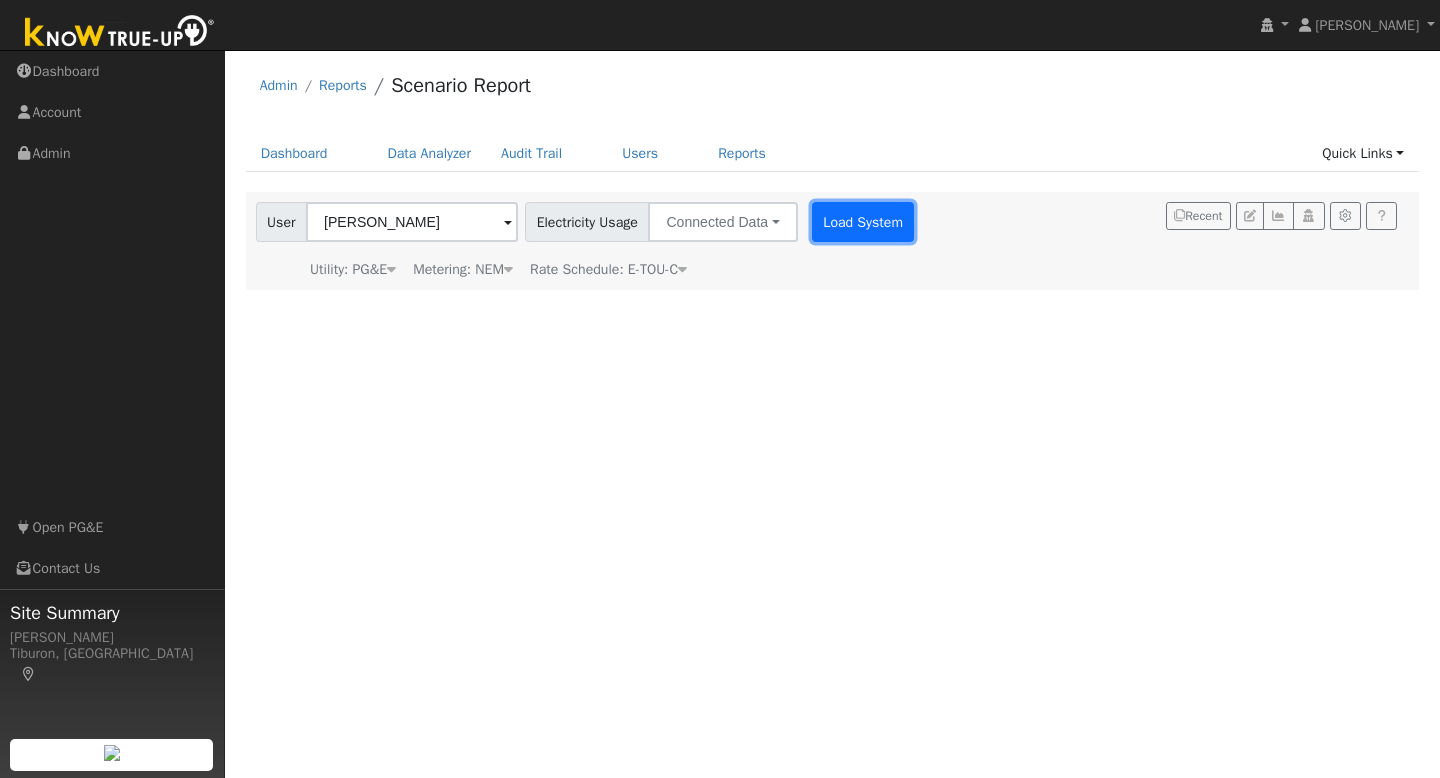 click on "Load System" at bounding box center (863, 222) 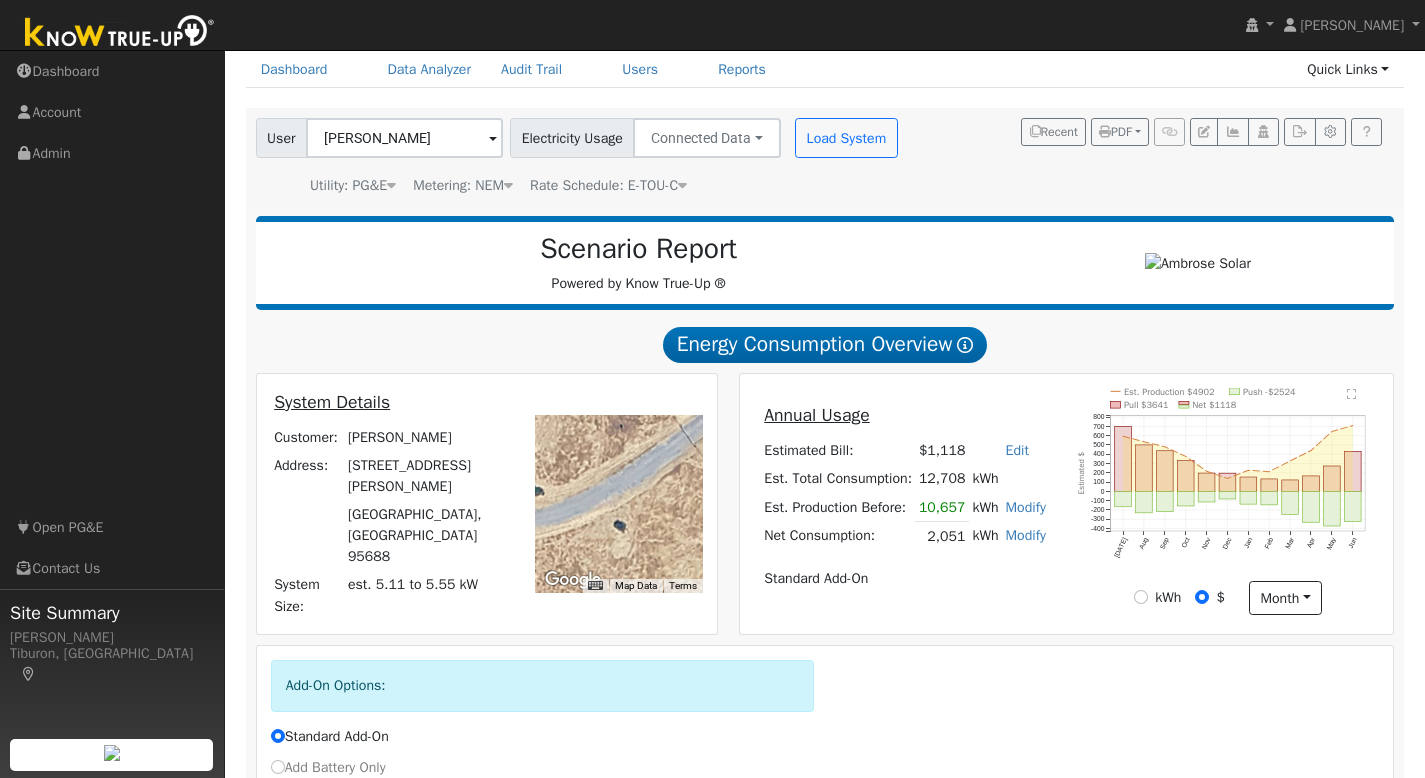 scroll, scrollTop: 270, scrollLeft: 0, axis: vertical 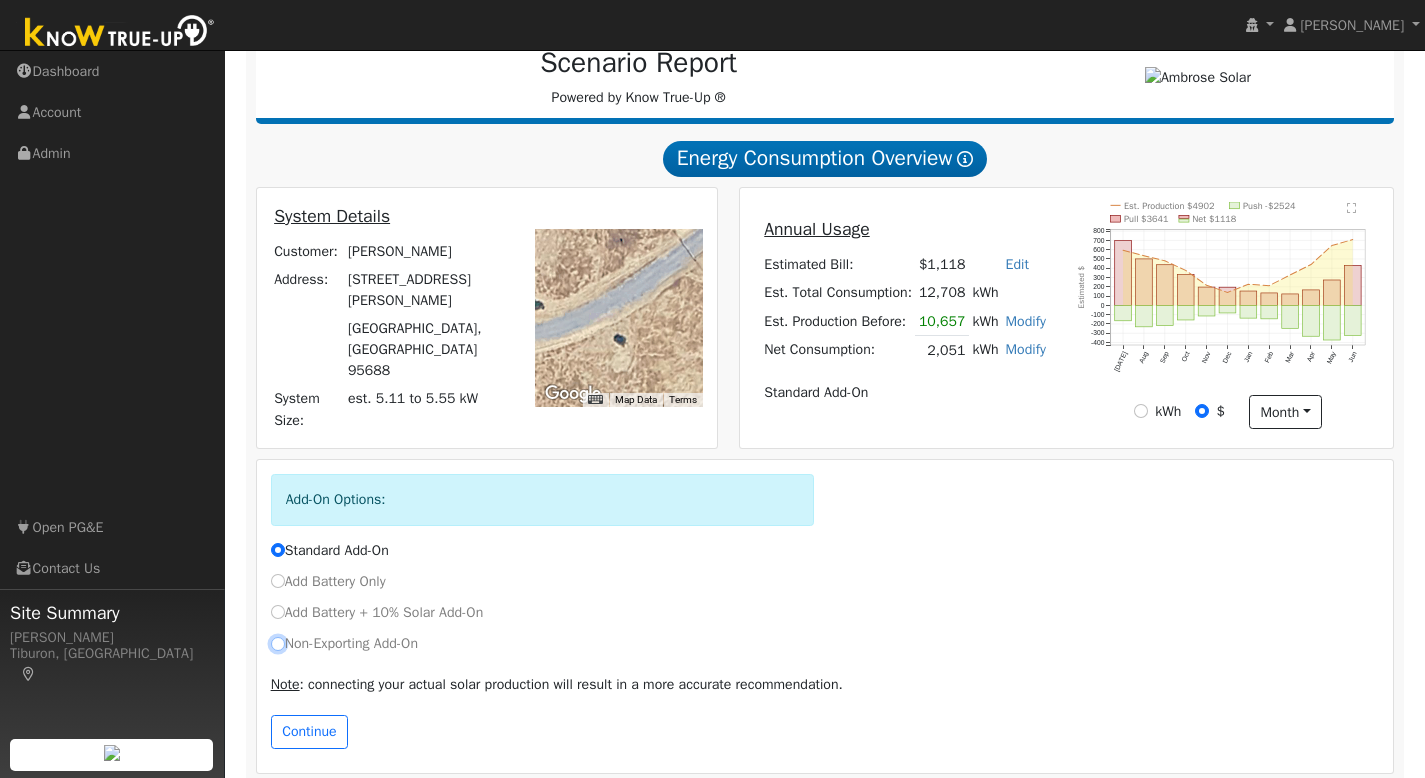 click on "Non-Exporting Add-On" at bounding box center [278, 644] 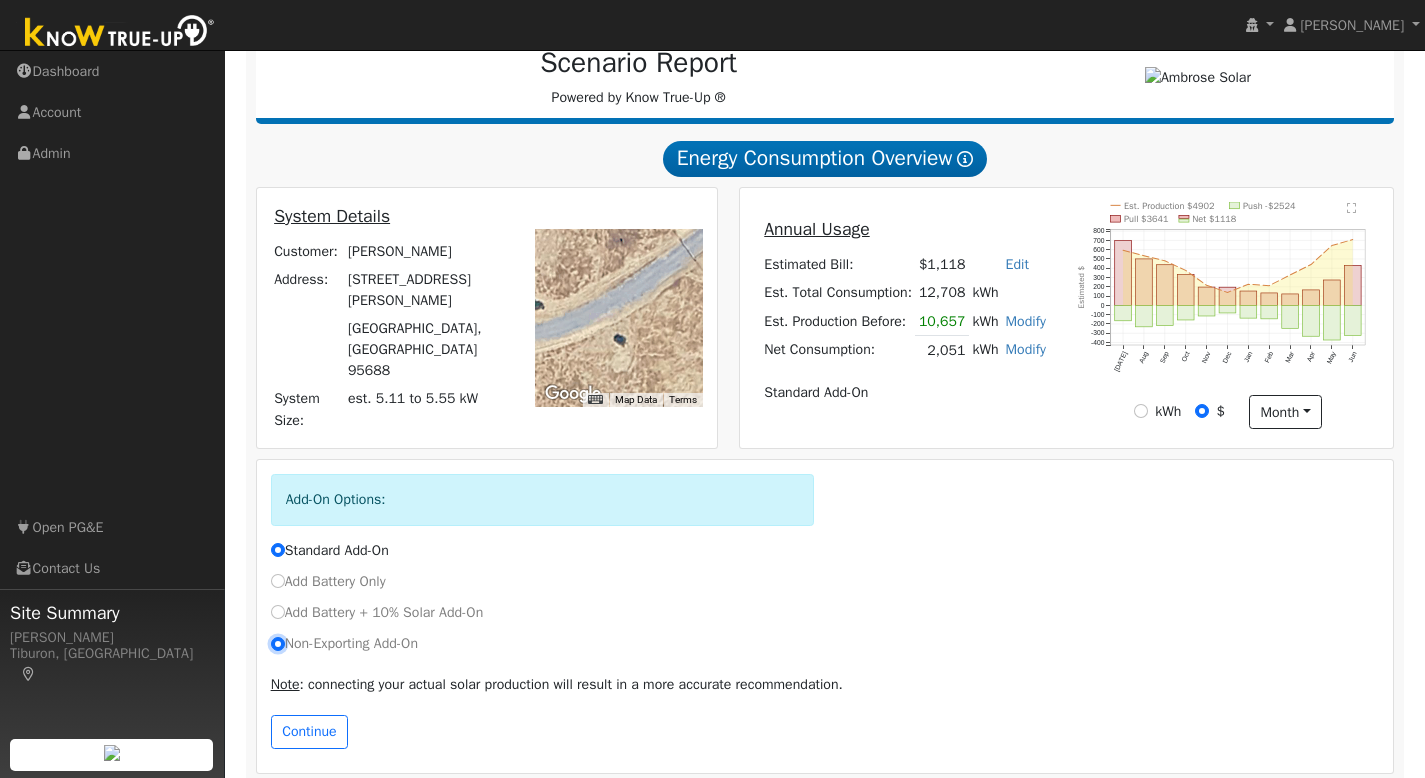 radio on "true" 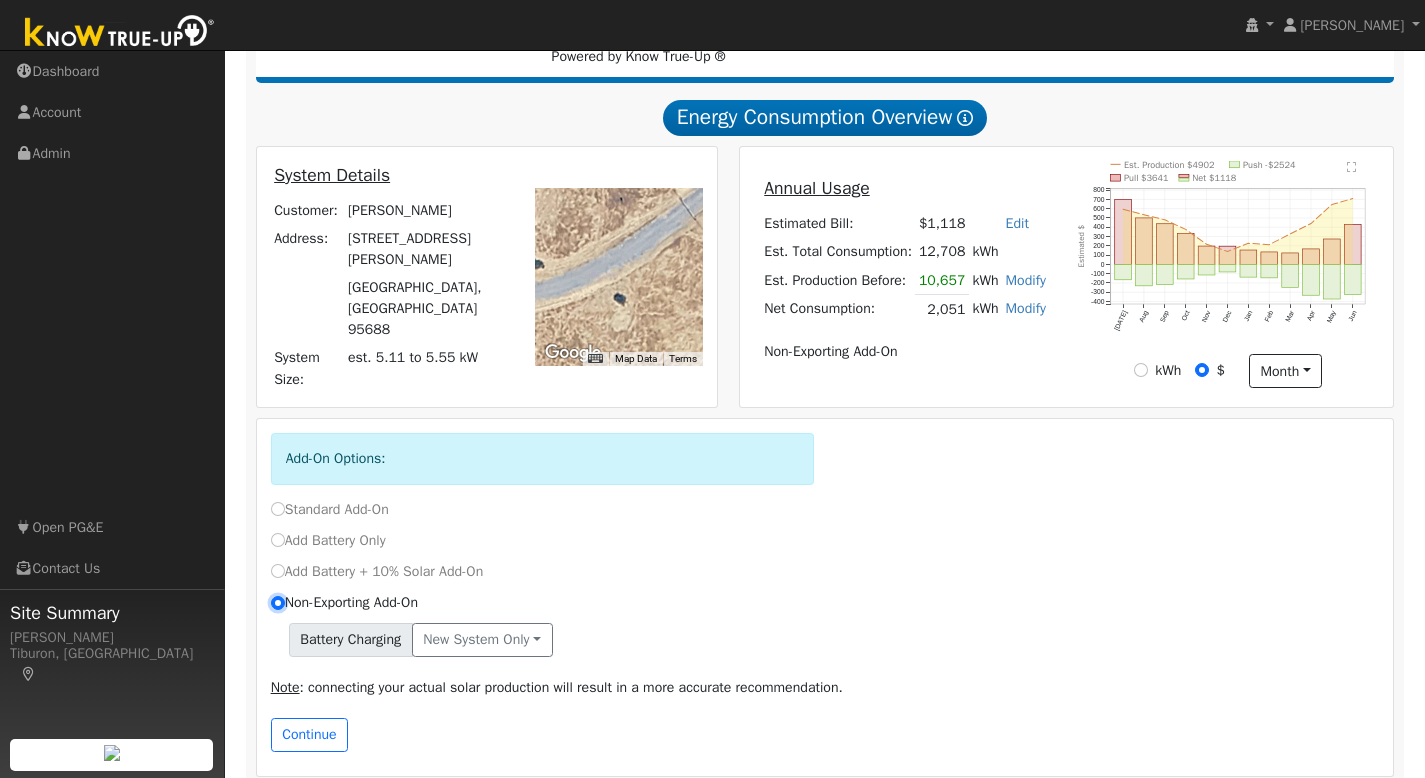 scroll, scrollTop: 311, scrollLeft: 0, axis: vertical 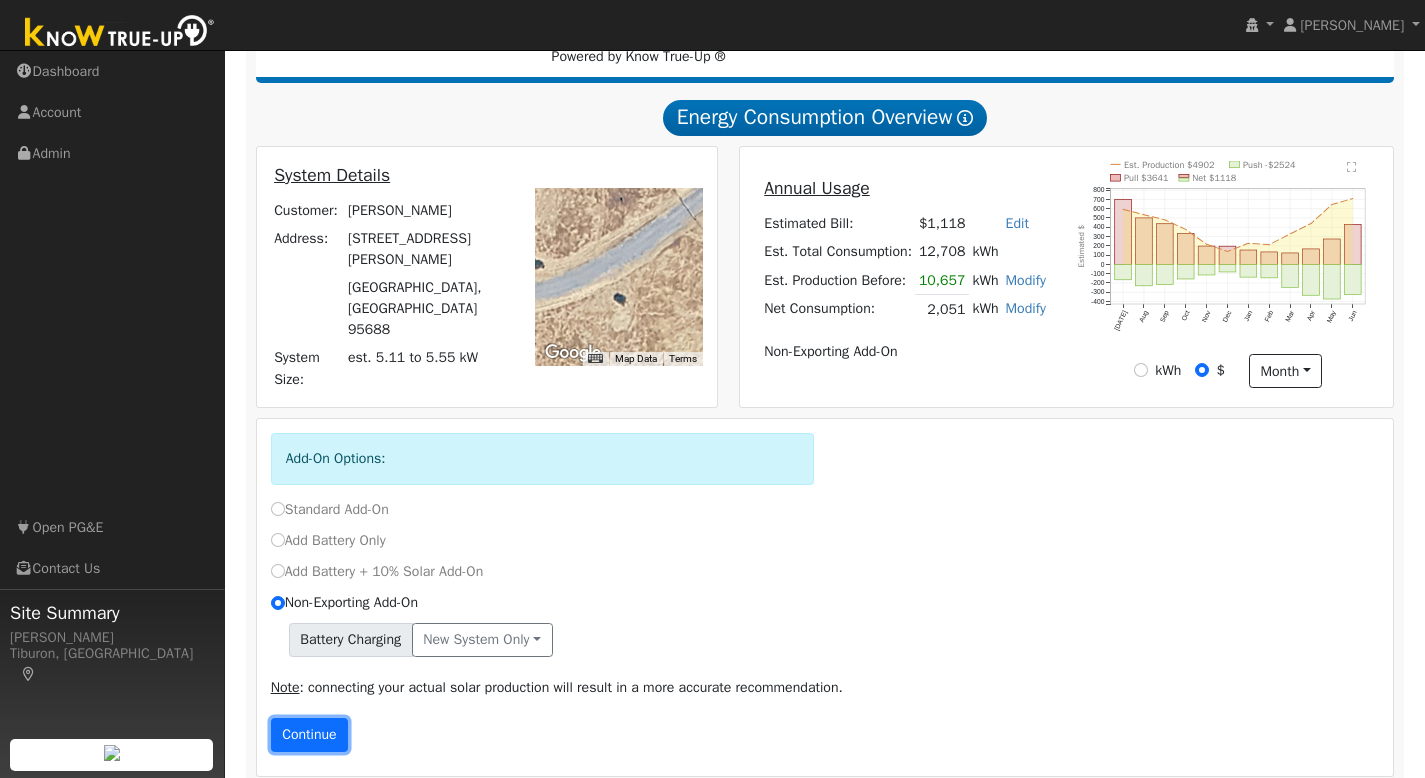 click on "Continue" at bounding box center [310, 735] 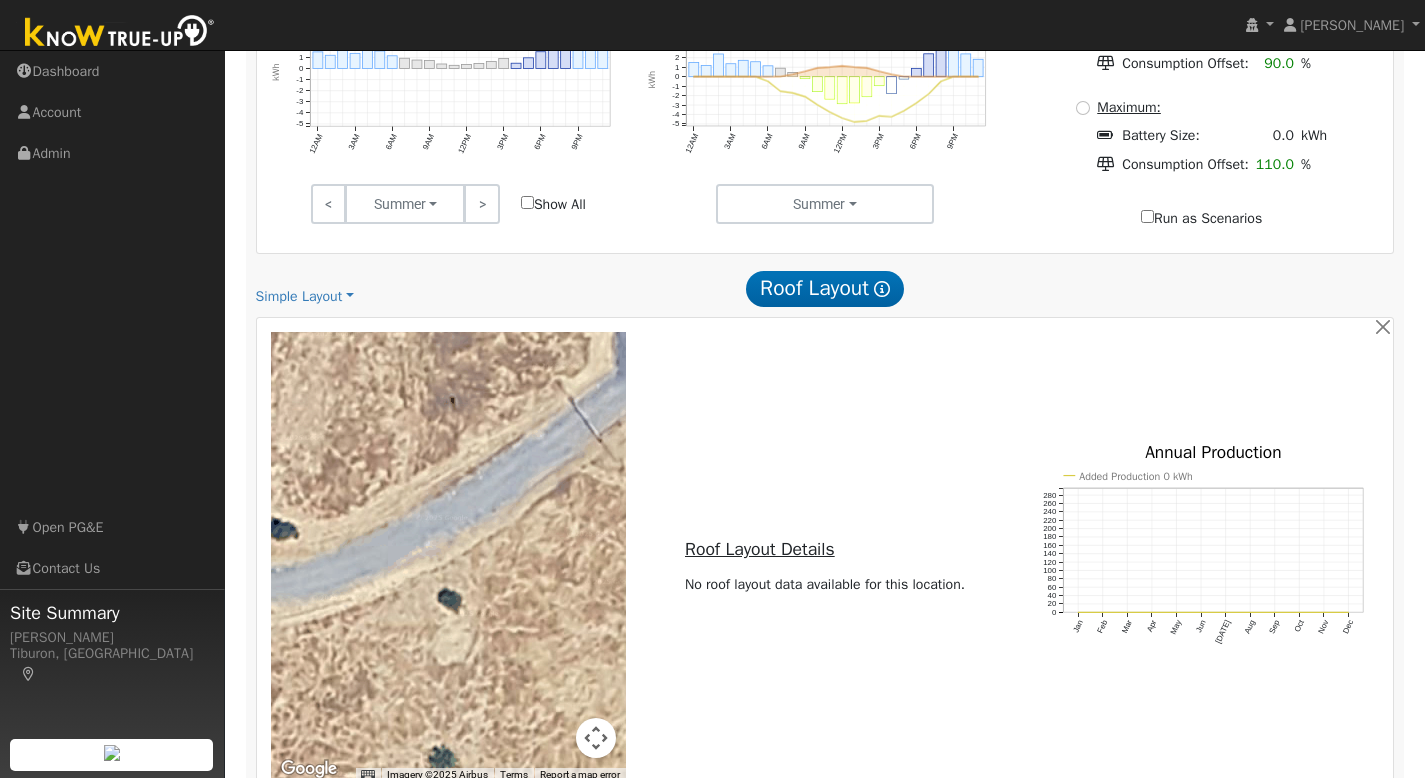 scroll, scrollTop: 1374, scrollLeft: 0, axis: vertical 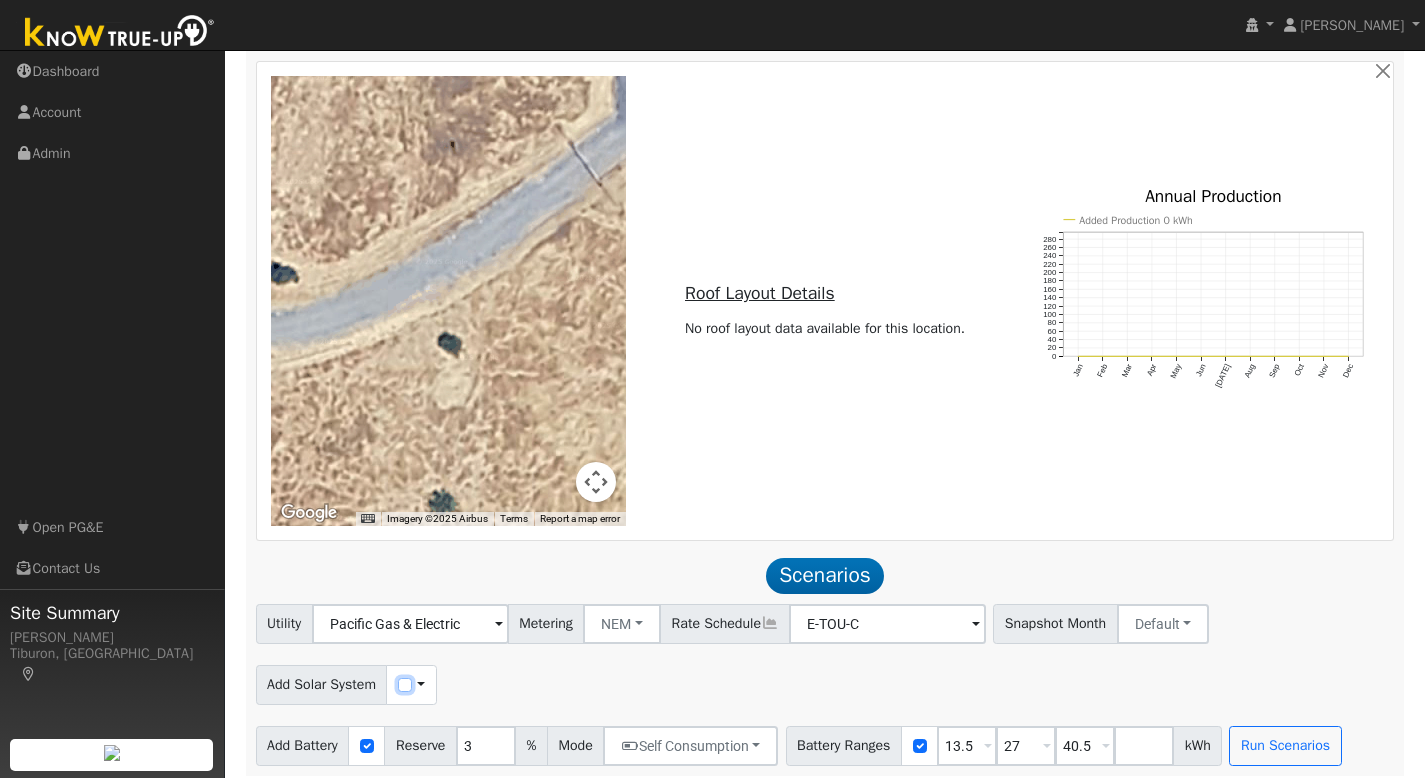 click at bounding box center [405, 685] 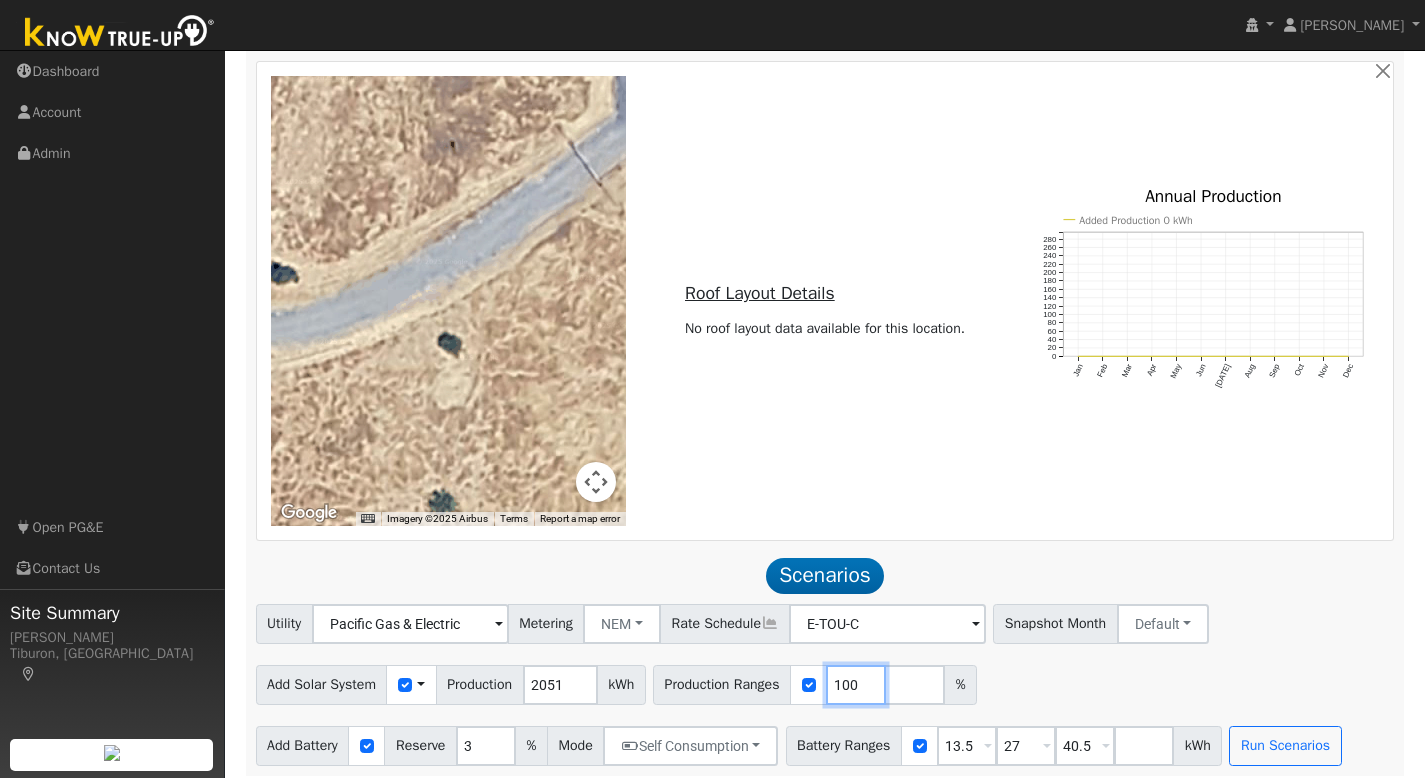 drag, startPoint x: 880, startPoint y: 674, endPoint x: 817, endPoint y: 679, distance: 63.1981 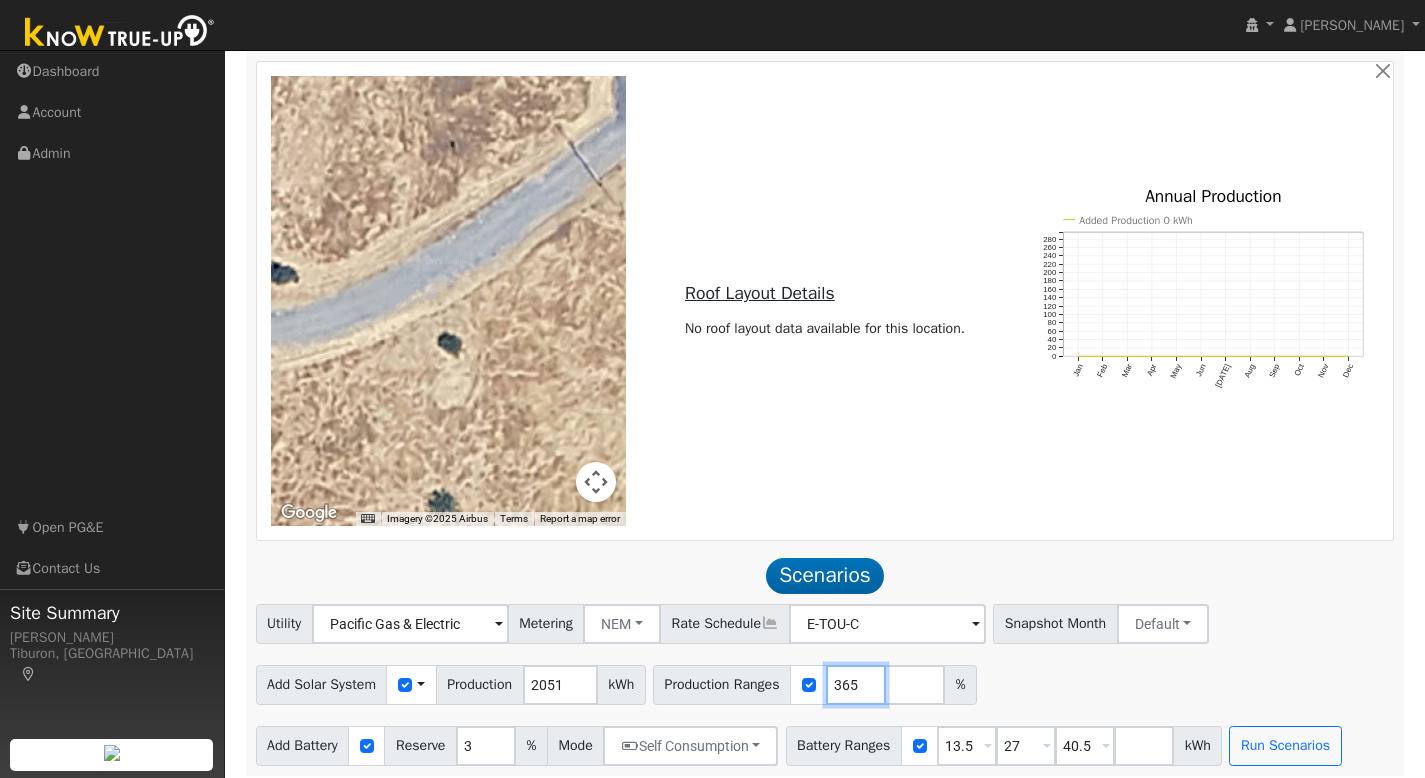 type on "365" 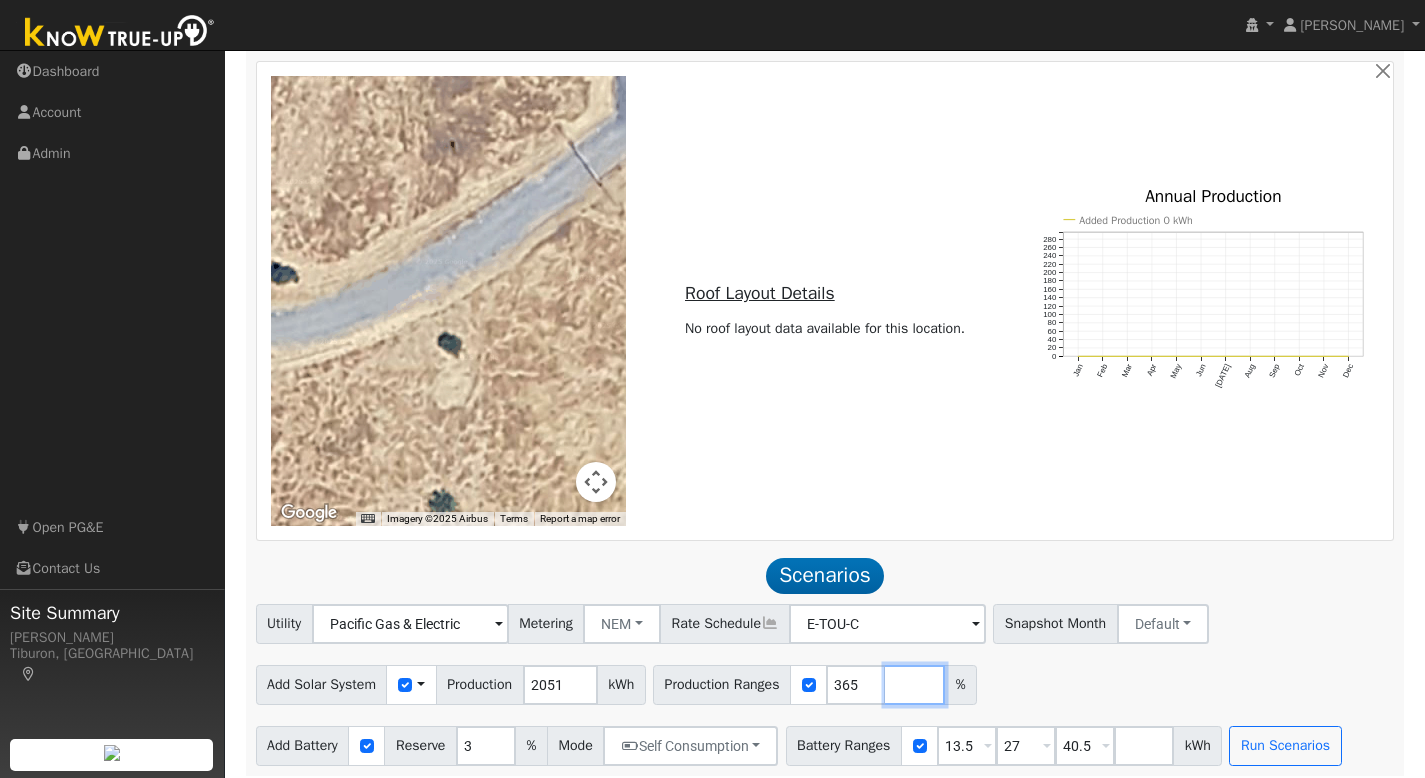 click at bounding box center [915, 685] 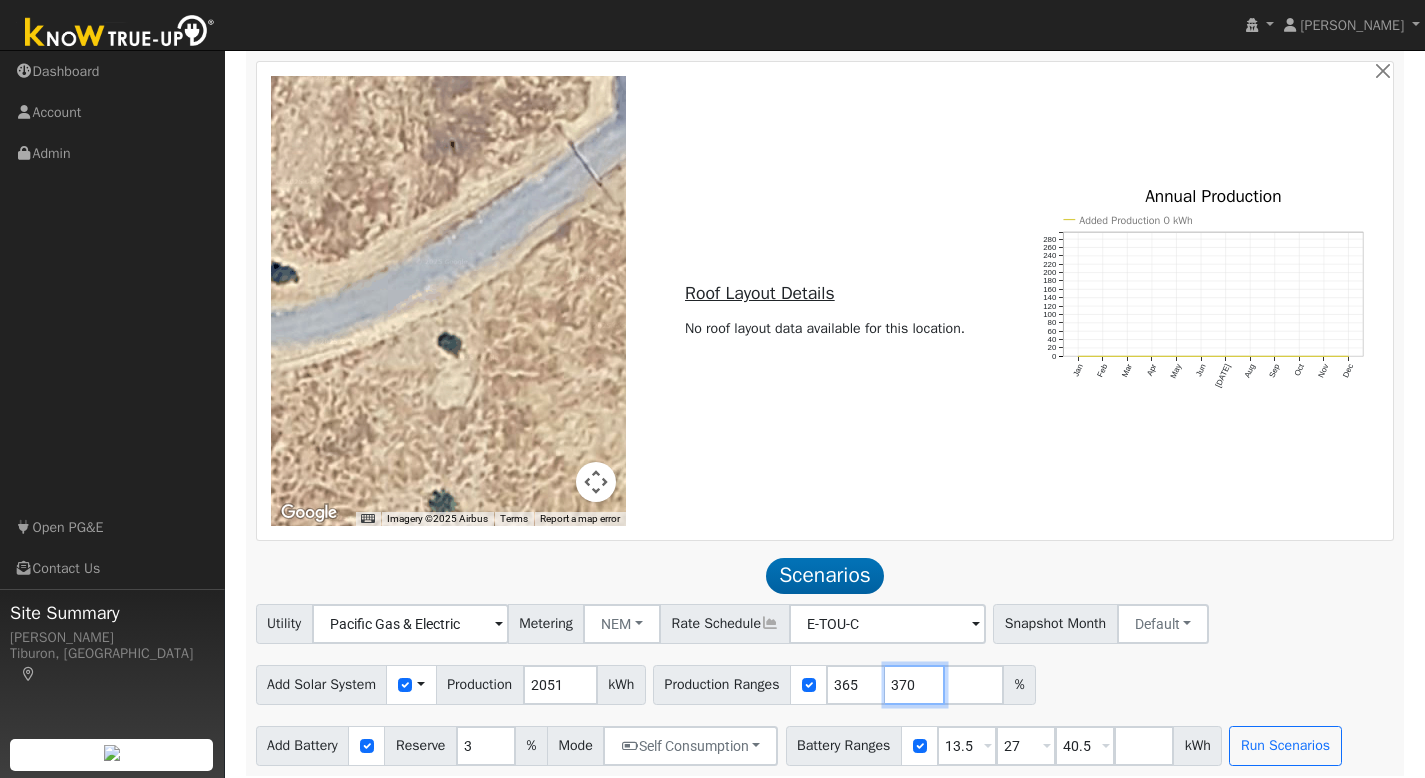 type on "370" 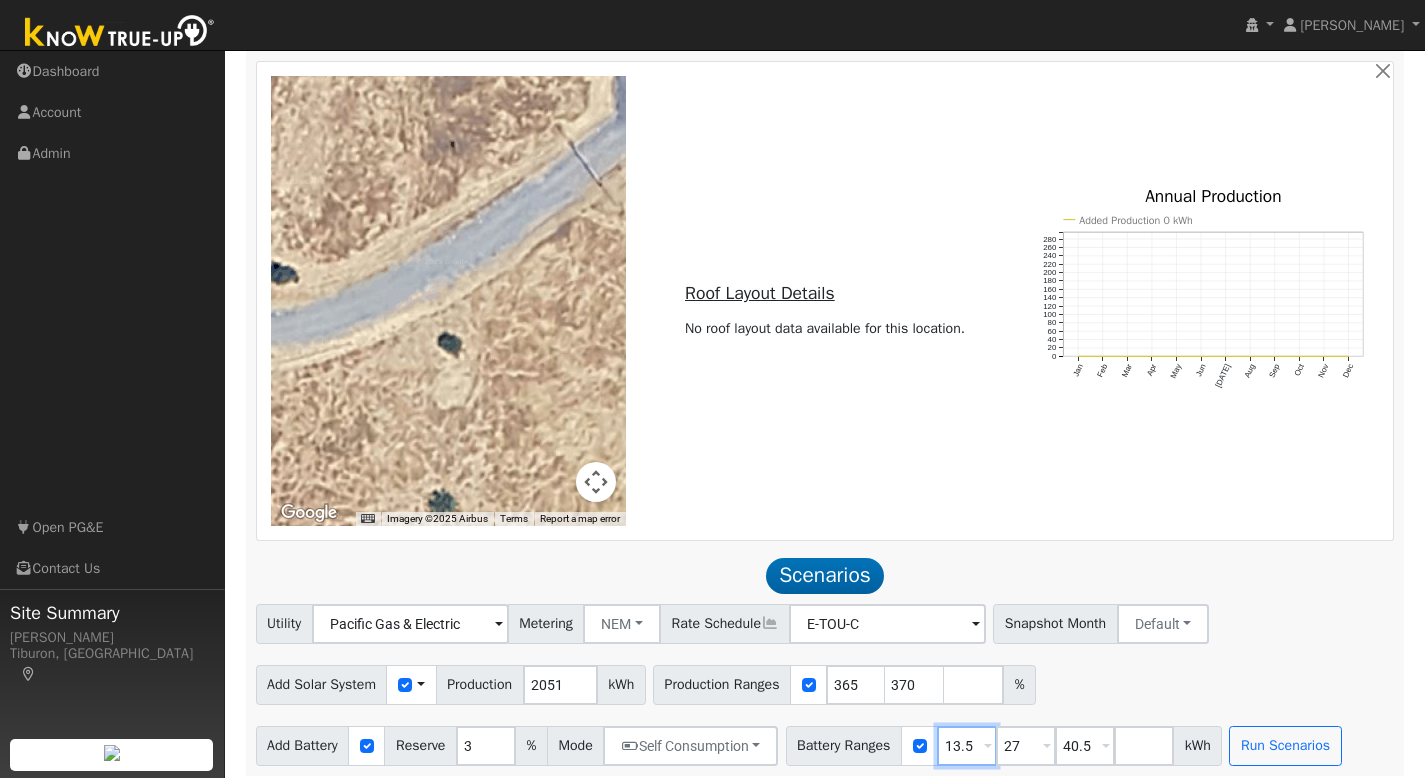 drag, startPoint x: 998, startPoint y: 740, endPoint x: 932, endPoint y: 741, distance: 66.007576 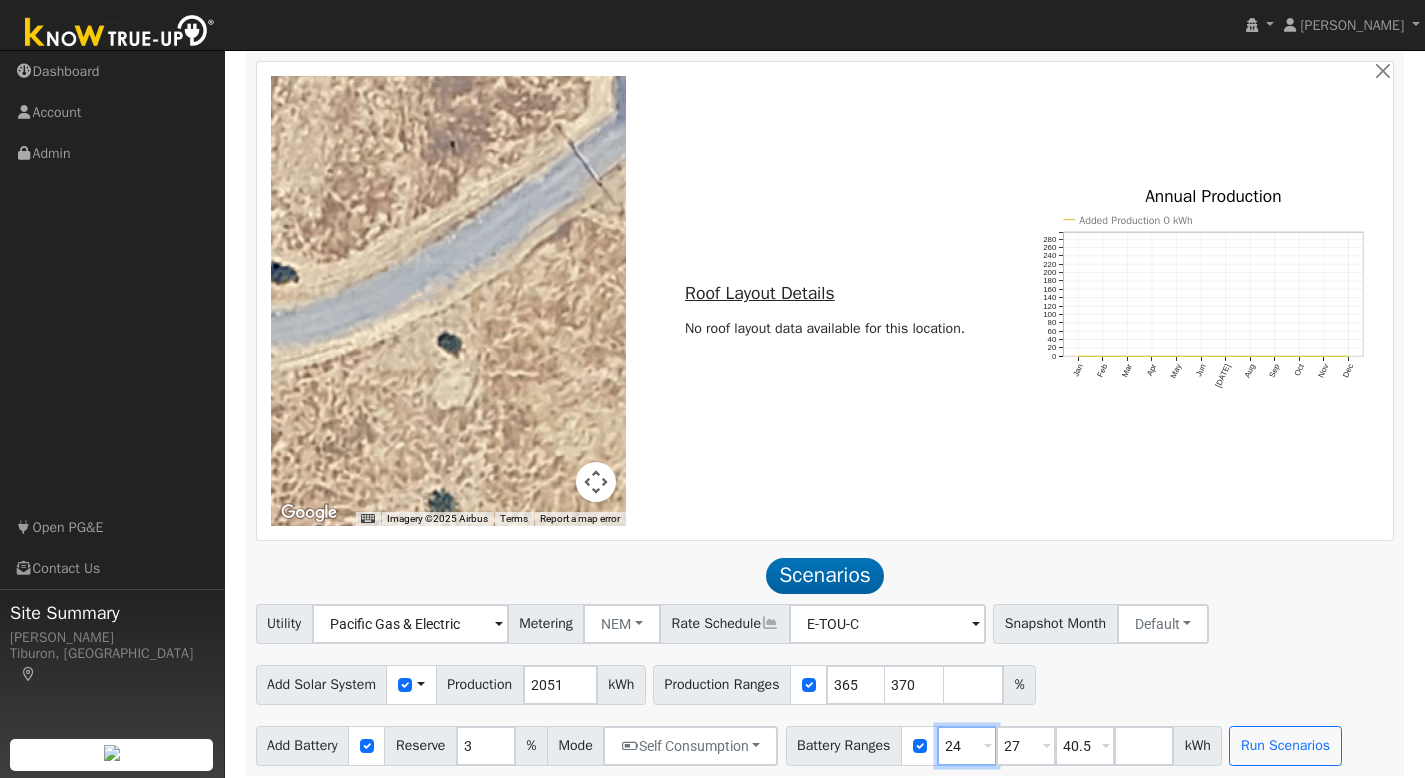 type on "24" 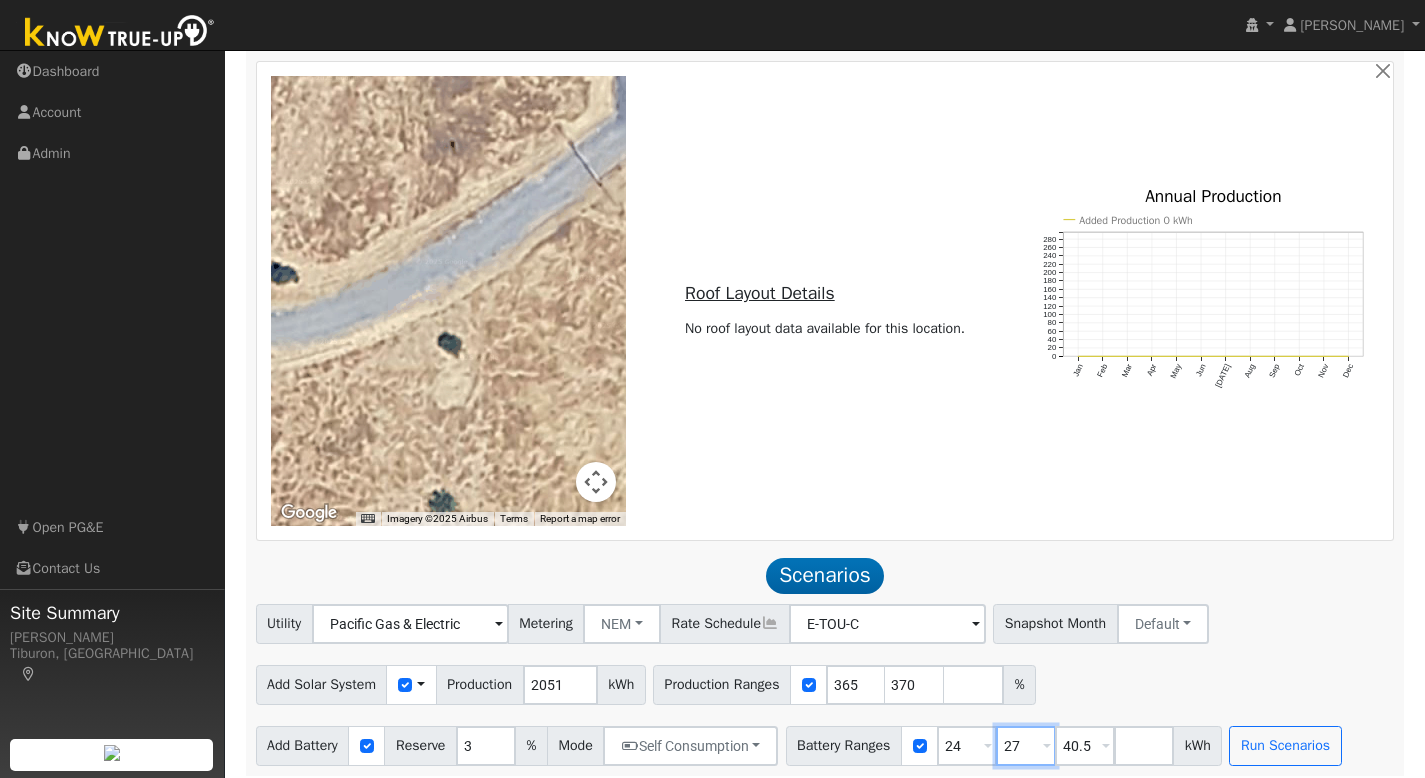 drag, startPoint x: 1050, startPoint y: 735, endPoint x: 1016, endPoint y: 736, distance: 34.0147 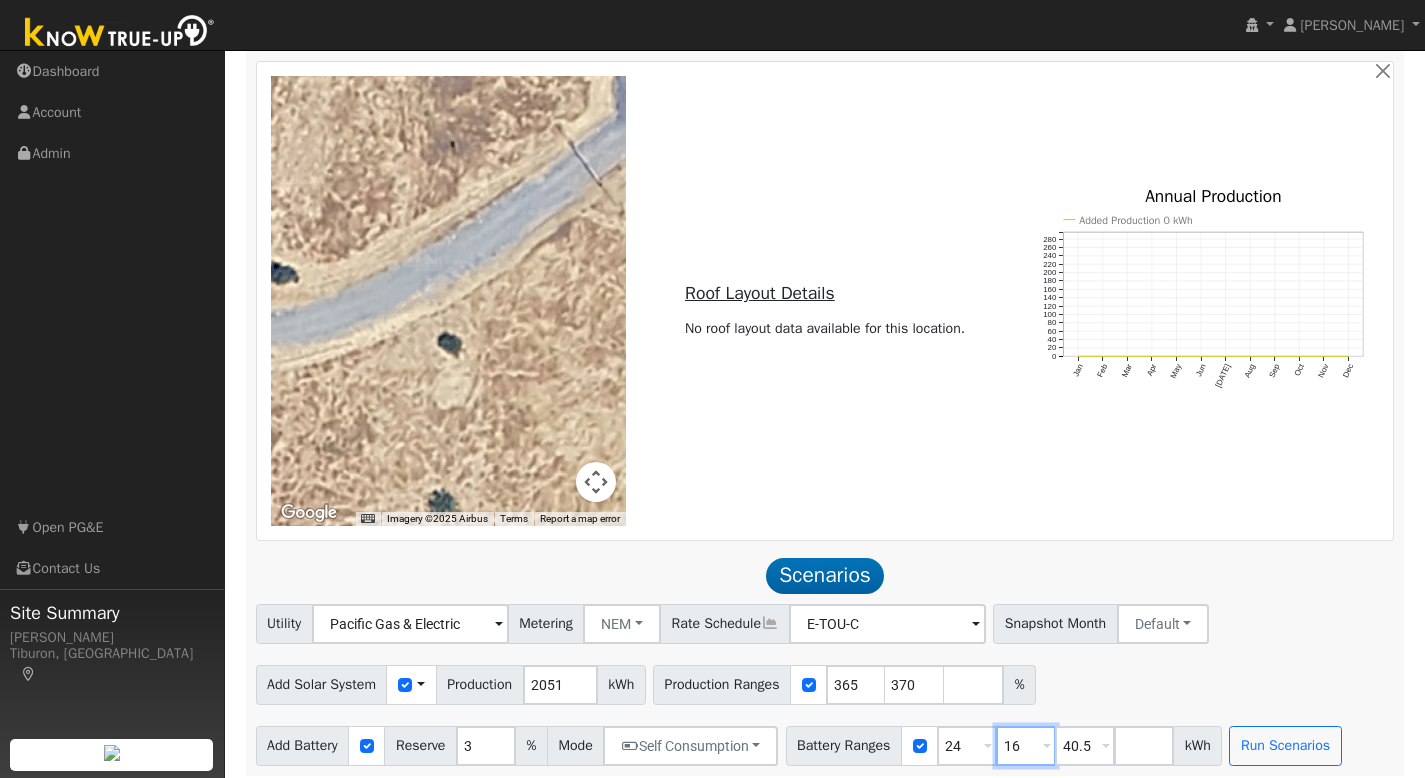 type on "16" 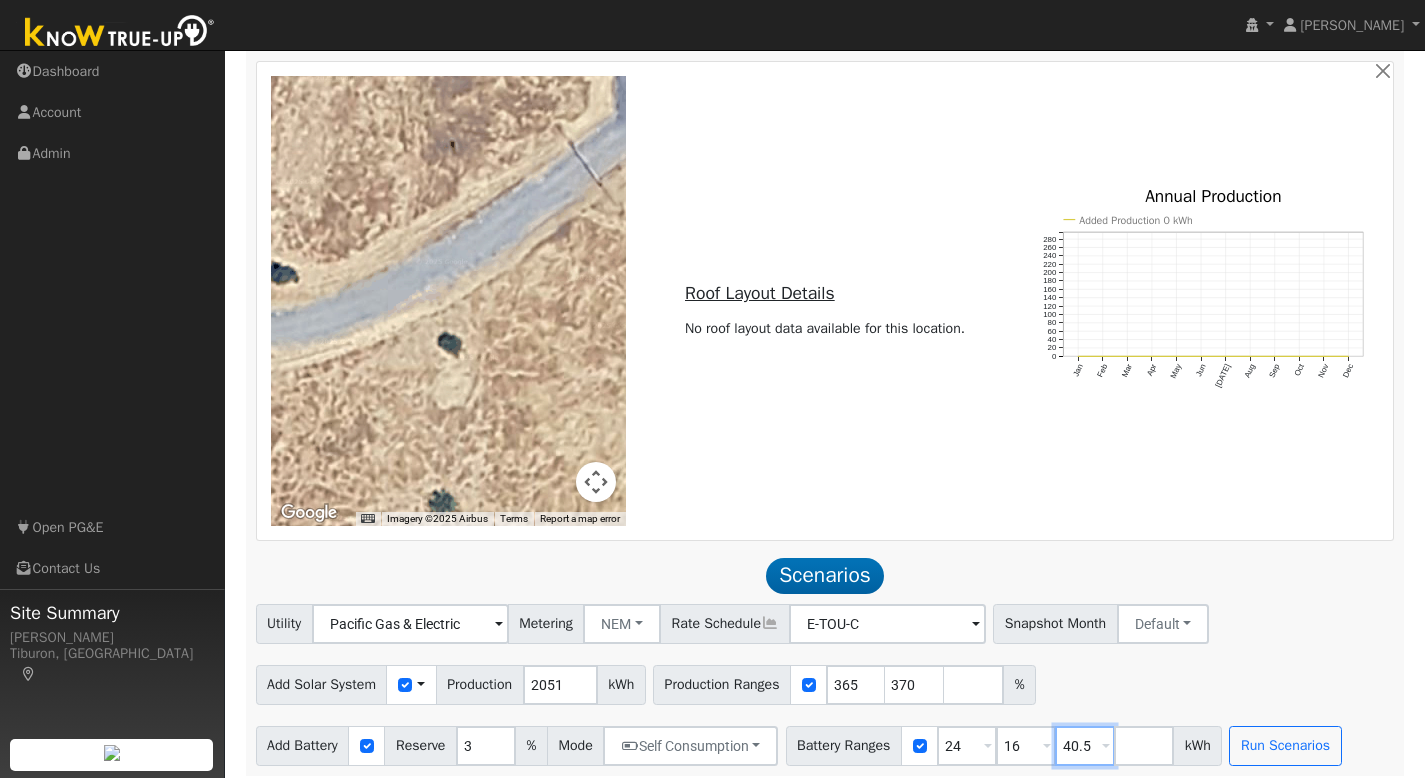 type on "16" 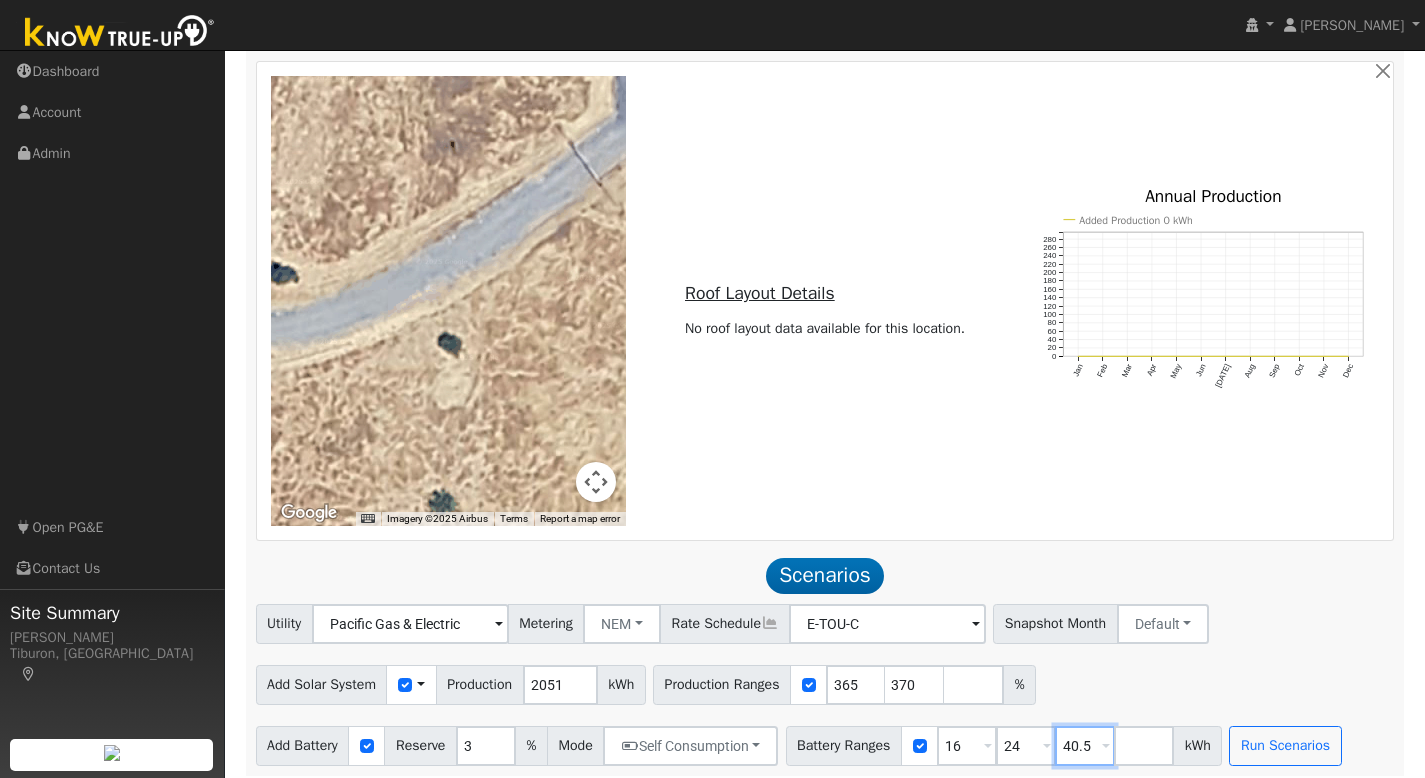 drag, startPoint x: 1114, startPoint y: 740, endPoint x: 1081, endPoint y: 738, distance: 33.06055 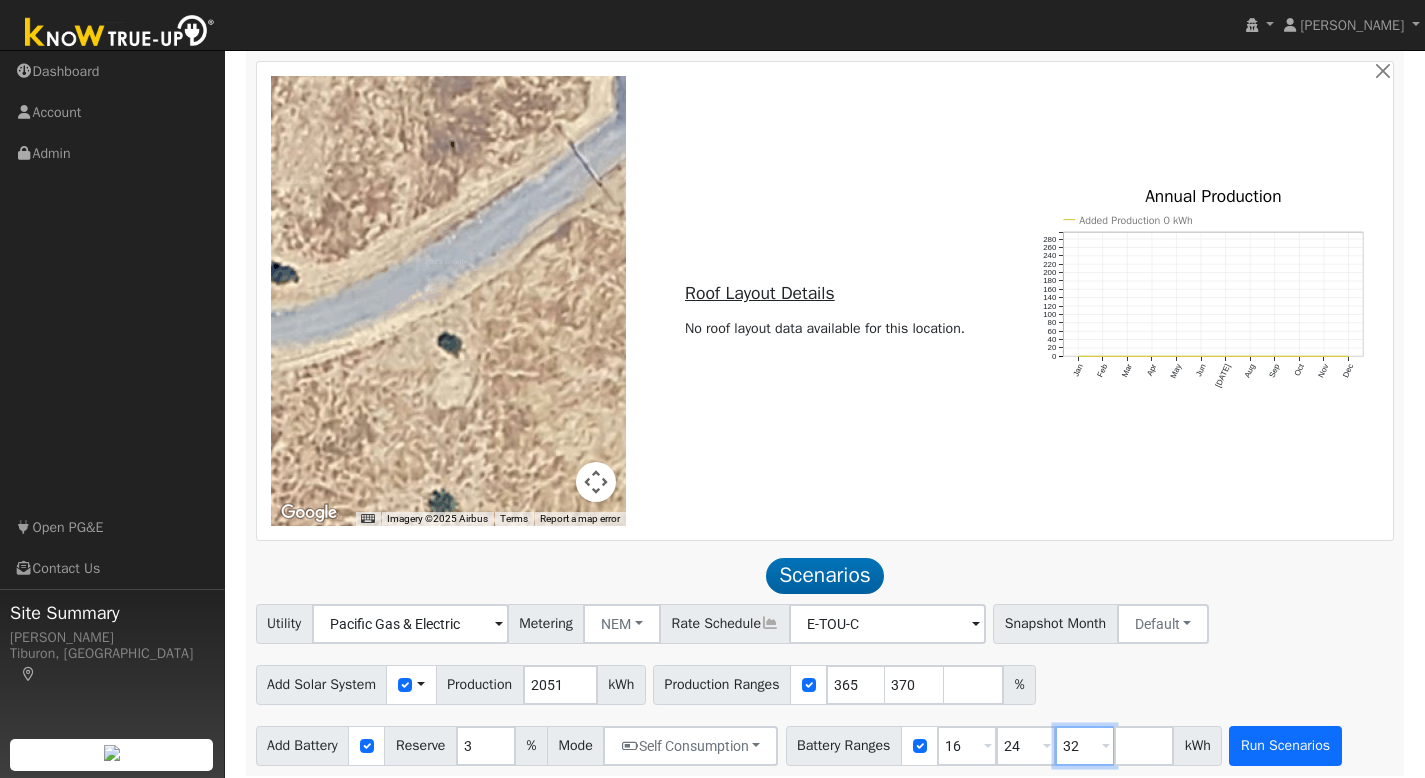 type on "32" 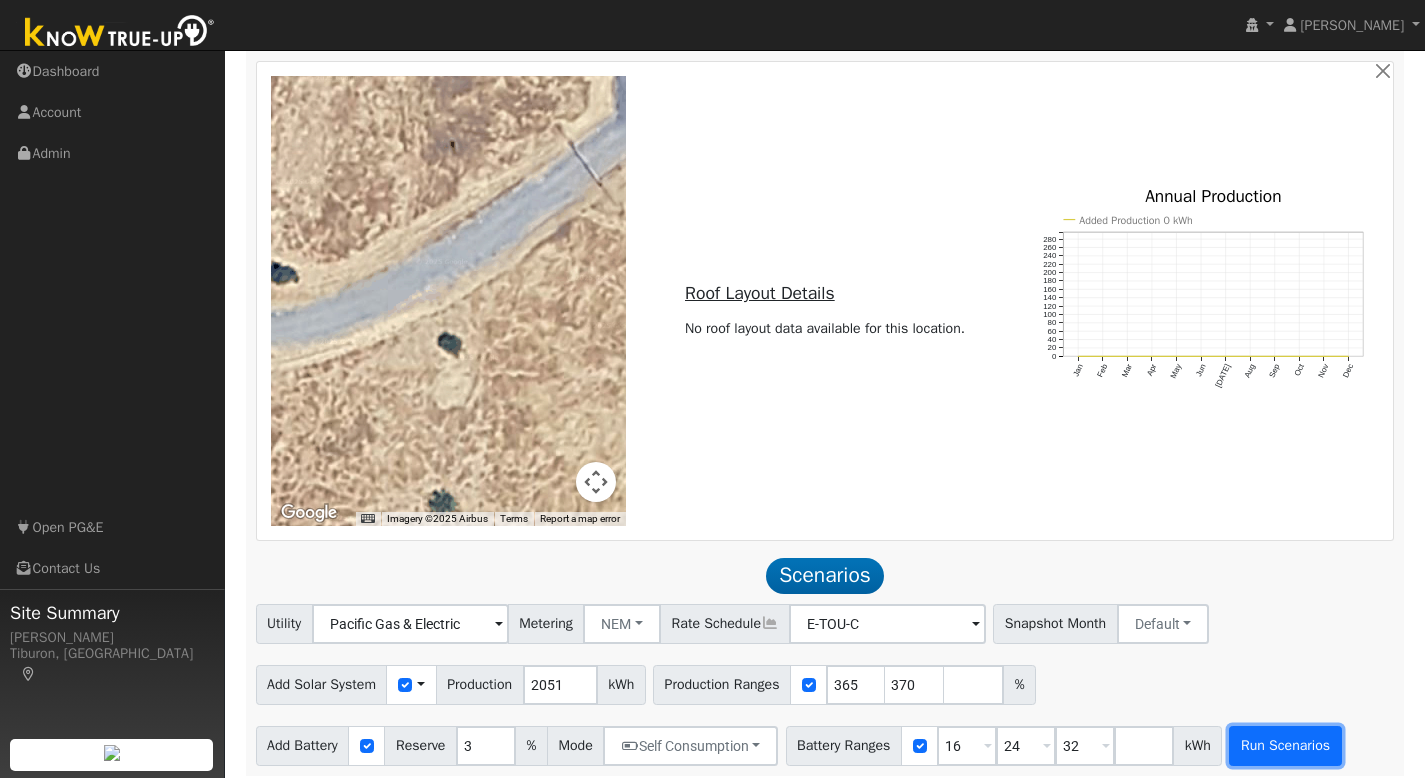 click on "Run Scenarios" at bounding box center (1285, 746) 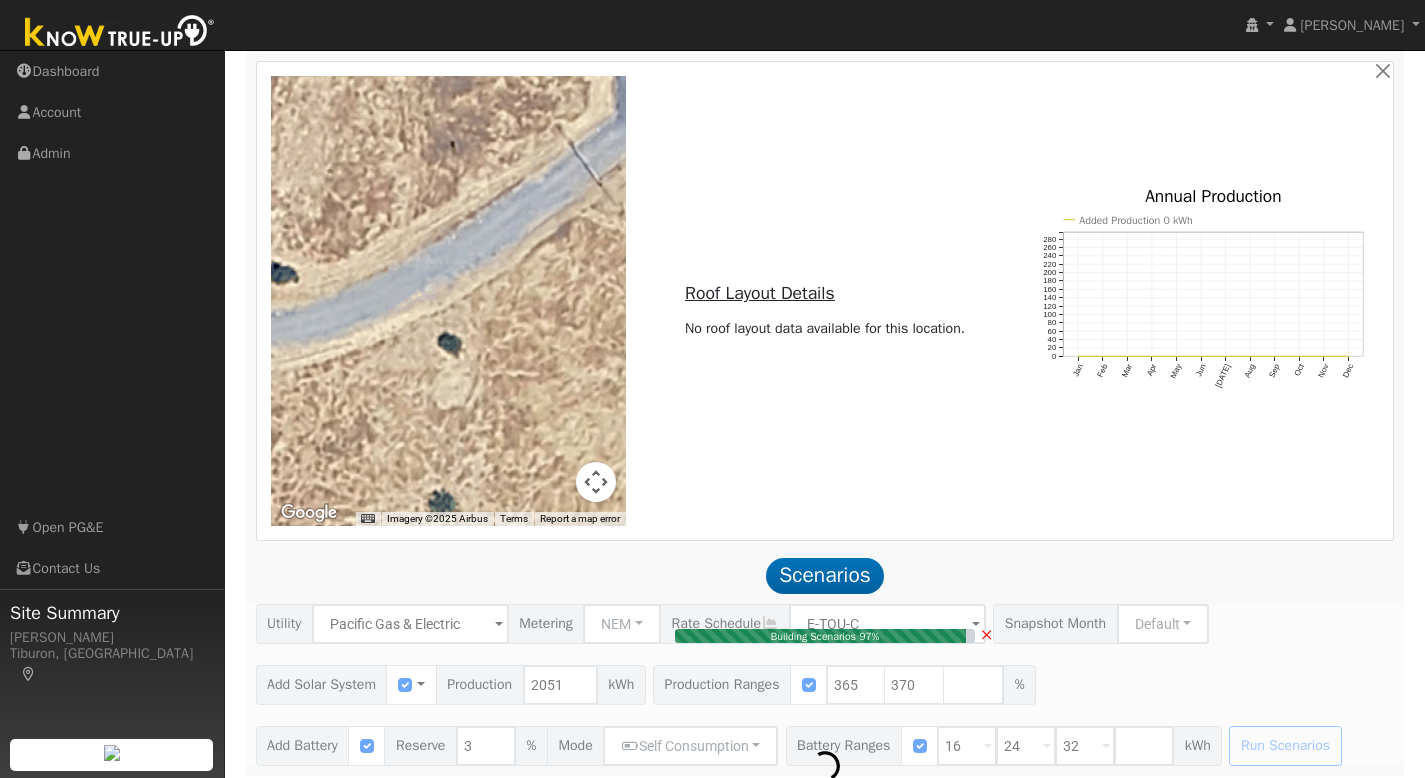 type on "5.1" 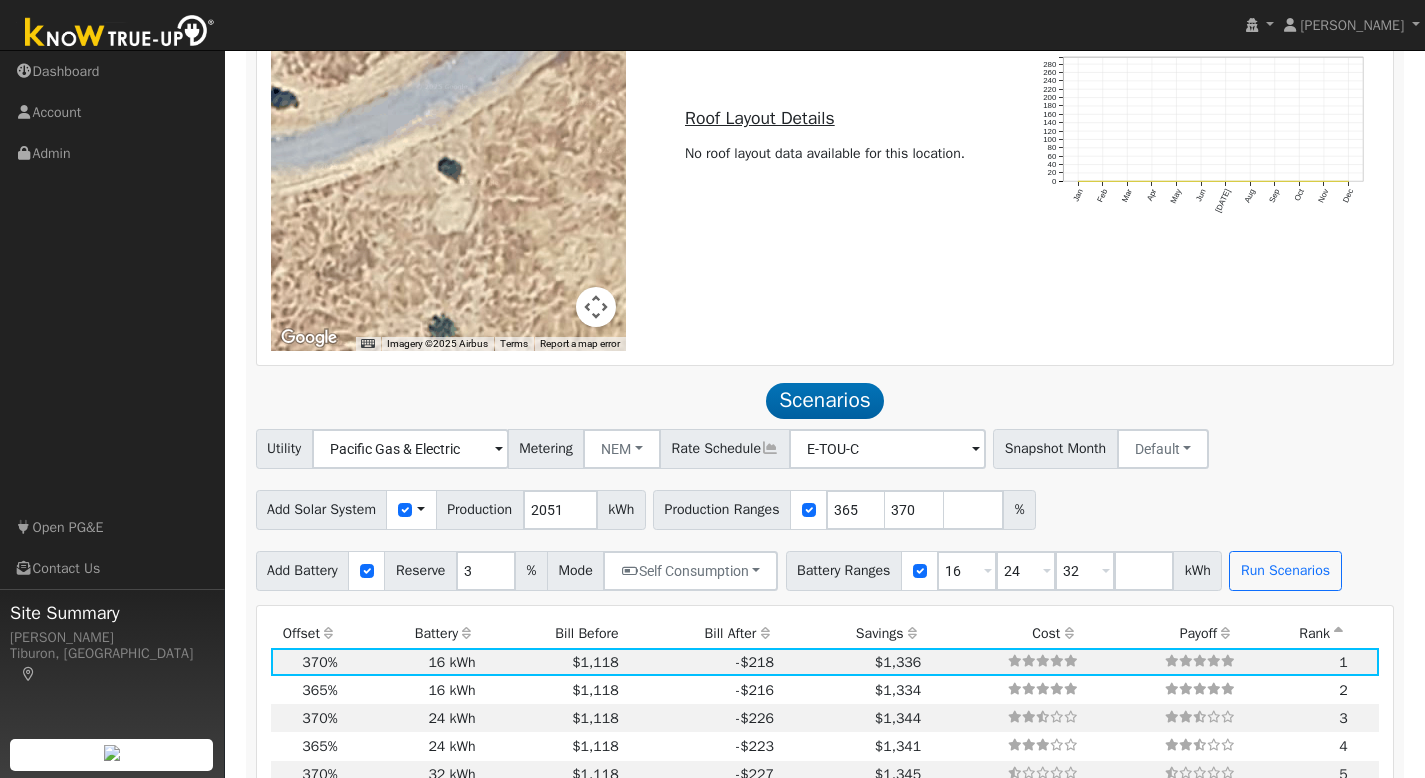 scroll, scrollTop: 1863, scrollLeft: 0, axis: vertical 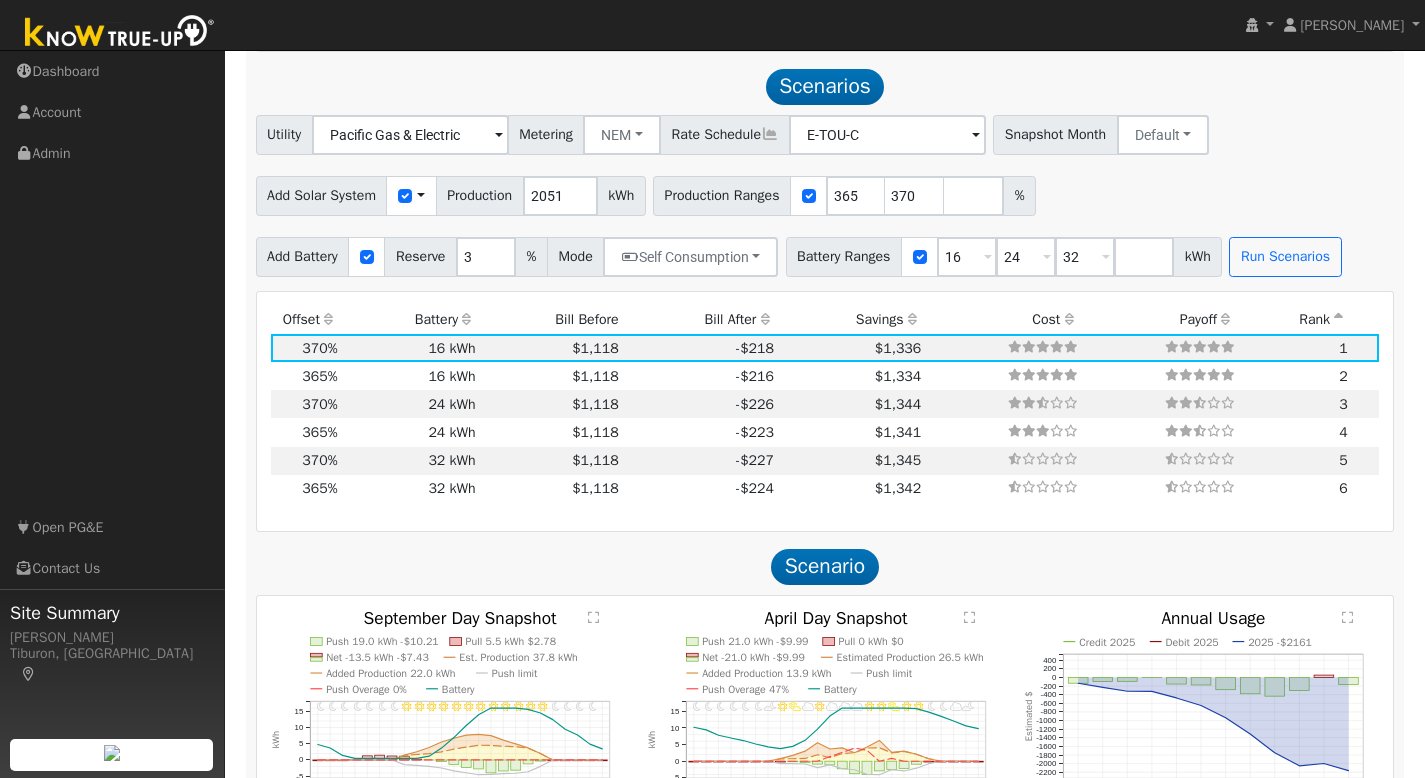 click on "Gavin Steiner
Gavin Steiner
Profile
My Company
Help Center
Terms Of Service
See What's New
Log Out
Navigation
Dashboard
Account" at bounding box center (712, 25) 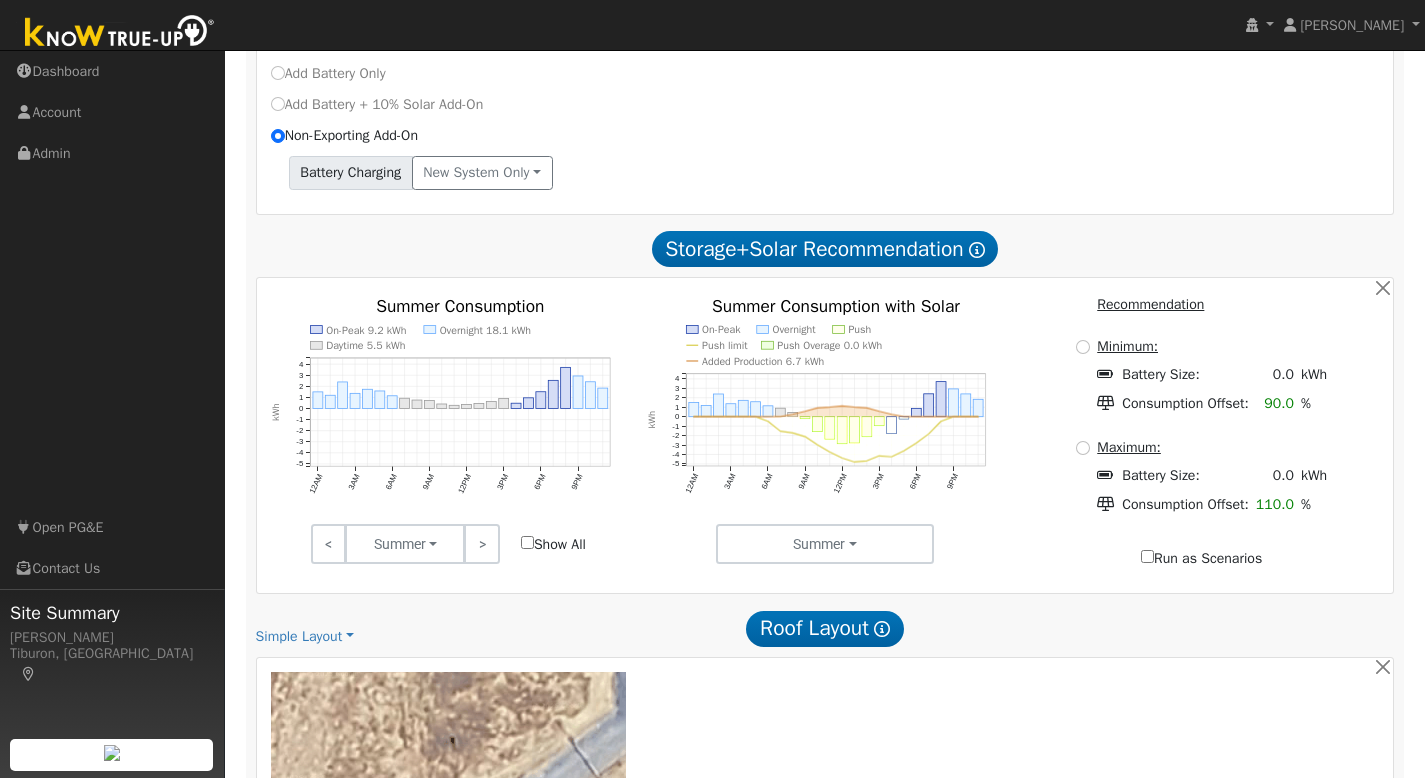 scroll, scrollTop: 0, scrollLeft: 0, axis: both 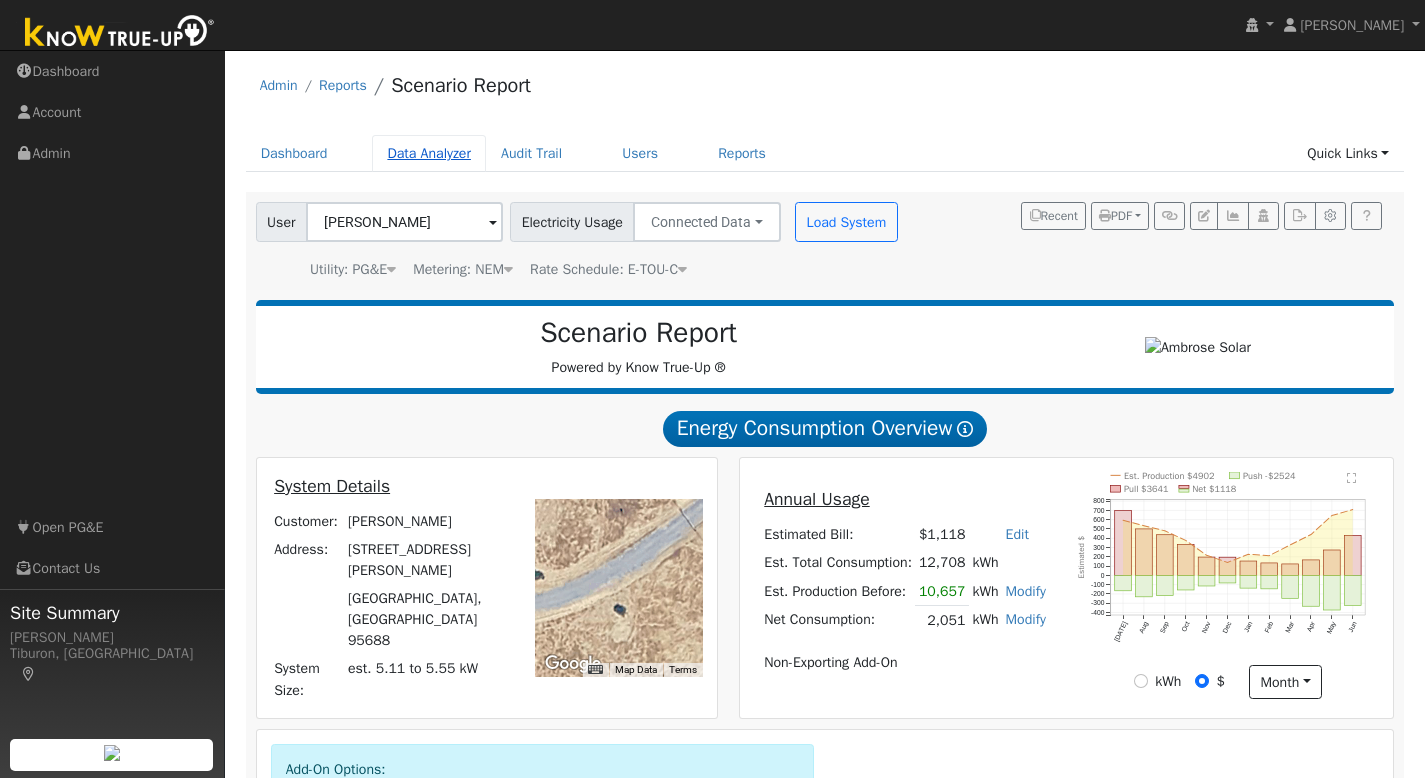 click on "Data Analyzer" at bounding box center (429, 153) 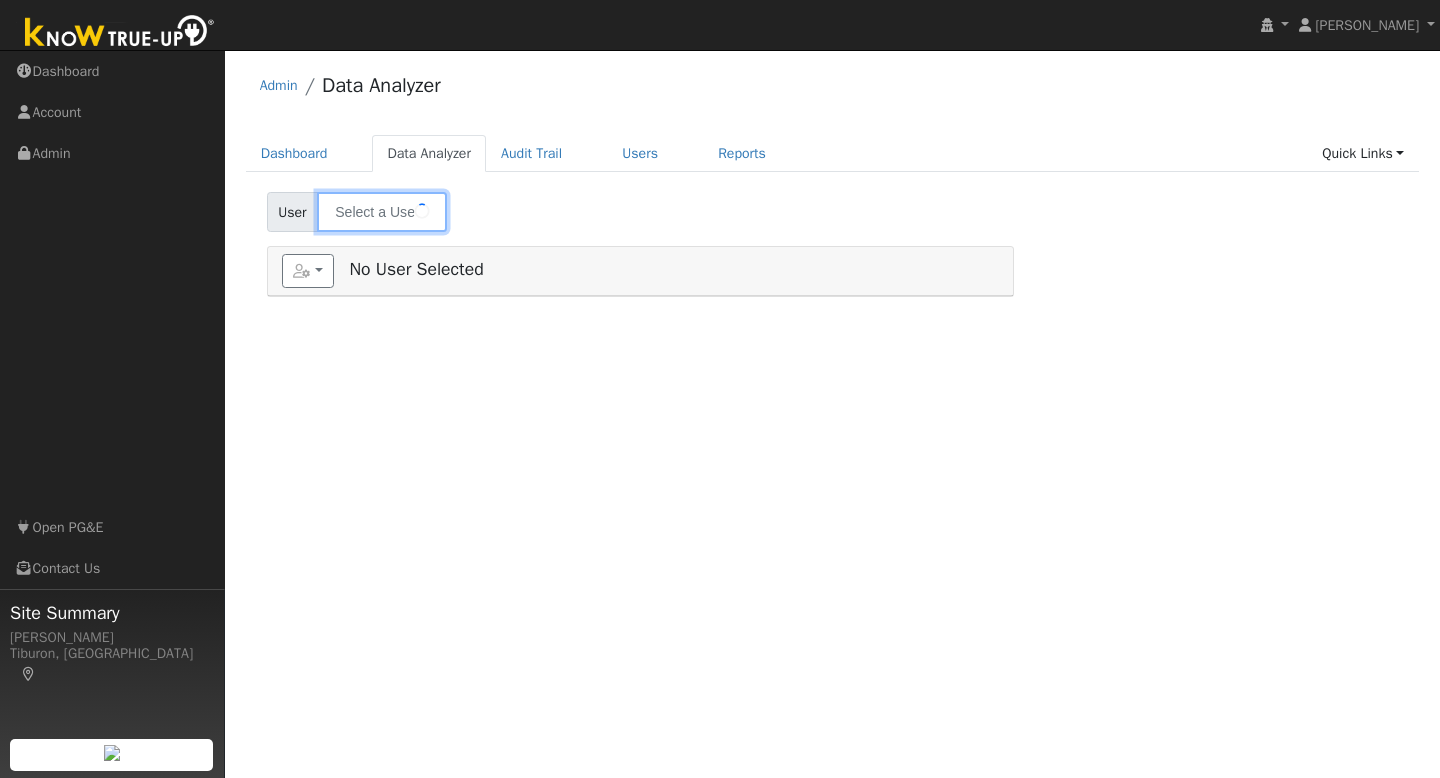 type on "[PERSON_NAME]" 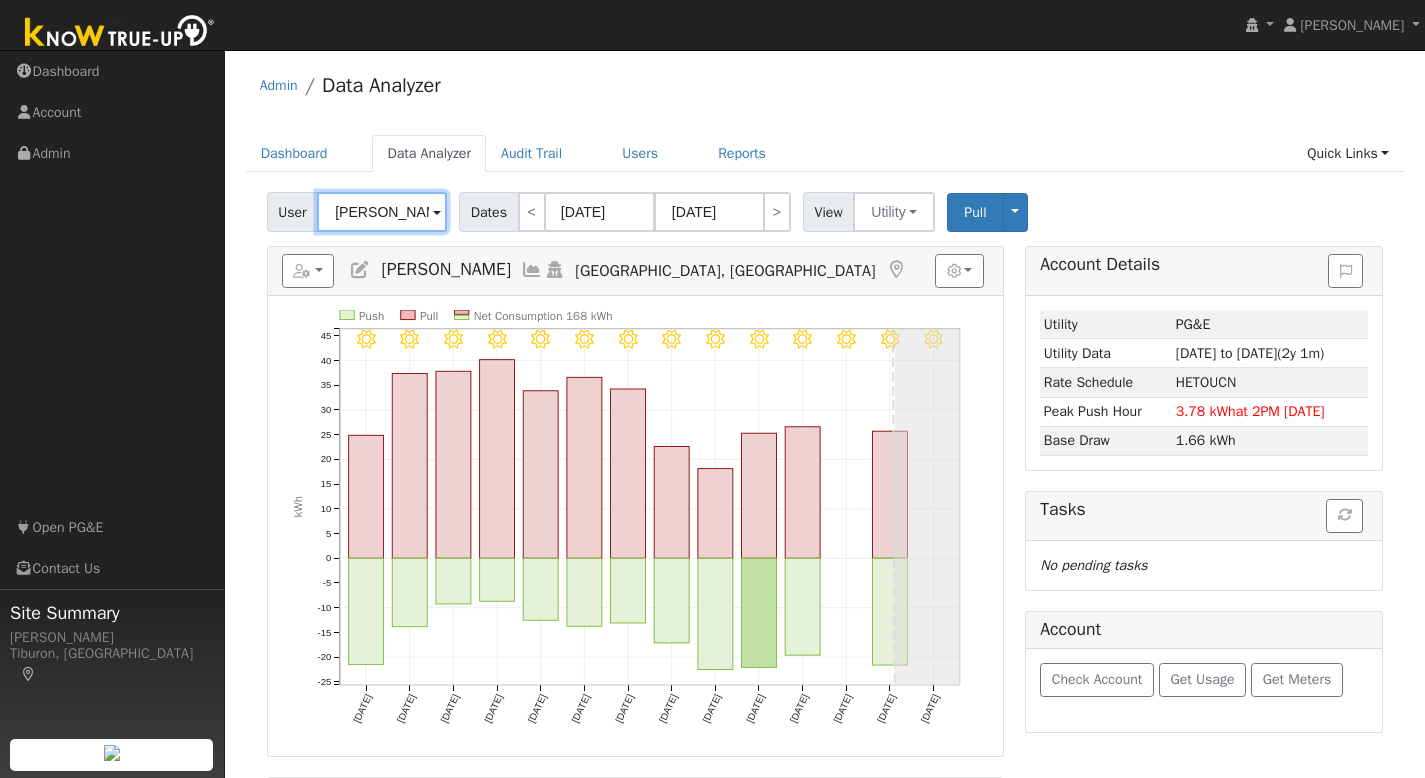 scroll, scrollTop: 4, scrollLeft: 0, axis: vertical 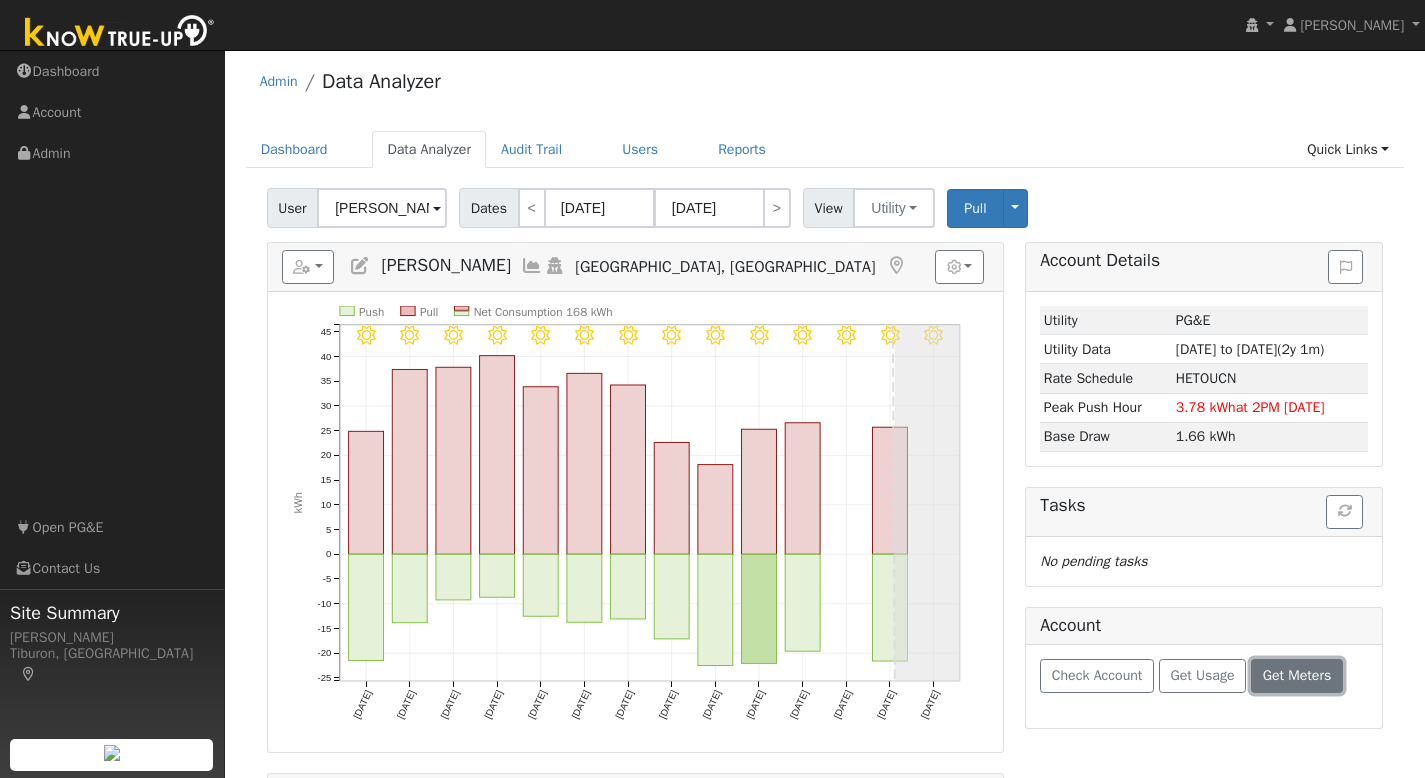 click on "Get Meters" at bounding box center (1297, 675) 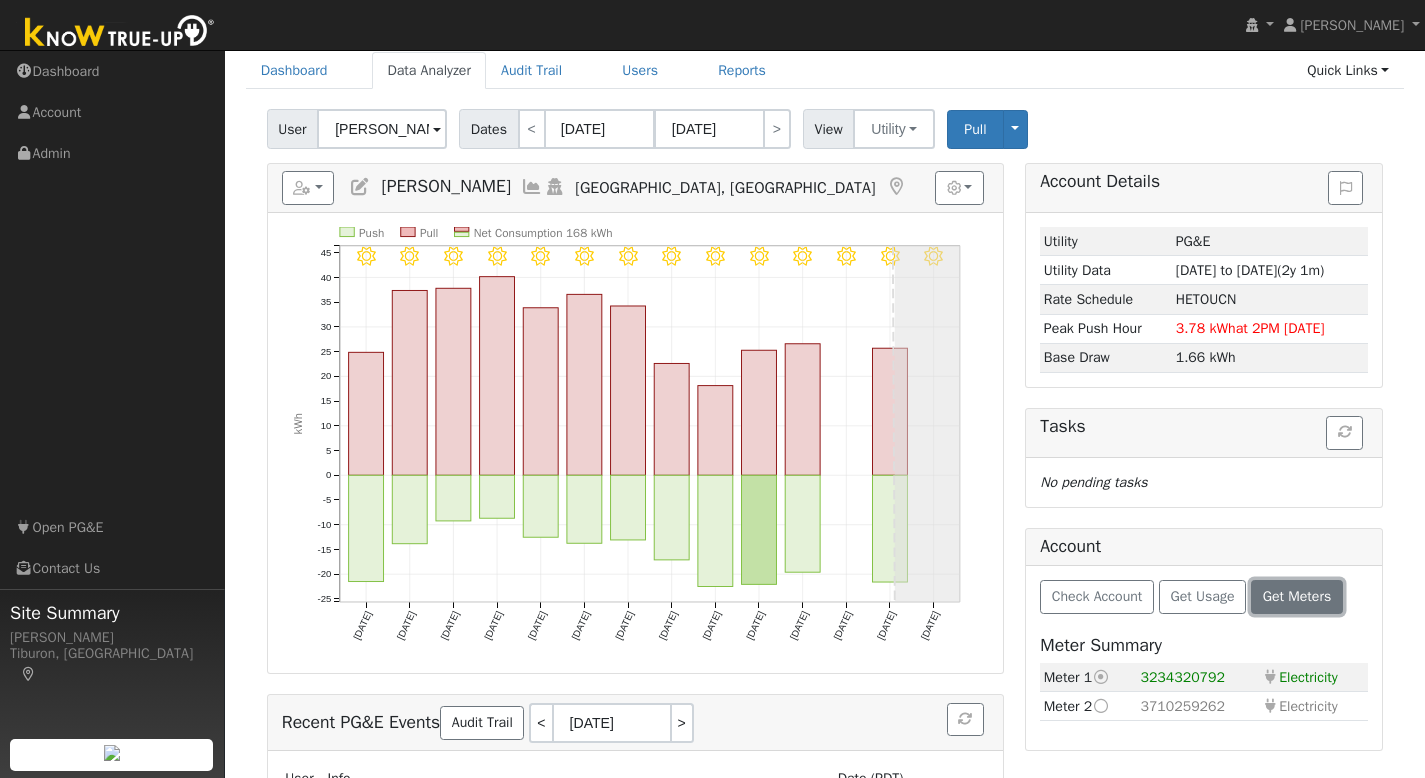 scroll, scrollTop: 323, scrollLeft: 0, axis: vertical 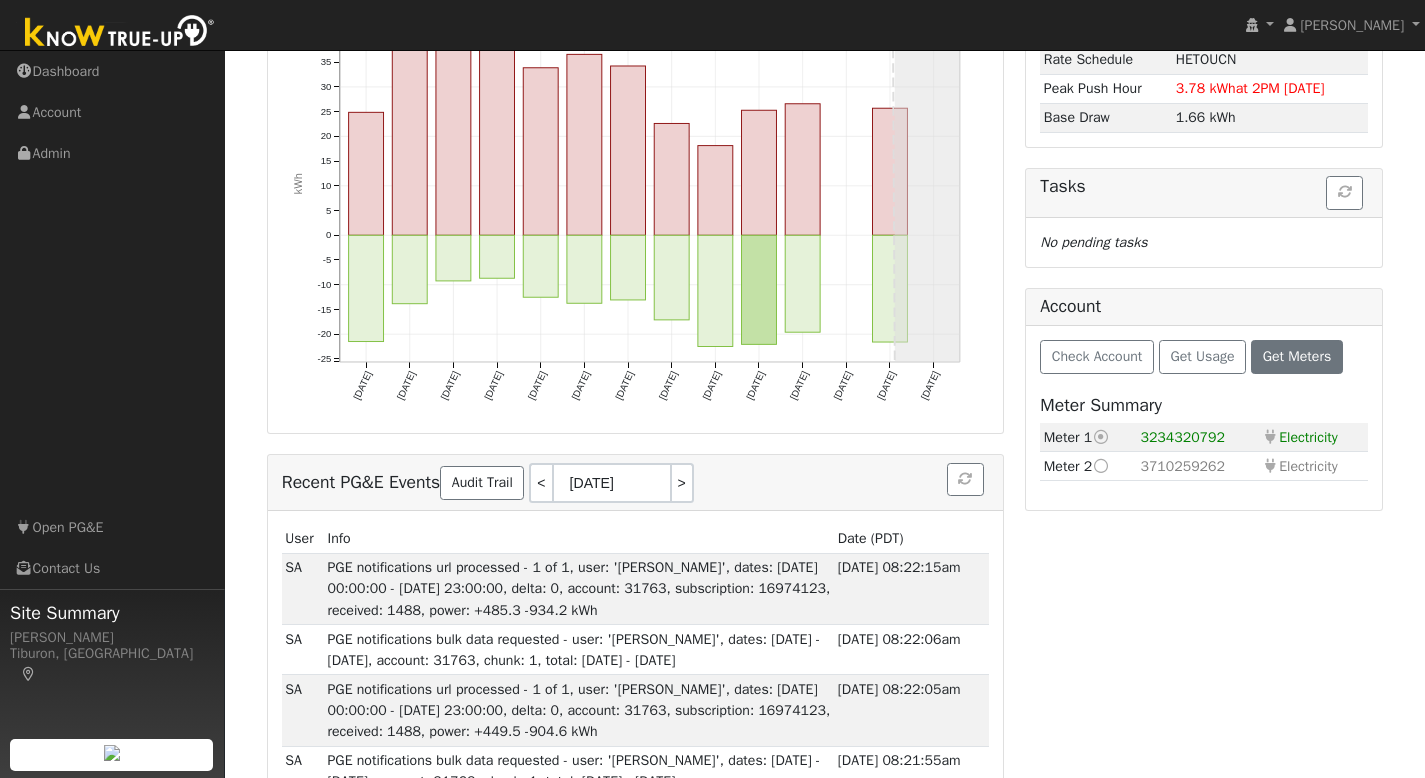click at bounding box center [1101, 466] 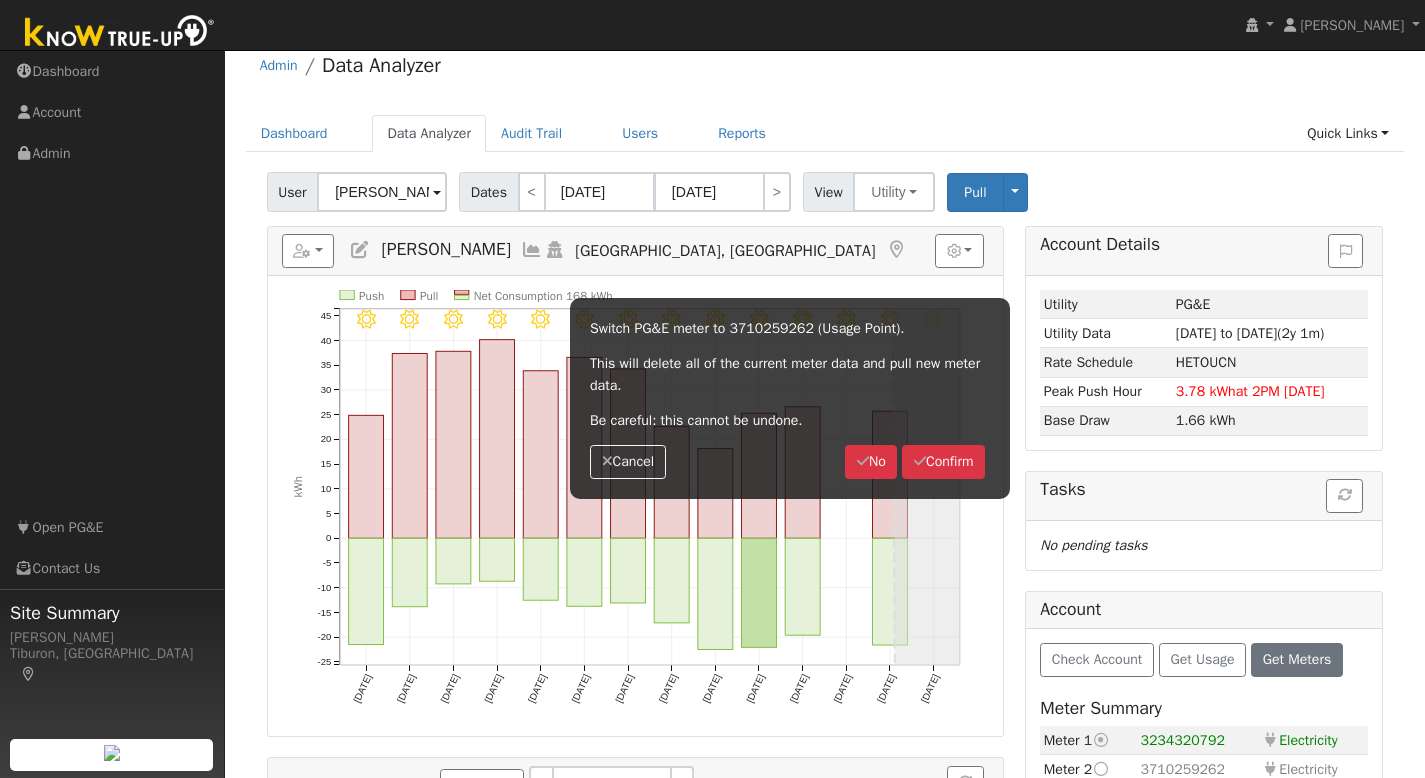 scroll, scrollTop: 0, scrollLeft: 0, axis: both 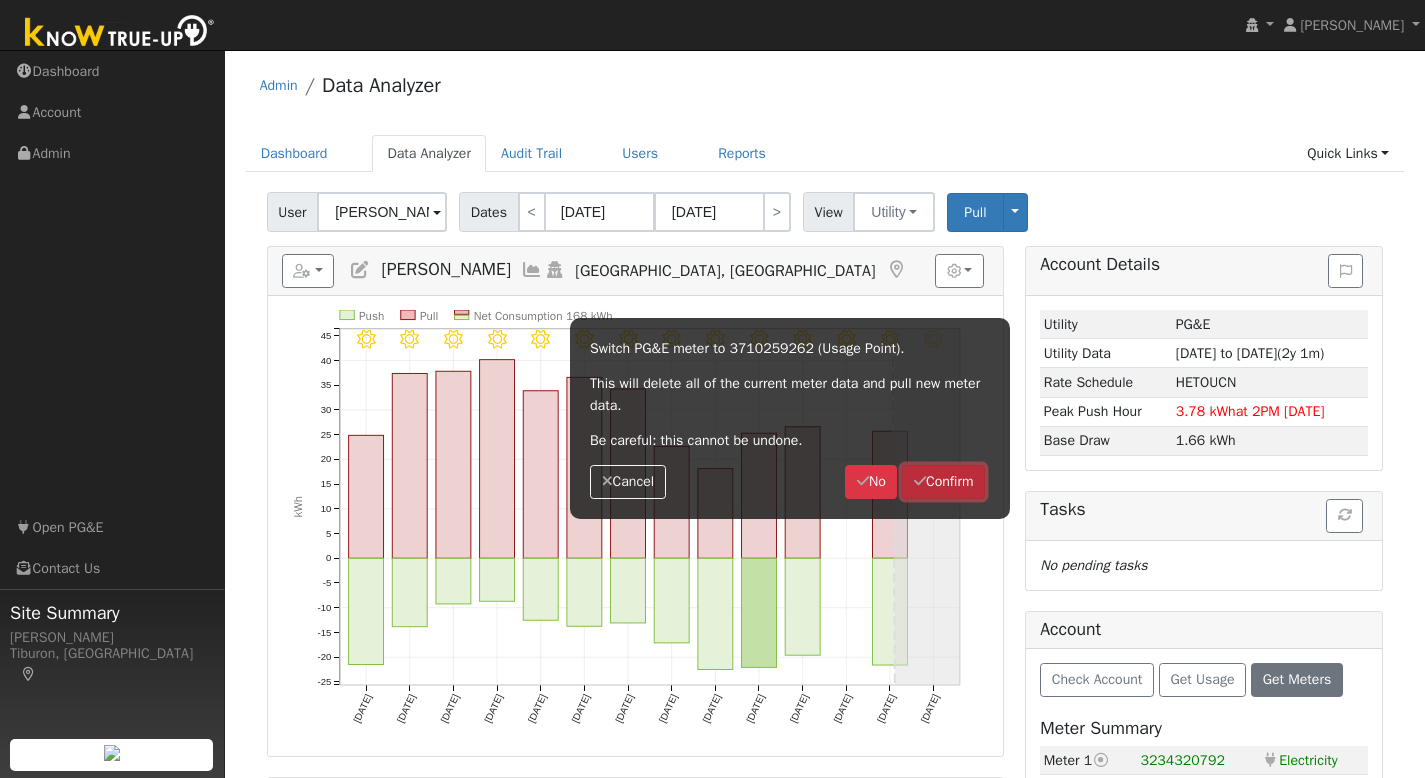 click on "Confirm" at bounding box center (943, 482) 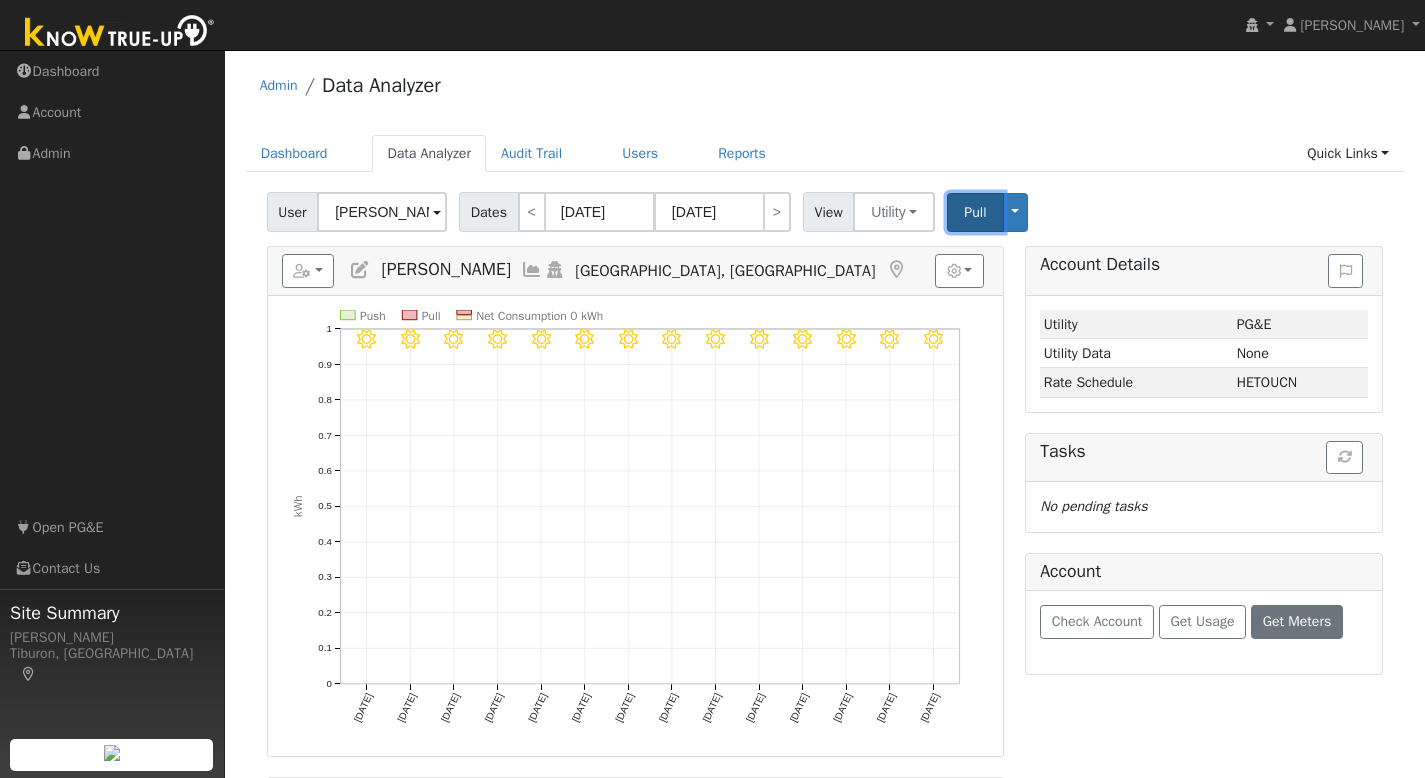 click on "Pull" at bounding box center (975, 212) 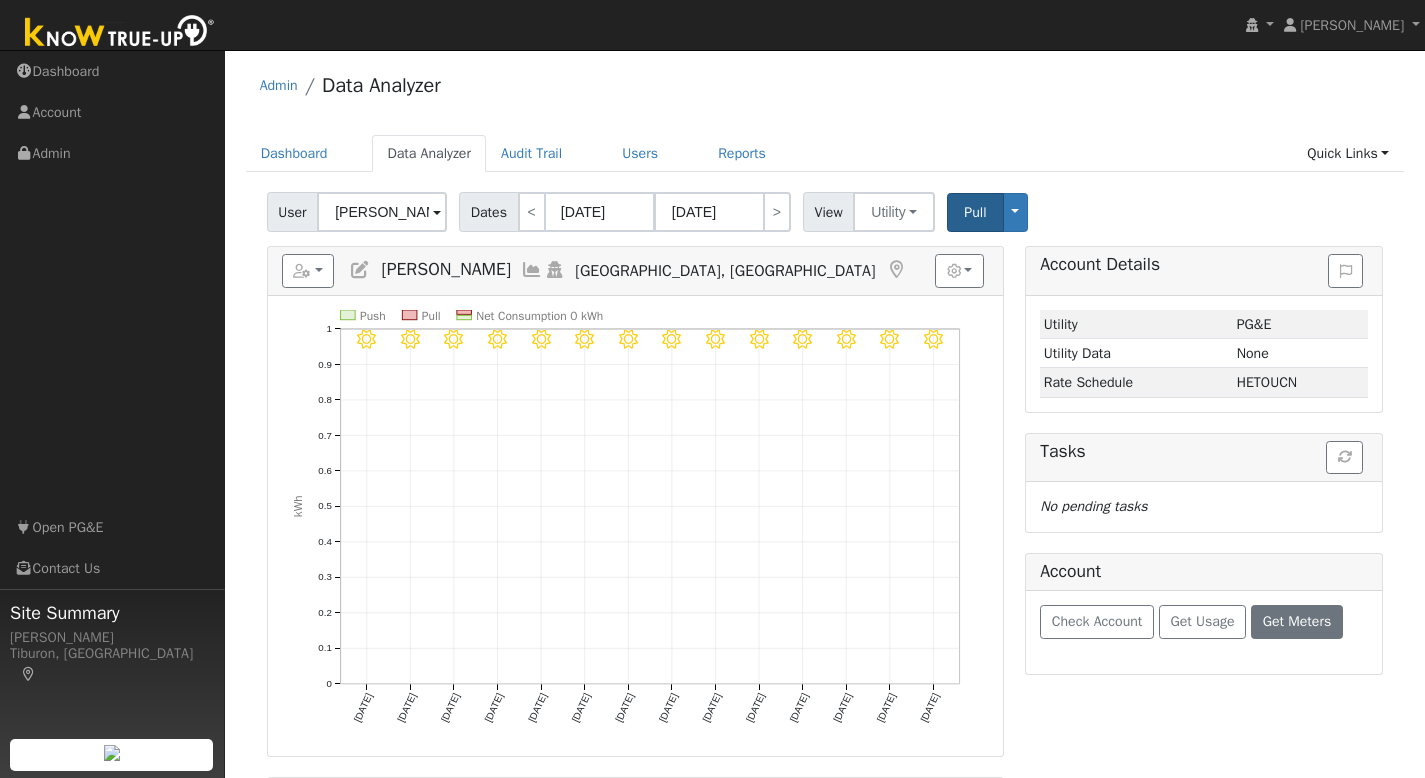 click on "Admin
Data Analyzer" at bounding box center [825, 90] 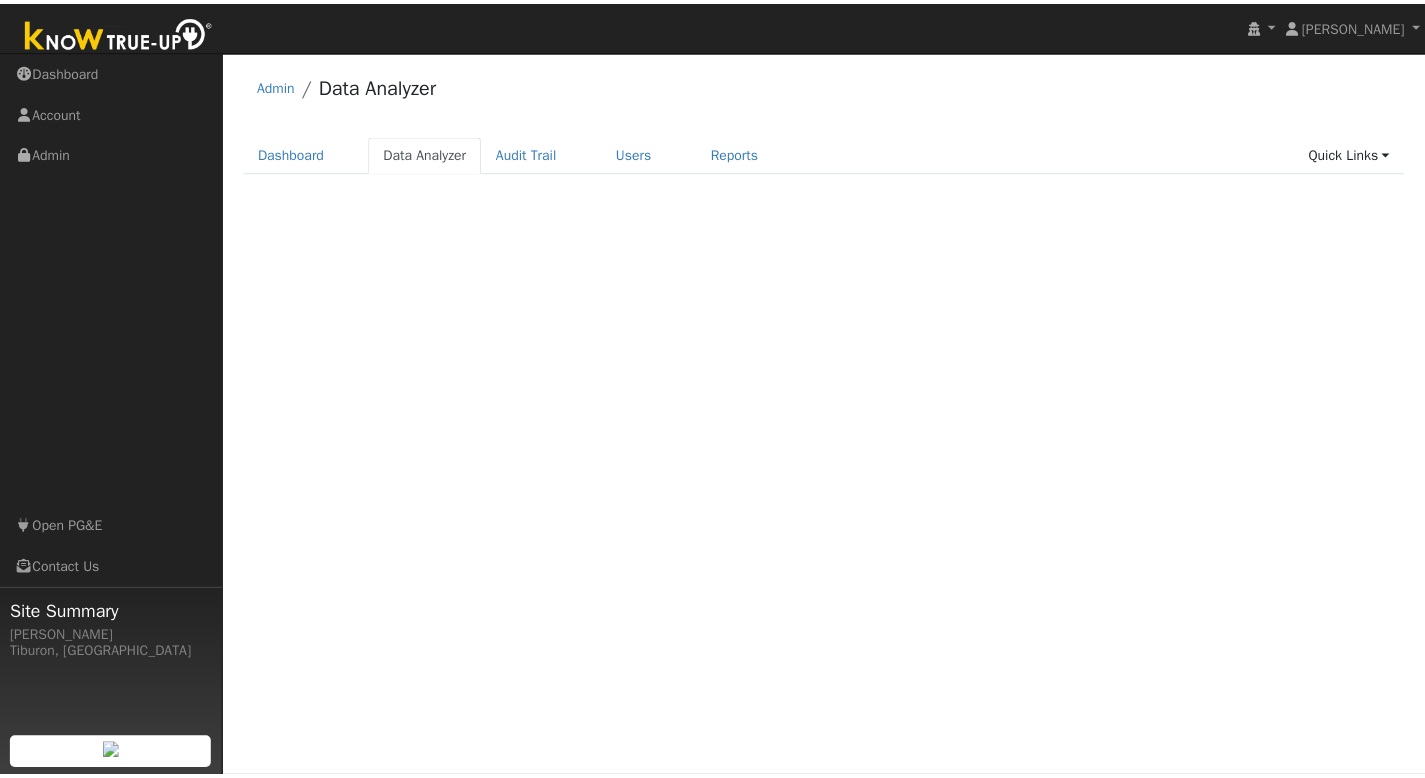 scroll, scrollTop: 0, scrollLeft: 0, axis: both 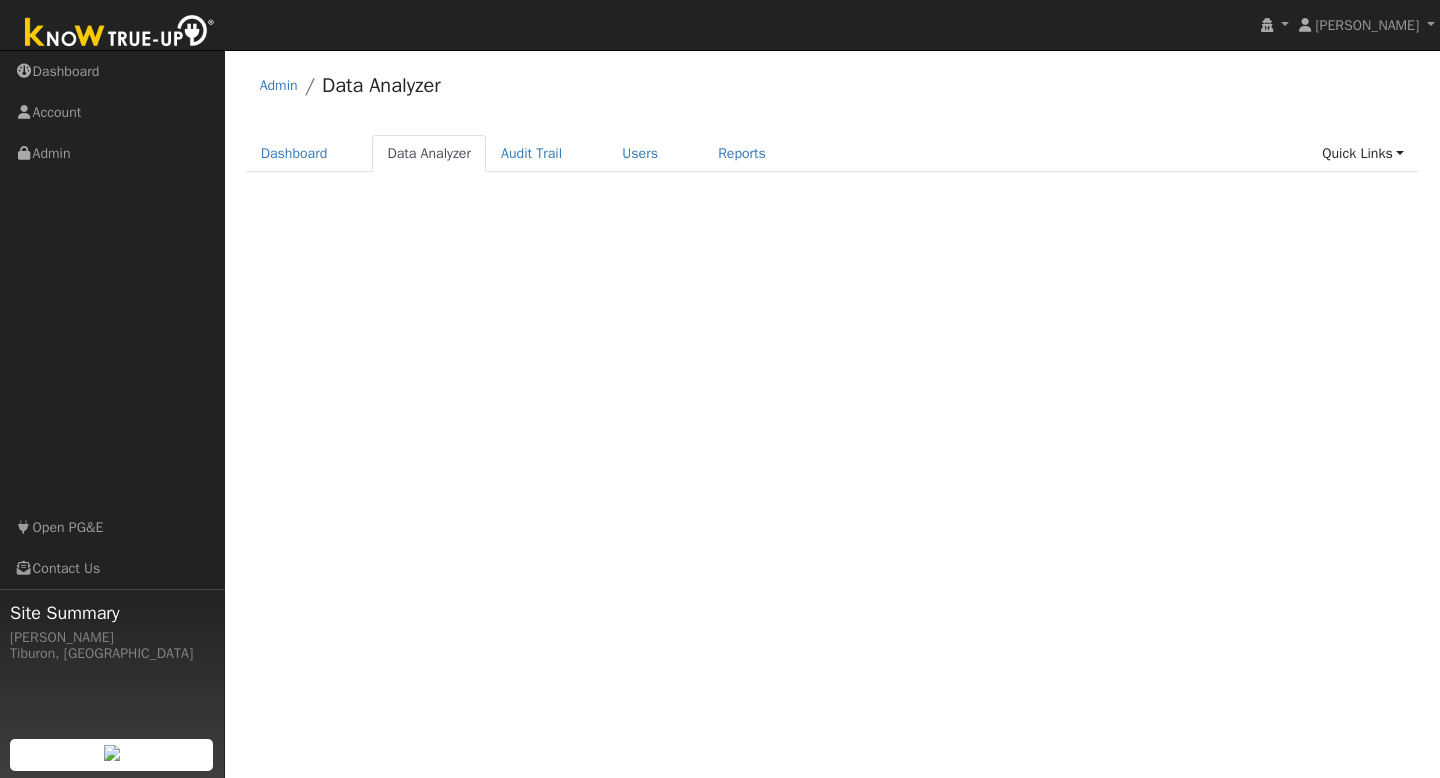 select on "5" 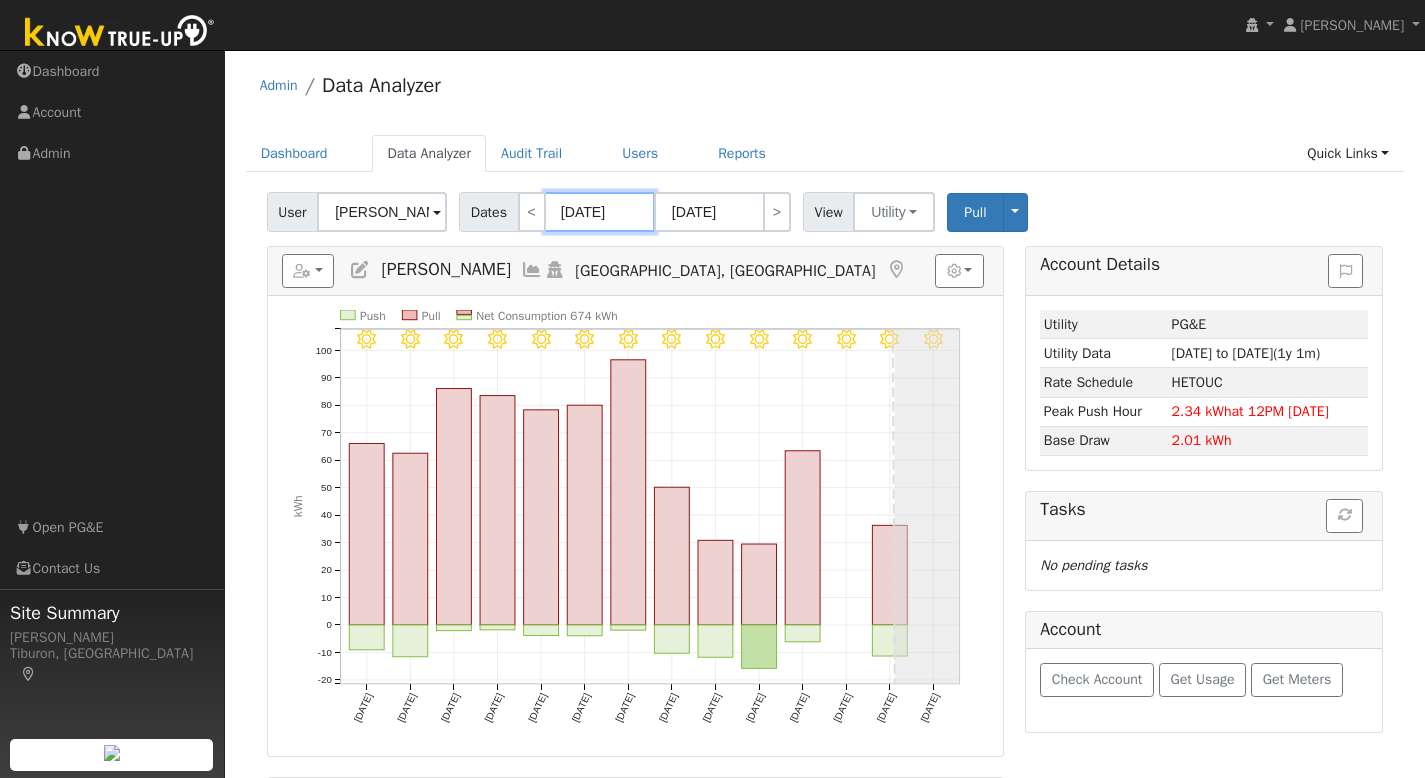 click on "[DATE]" at bounding box center (600, 212) 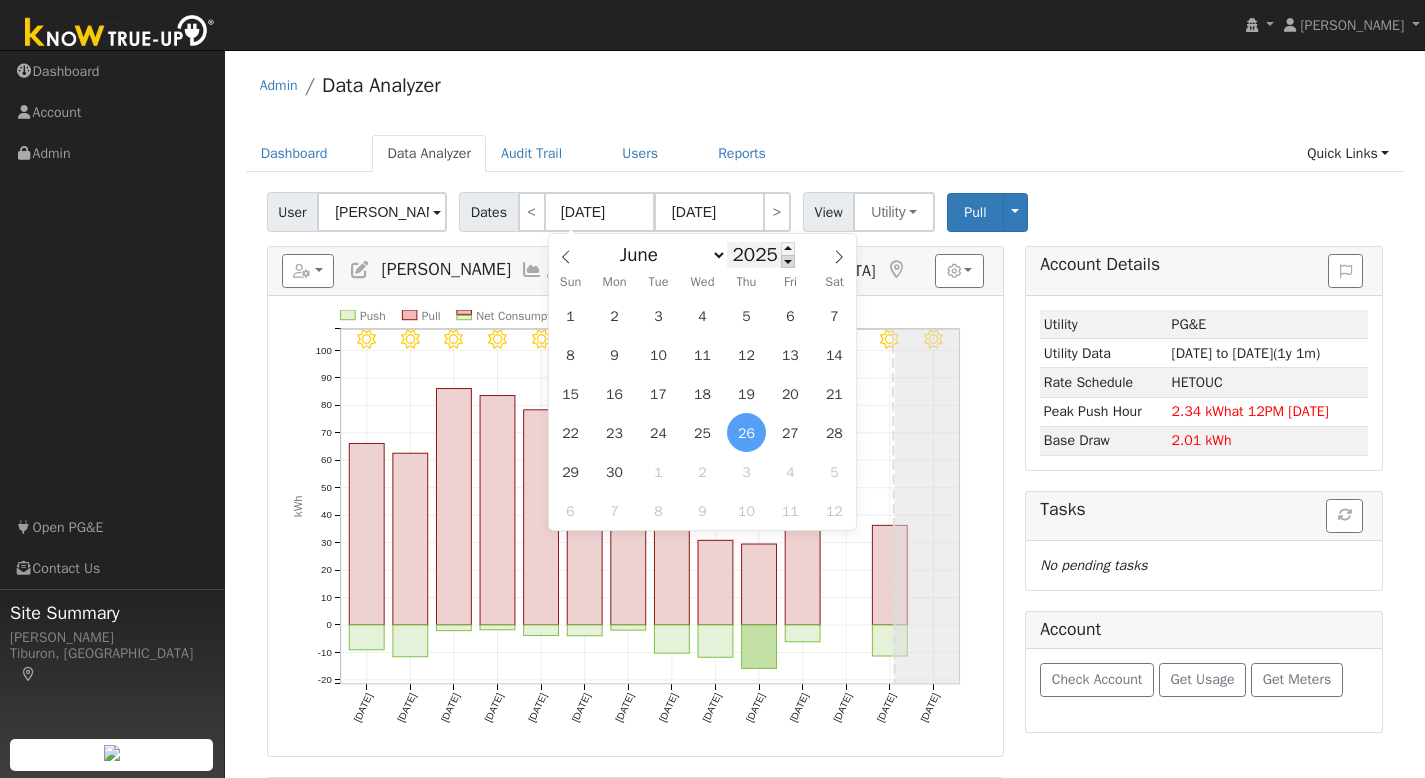 click at bounding box center (788, 261) 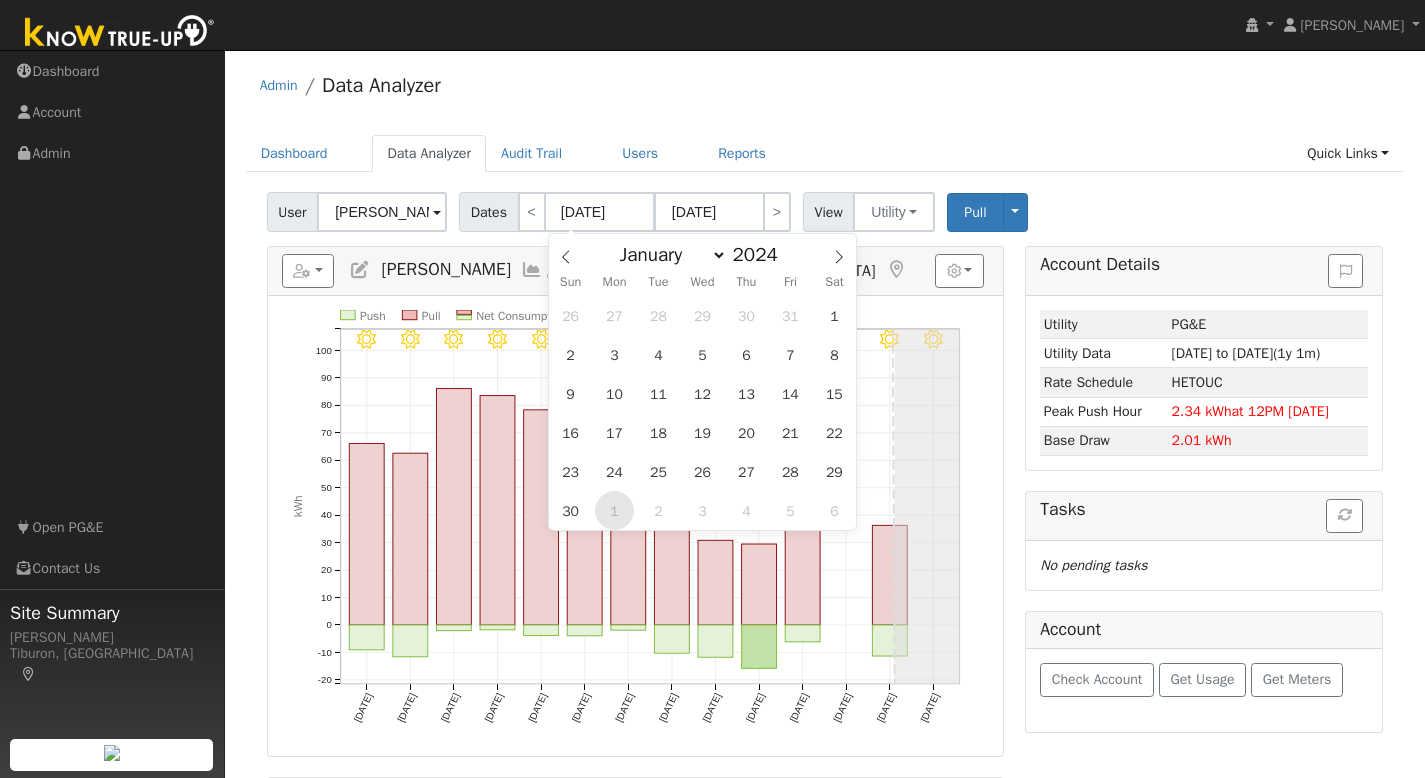 click on "1" at bounding box center [614, 510] 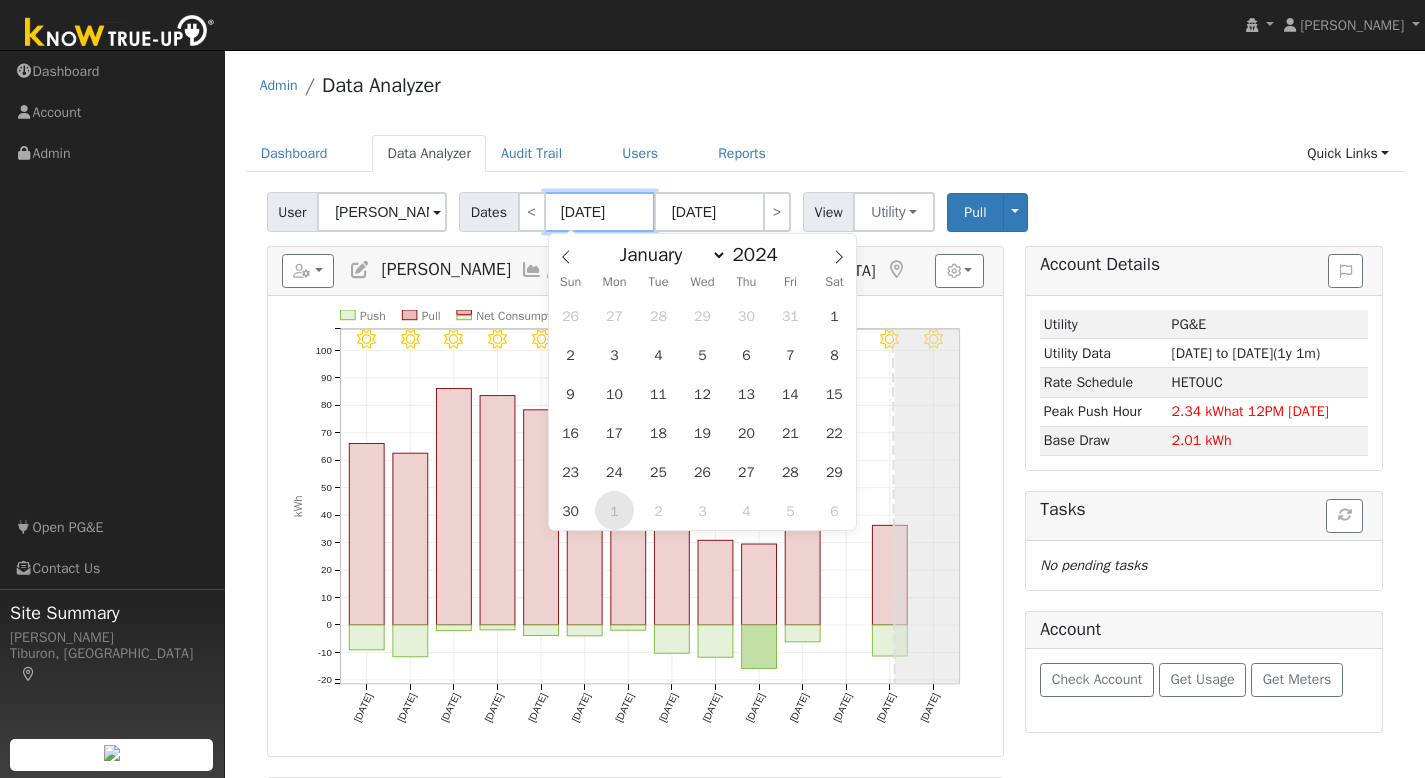 type on "[DATE]" 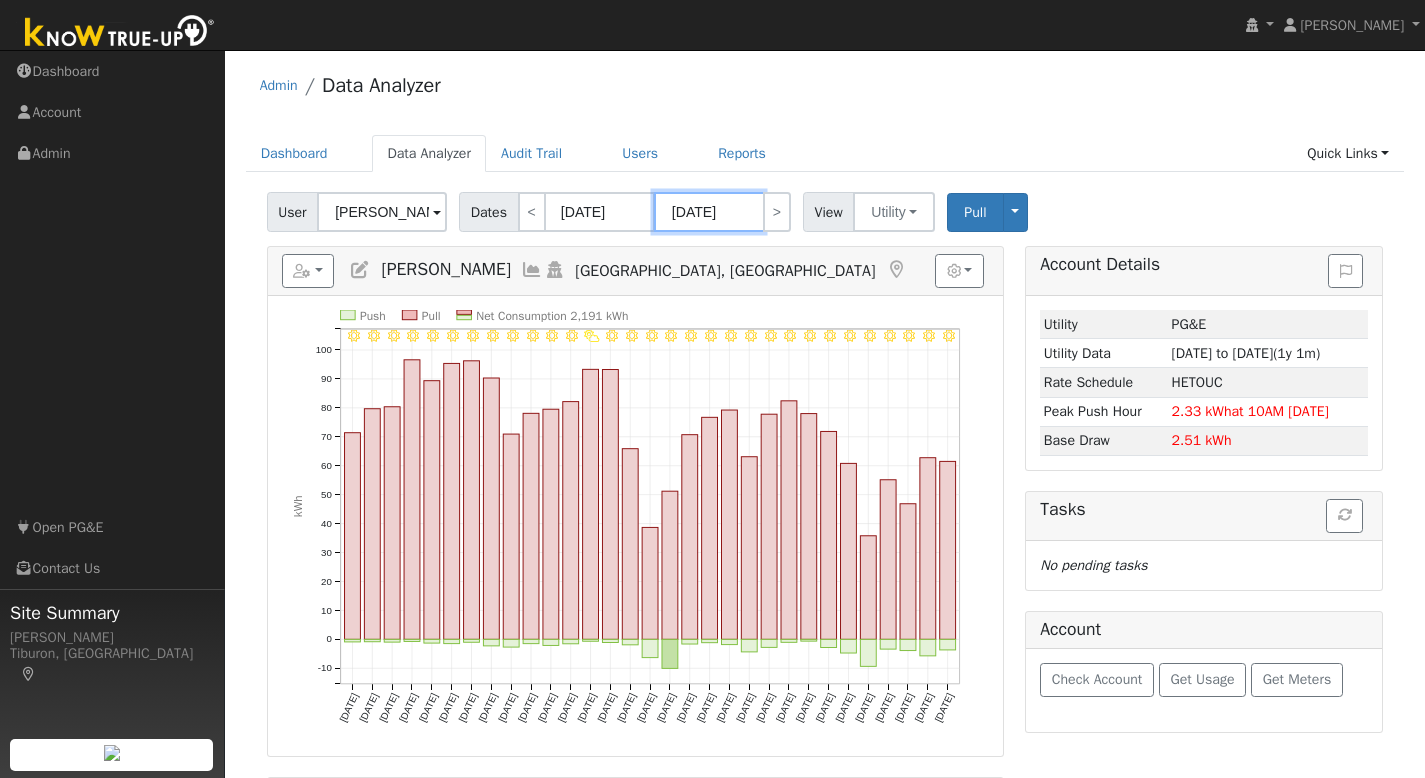 click on "[DATE]" at bounding box center [709, 212] 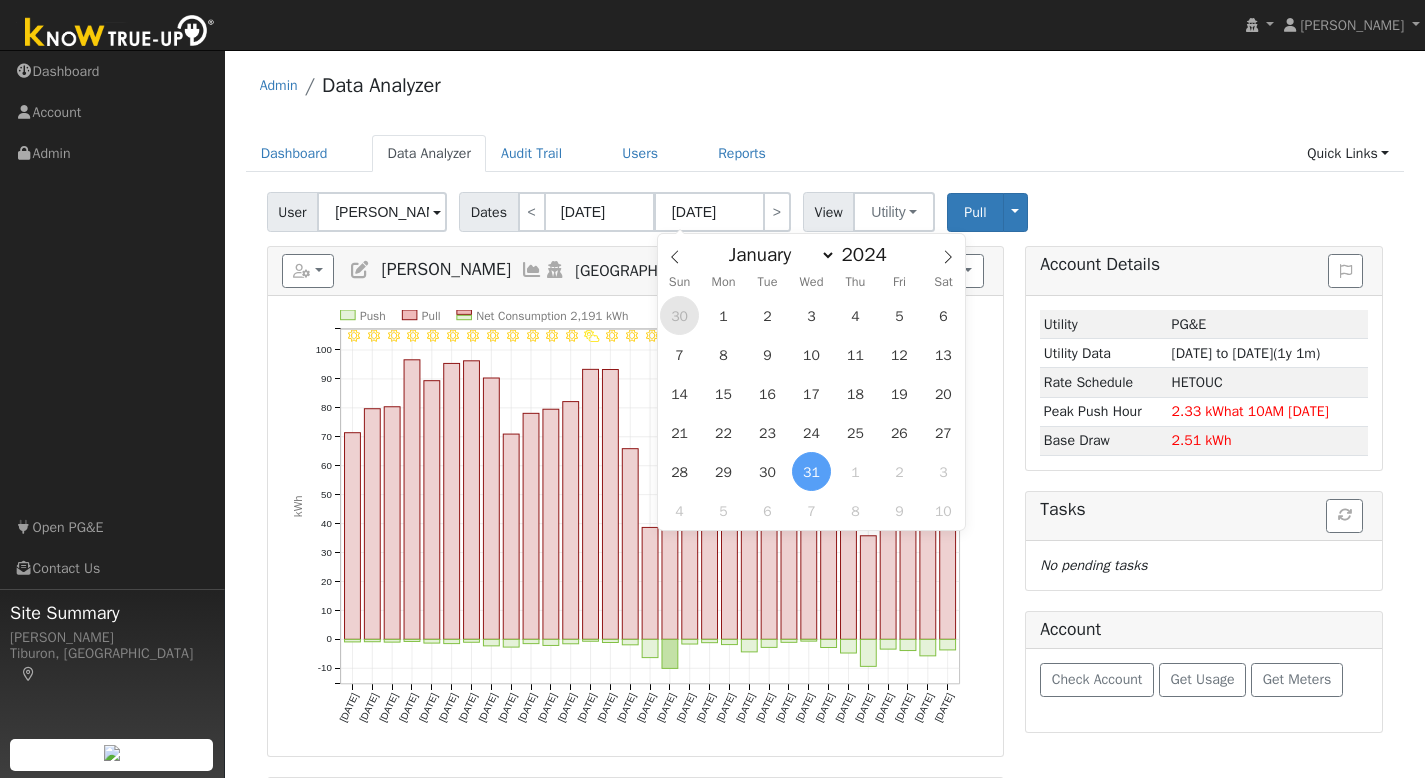 click on "30" at bounding box center [679, 315] 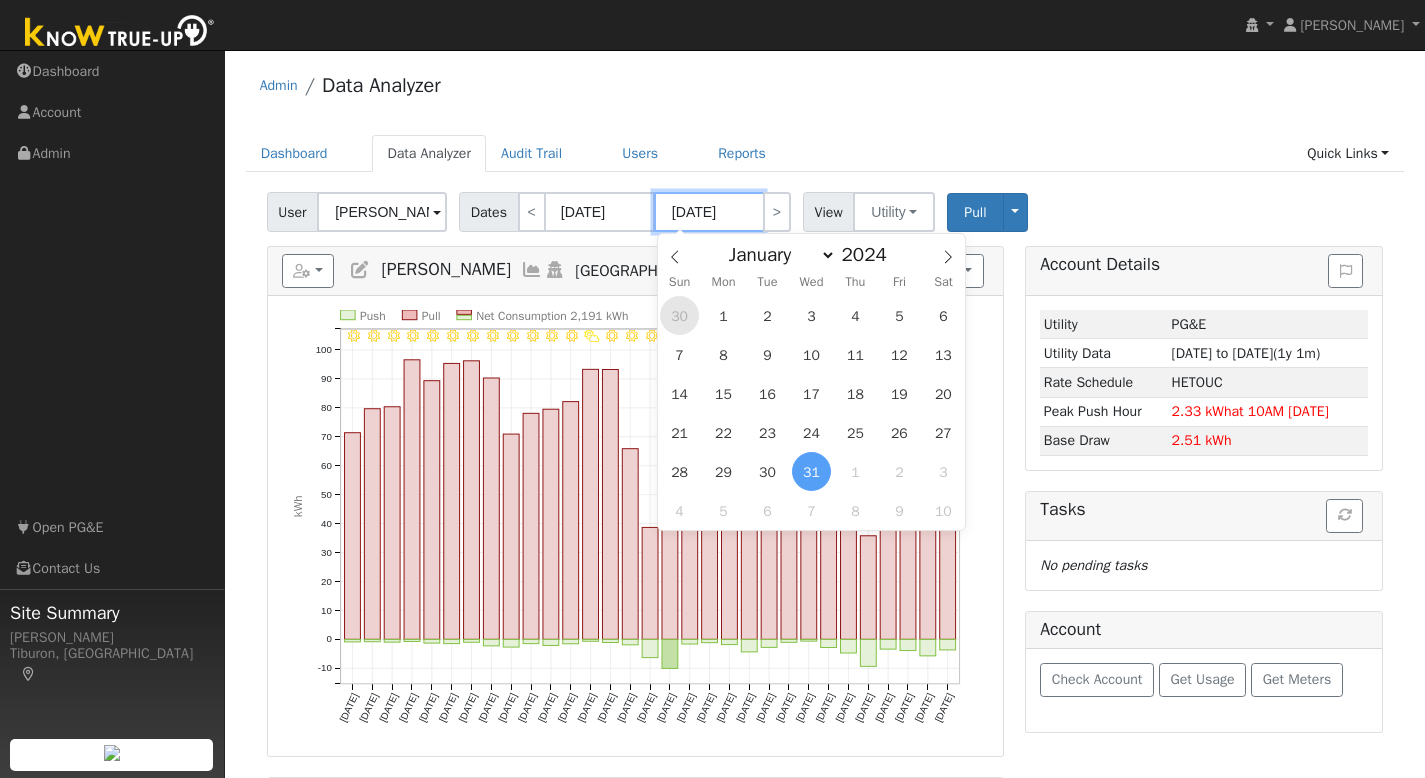 type on "[DATE]" 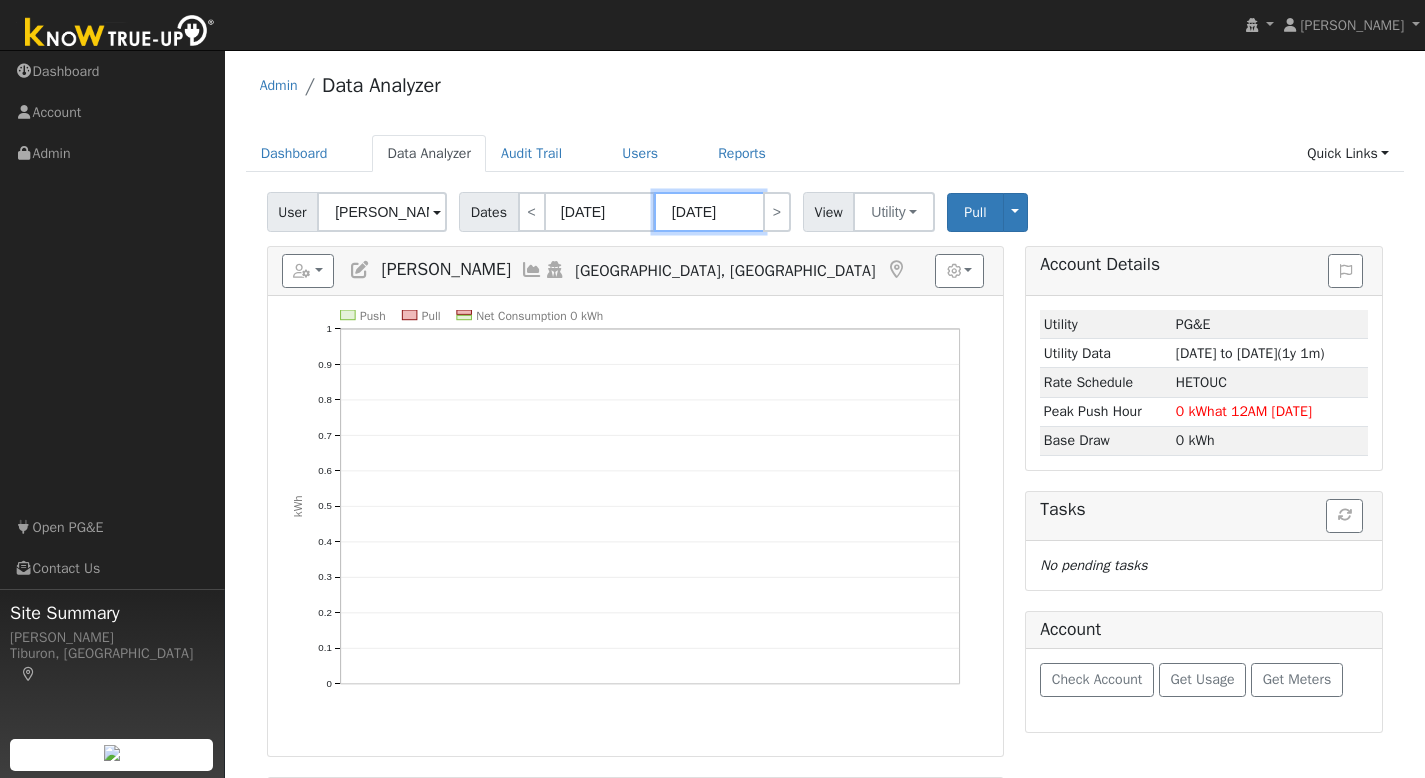 click on "[DATE]" at bounding box center (709, 212) 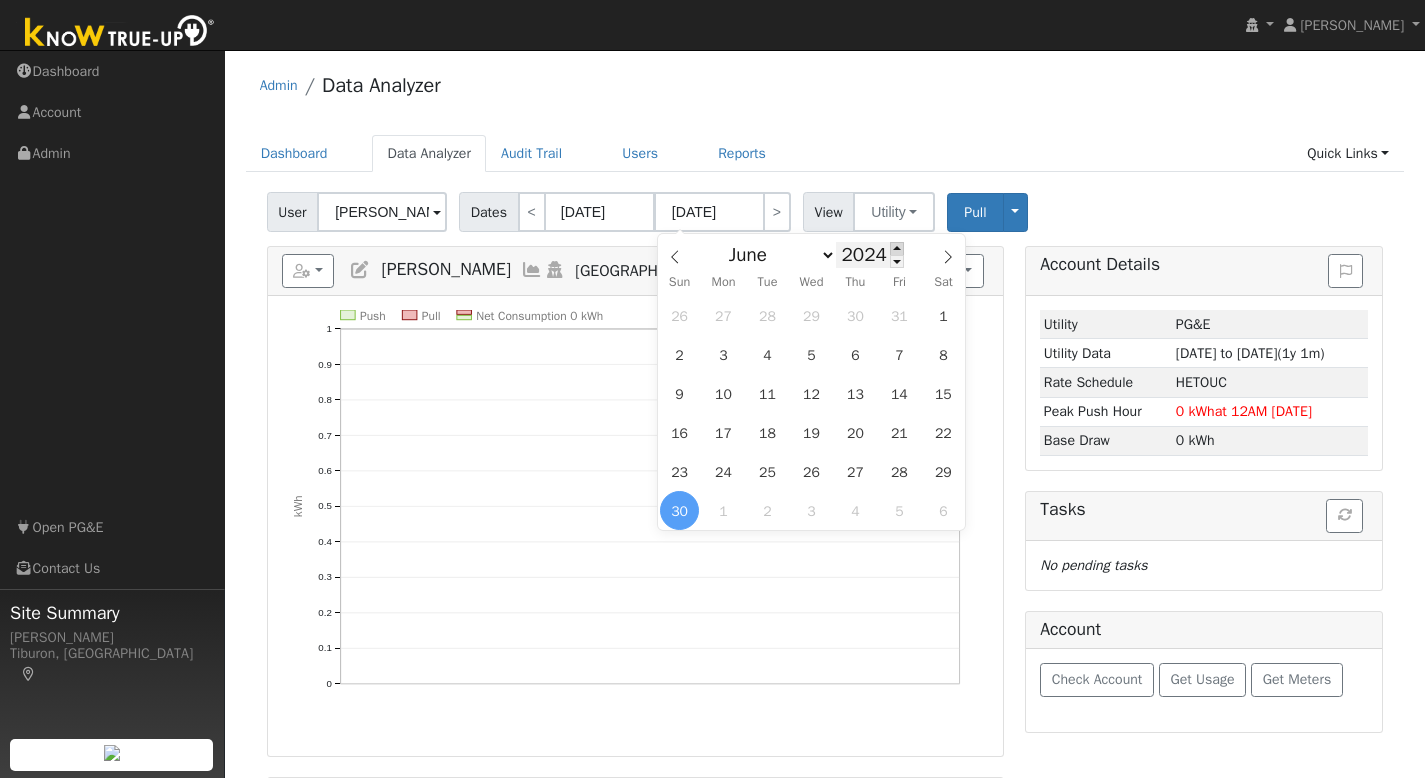 click at bounding box center (897, 248) 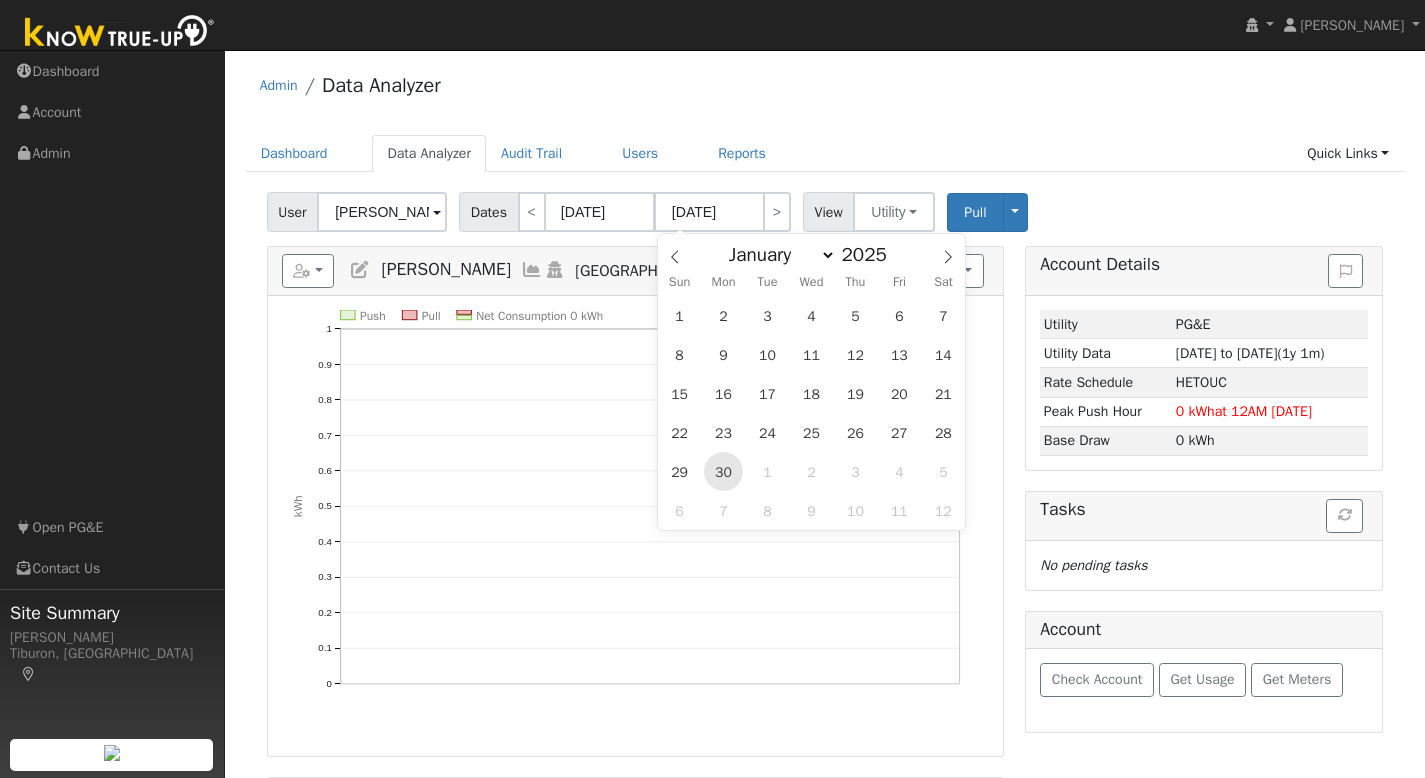 click on "30" at bounding box center (723, 471) 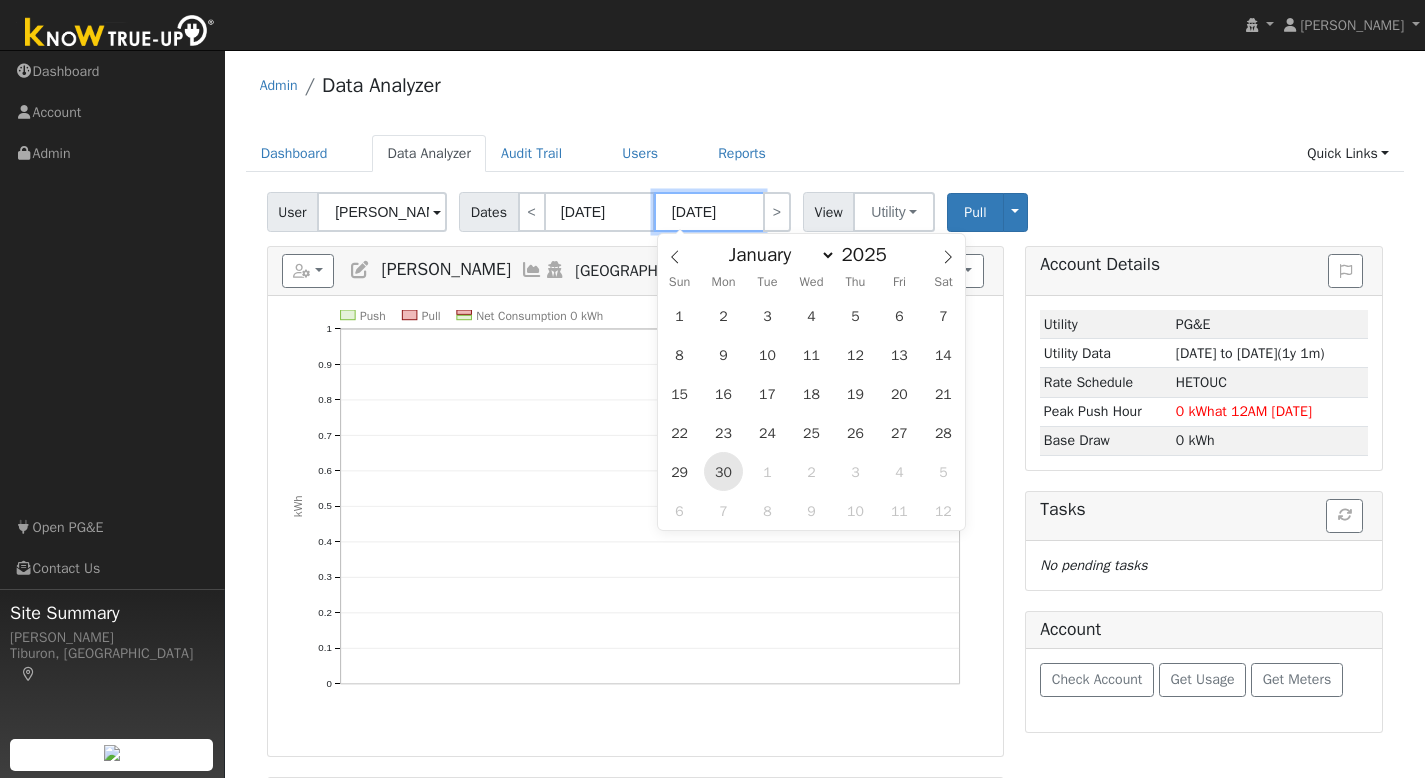 type on "[DATE]" 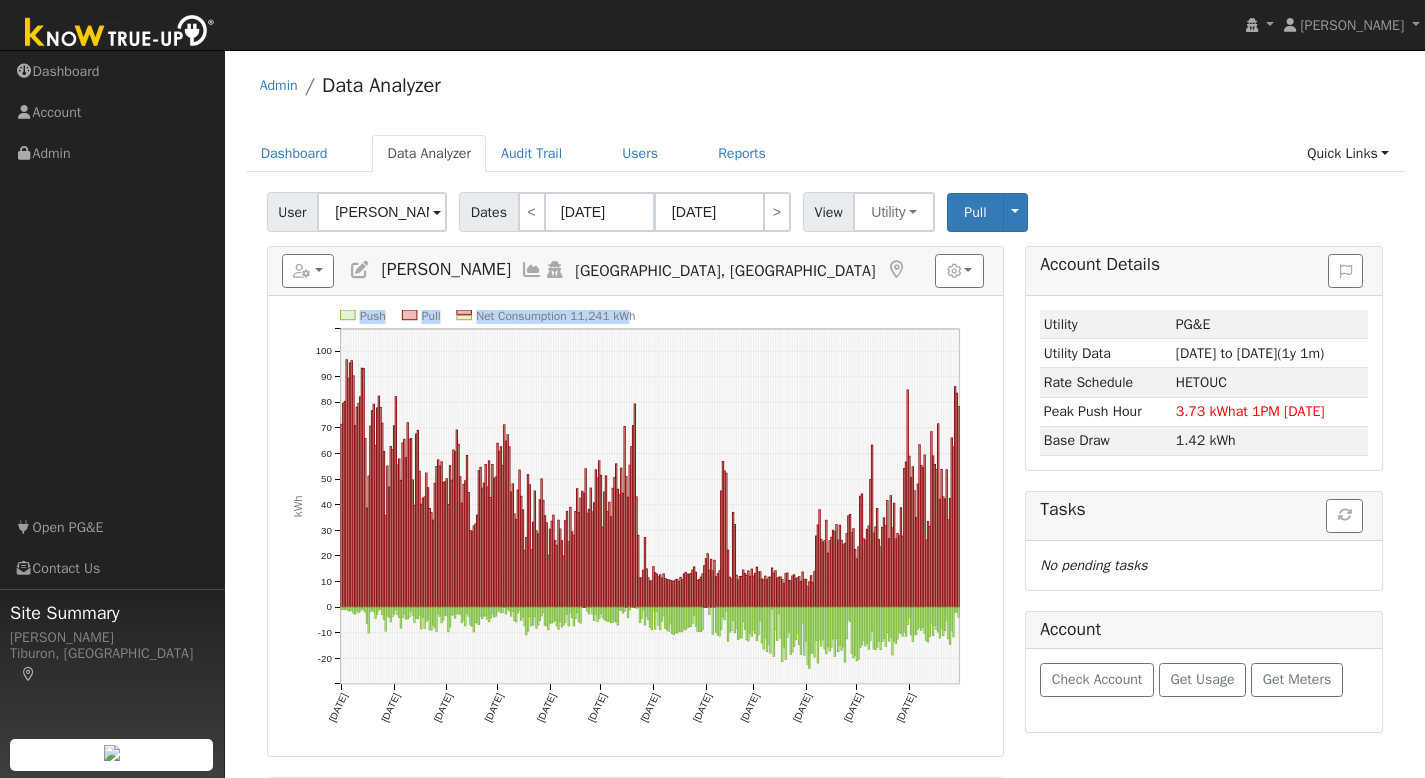 drag, startPoint x: 671, startPoint y: 309, endPoint x: 627, endPoint y: 313, distance: 44.181442 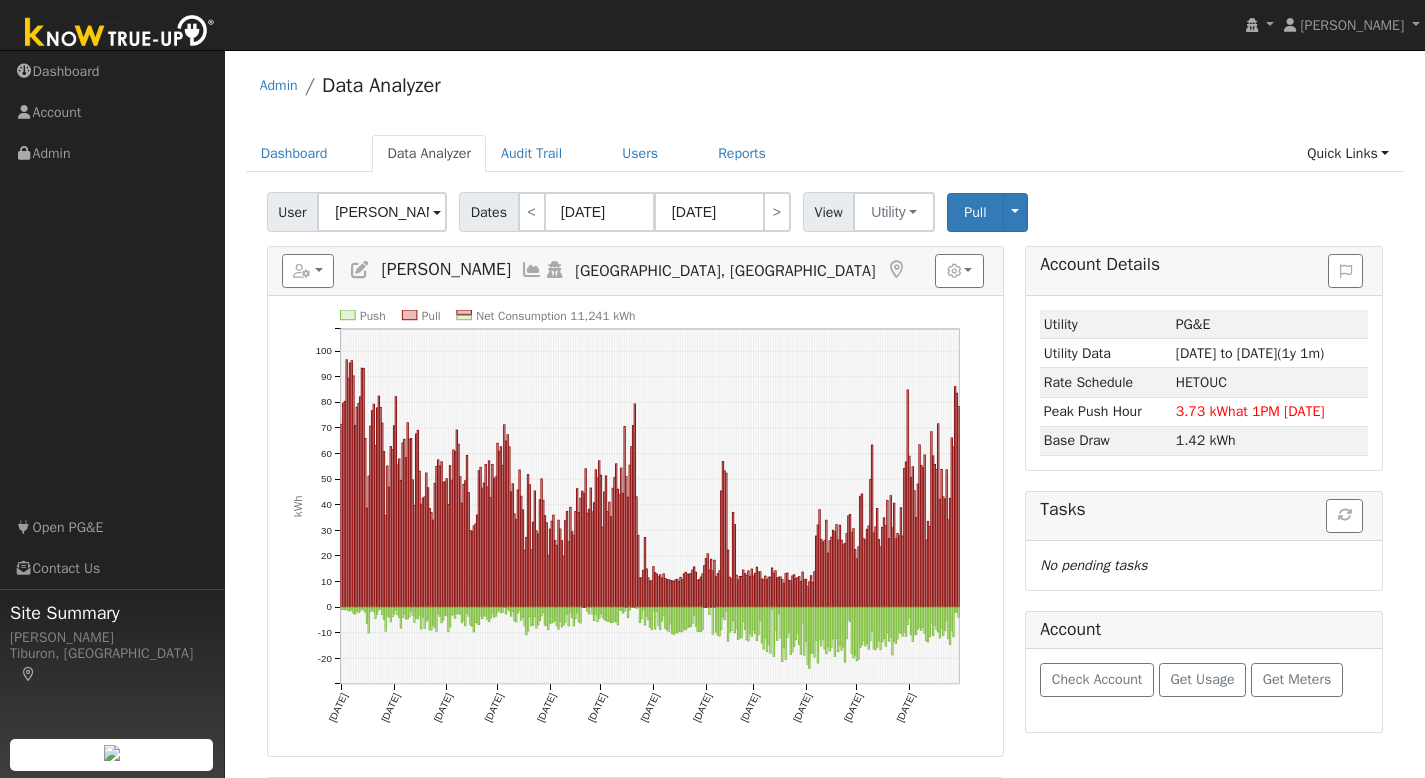 click on "Push Pull Net Consumption 11,241 kWh [DATE] [DATE] [DATE] [DATE] [DATE] [DATE] [DATE] [DATE] [DATE] [DATE] [DATE] [DATE] -20 -10 0 10 20 30 40 50 60 70 80 90 100 kWh onclick="" onclick="" onclick="" onclick="" onclick="" onclick="" onclick="" onclick="" onclick="" onclick="" onclick="" onclick="" onclick="" onclick="" onclick="" onclick="" onclick="" onclick="" onclick="" onclick="" onclick="" onclick="" onclick="" onclick="" onclick="" onclick="" onclick="" onclick="" onclick="" onclick="" onclick="" onclick="" onclick="" onclick="" onclick="" onclick="" onclick="" onclick="" onclick="" onclick="" onclick="" onclick="" onclick="" onclick="" onclick="" onclick="" onclick="" onclick="" onclick="" onclick="" onclick="" onclick="" onclick="" onclick="" onclick="" onclick="" onclick="" onclick="" onclick="" onclick="" onclick="" onclick="" onclick="" onclick="" onclick="" onclick="" onclick="" onclick="" onclick="" onclick="" onclick="" onclick="" onclick="" onclick="" onclick=""" at bounding box center [635, 526] 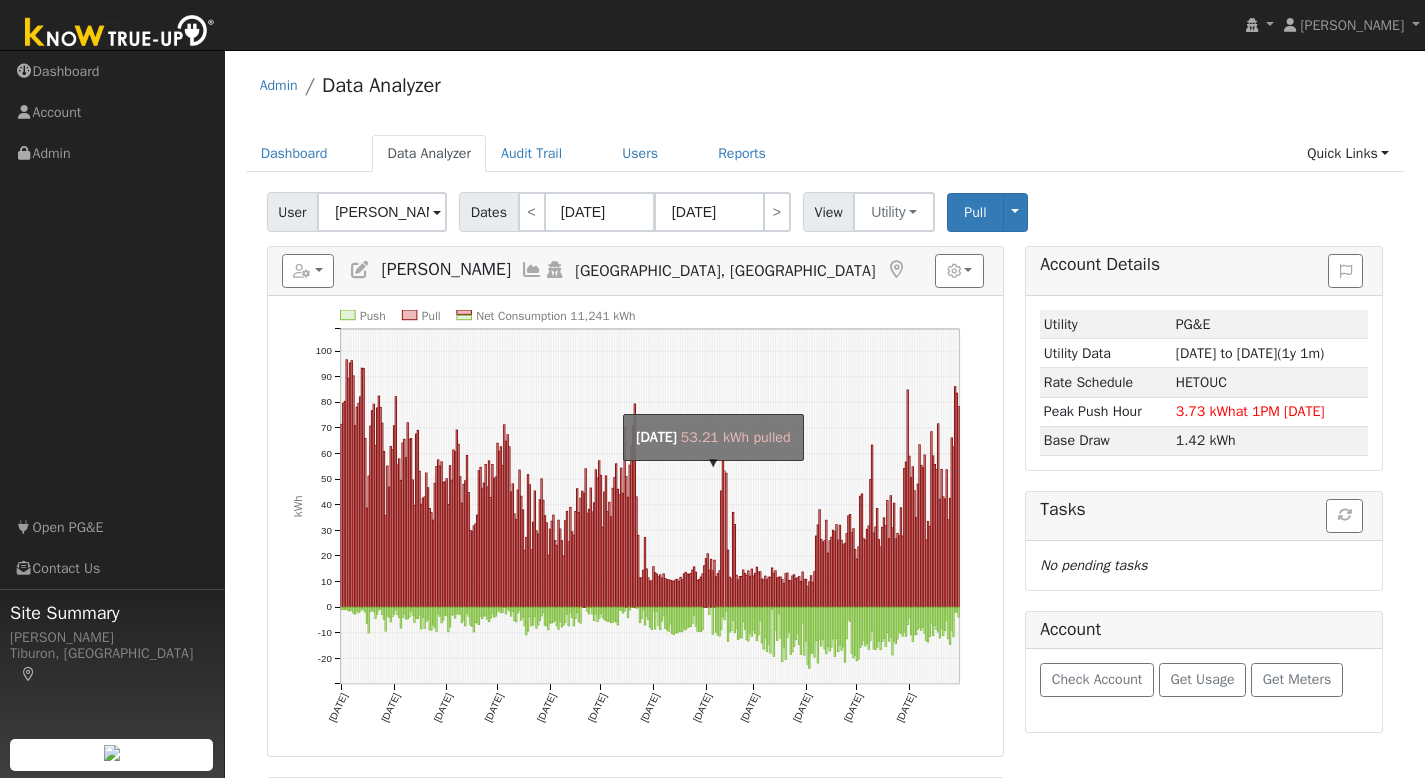 click on "onclick=""" 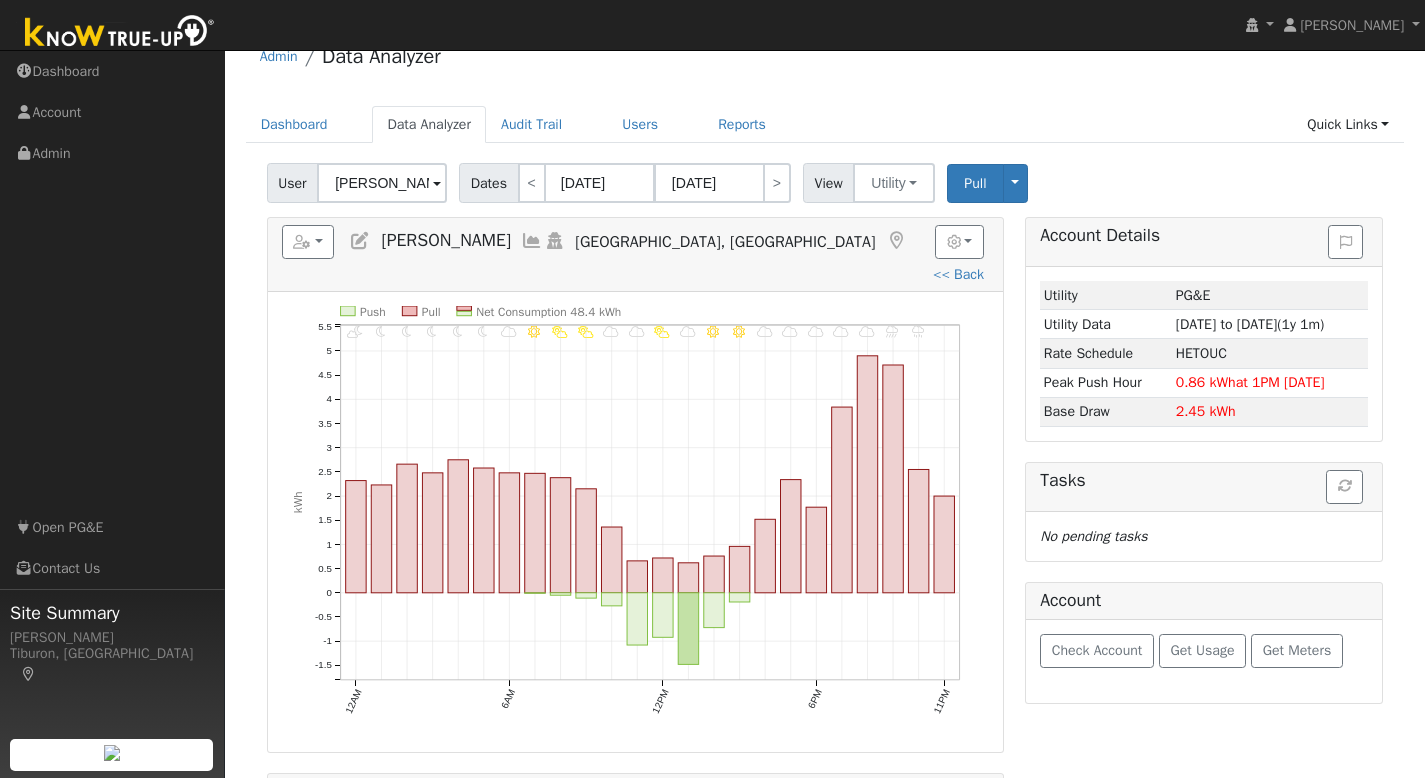scroll, scrollTop: 28, scrollLeft: 0, axis: vertical 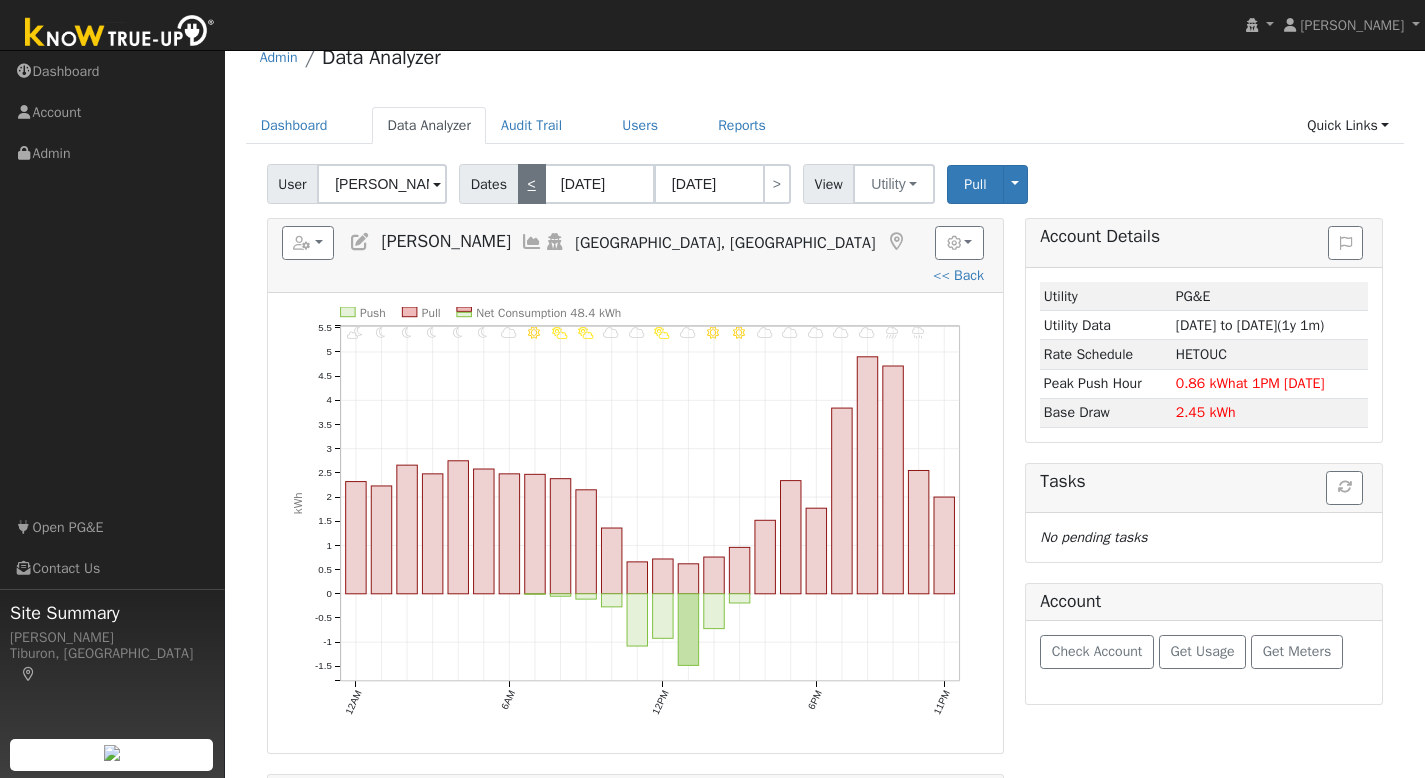 click on "<" at bounding box center (532, 184) 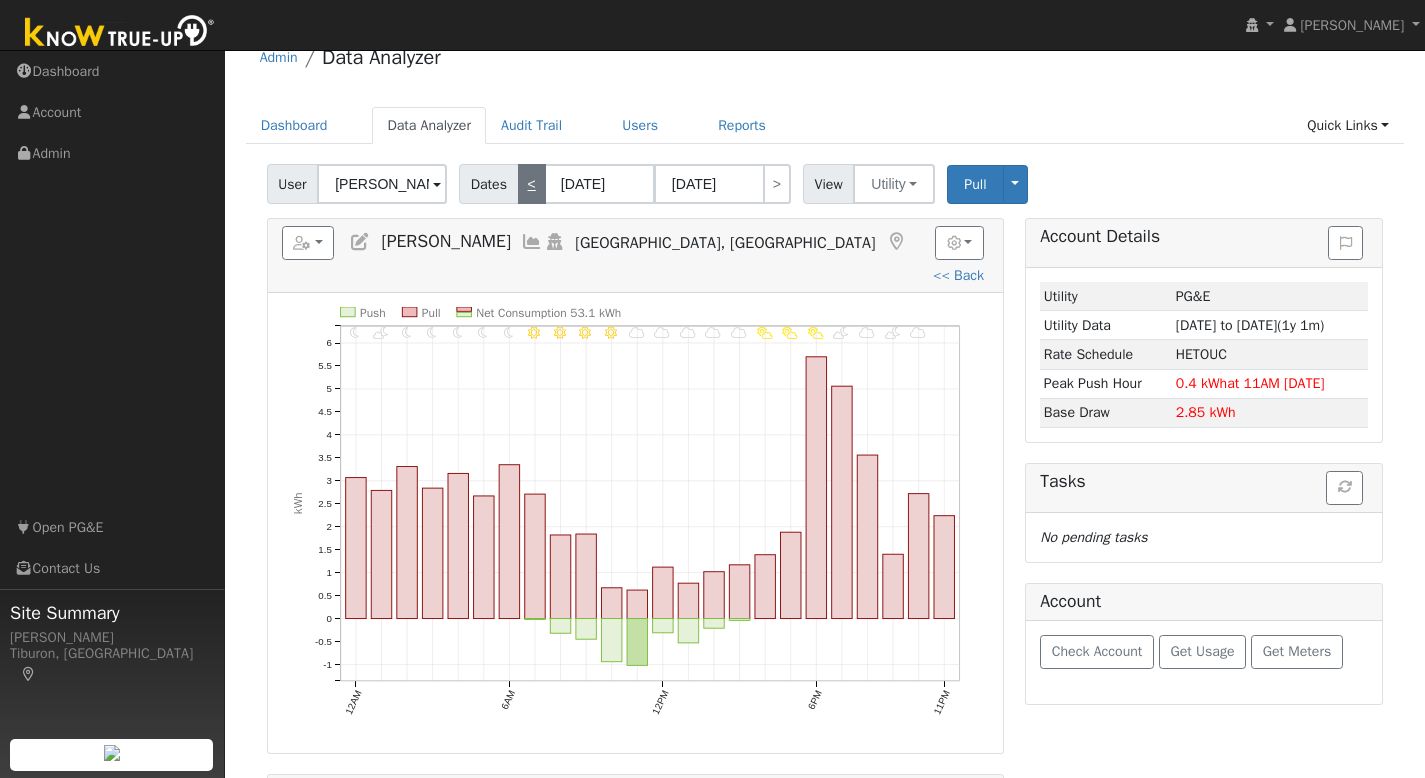 click on "<" at bounding box center (532, 184) 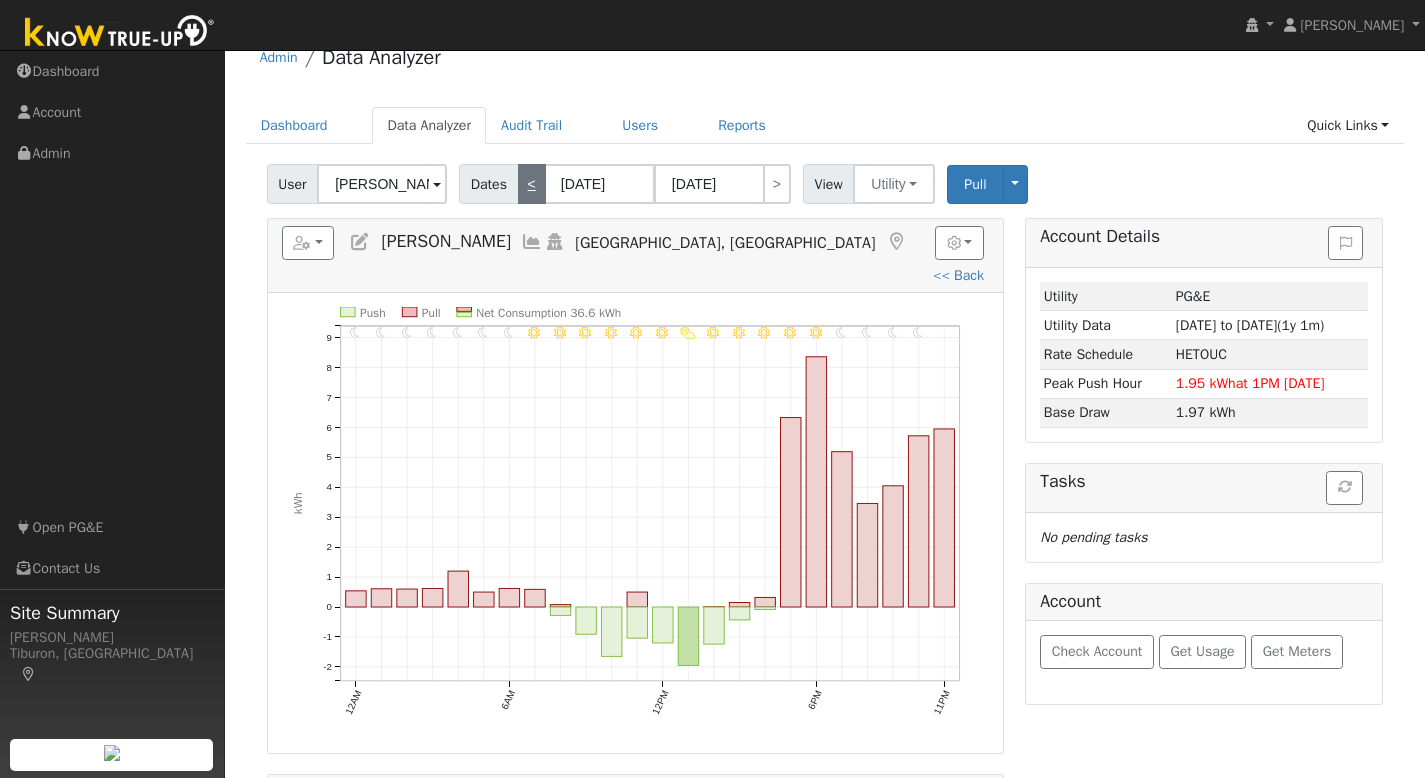 click on "<" at bounding box center [532, 184] 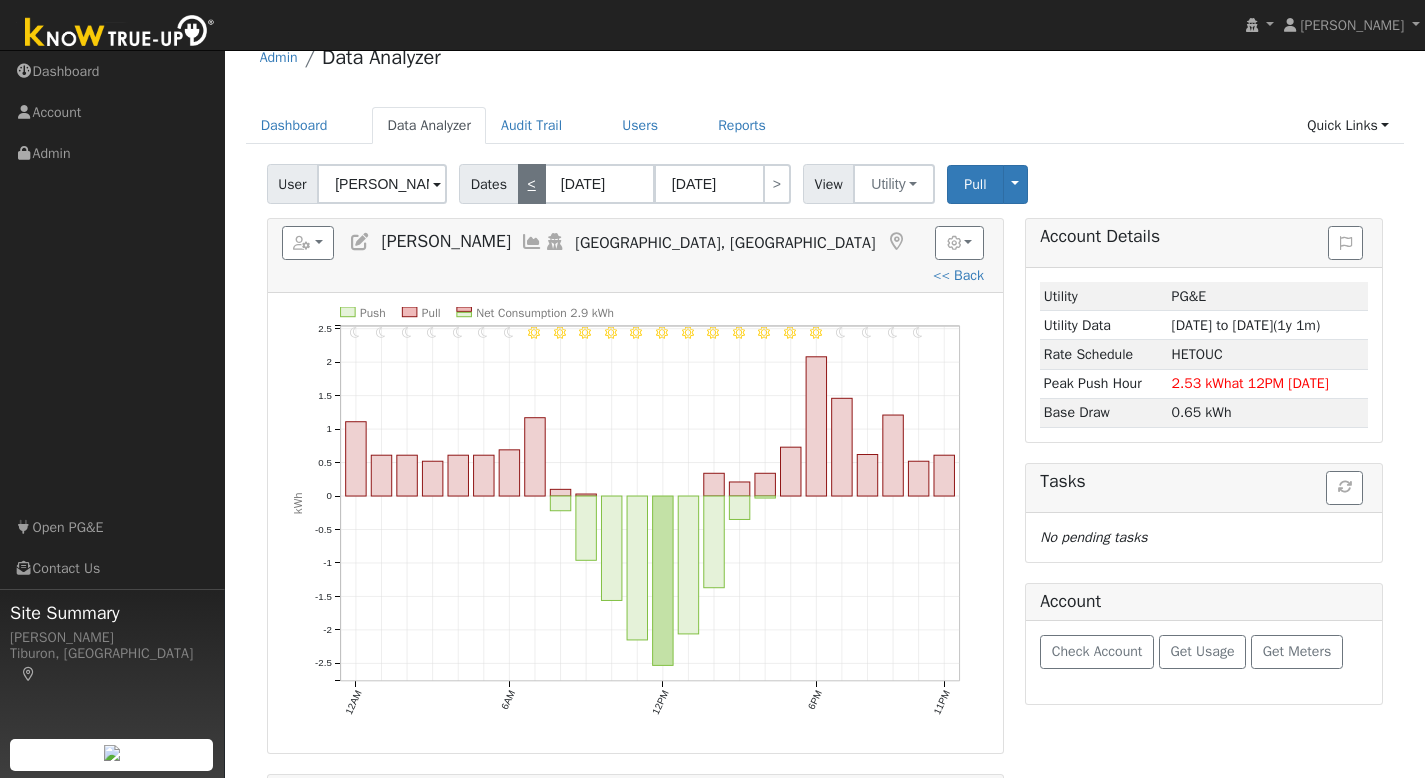 click on "<" at bounding box center (532, 184) 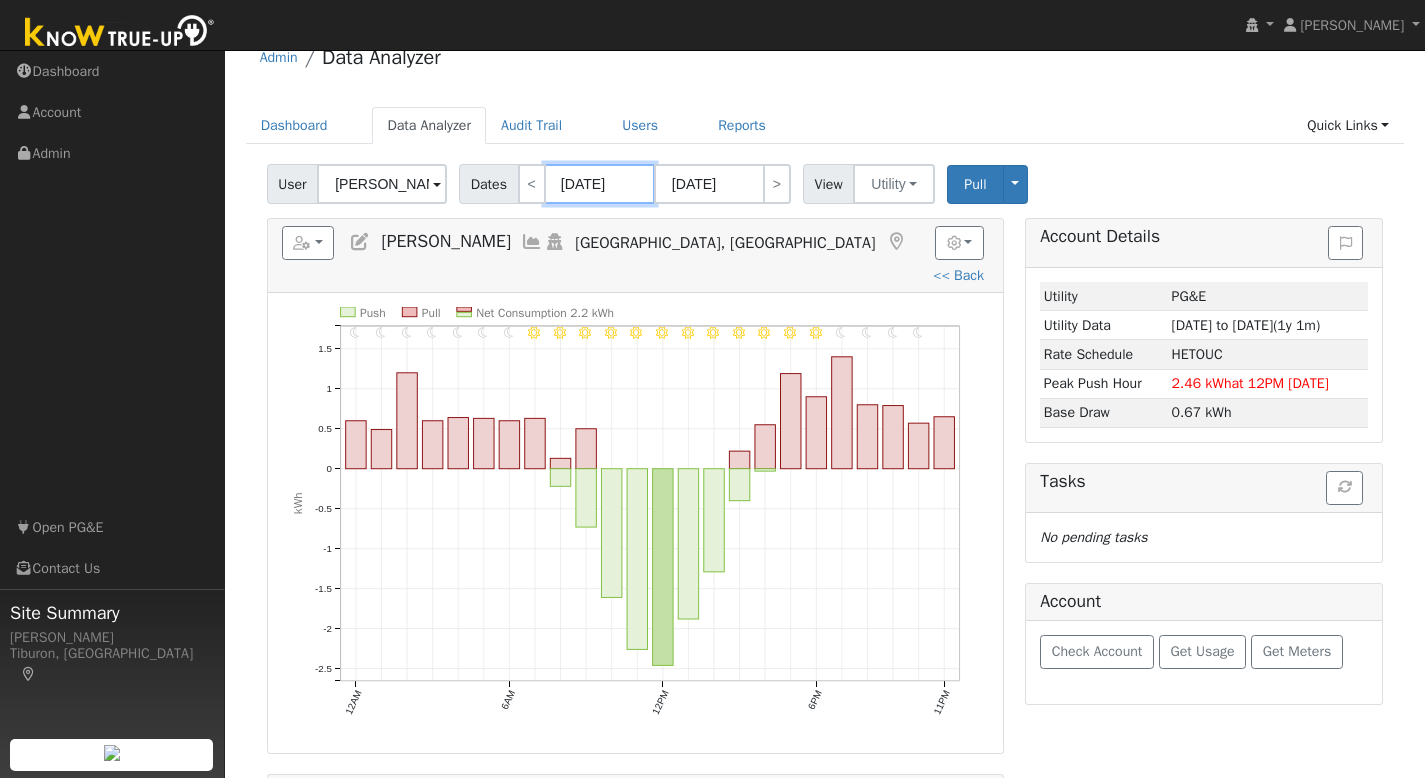 click on "[DATE]" at bounding box center (600, 184) 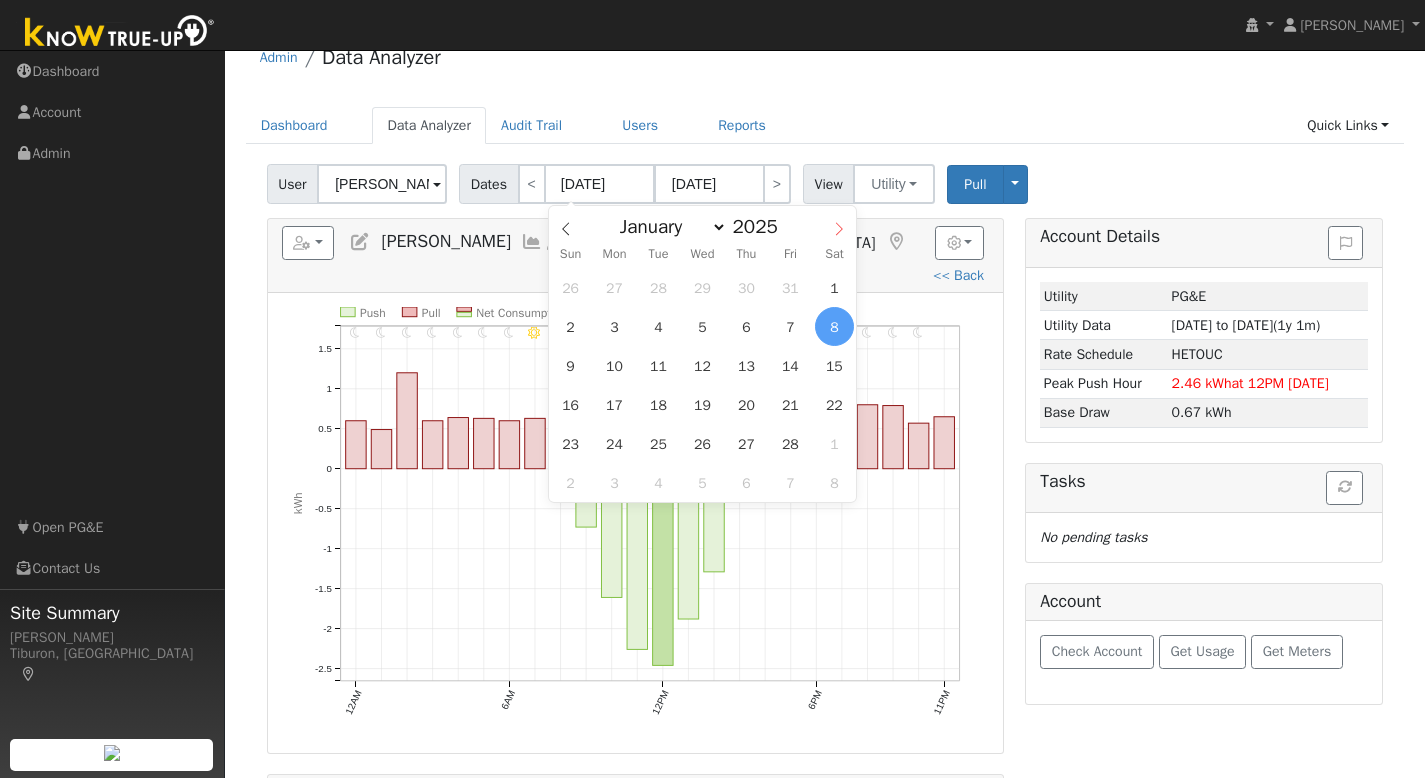 click 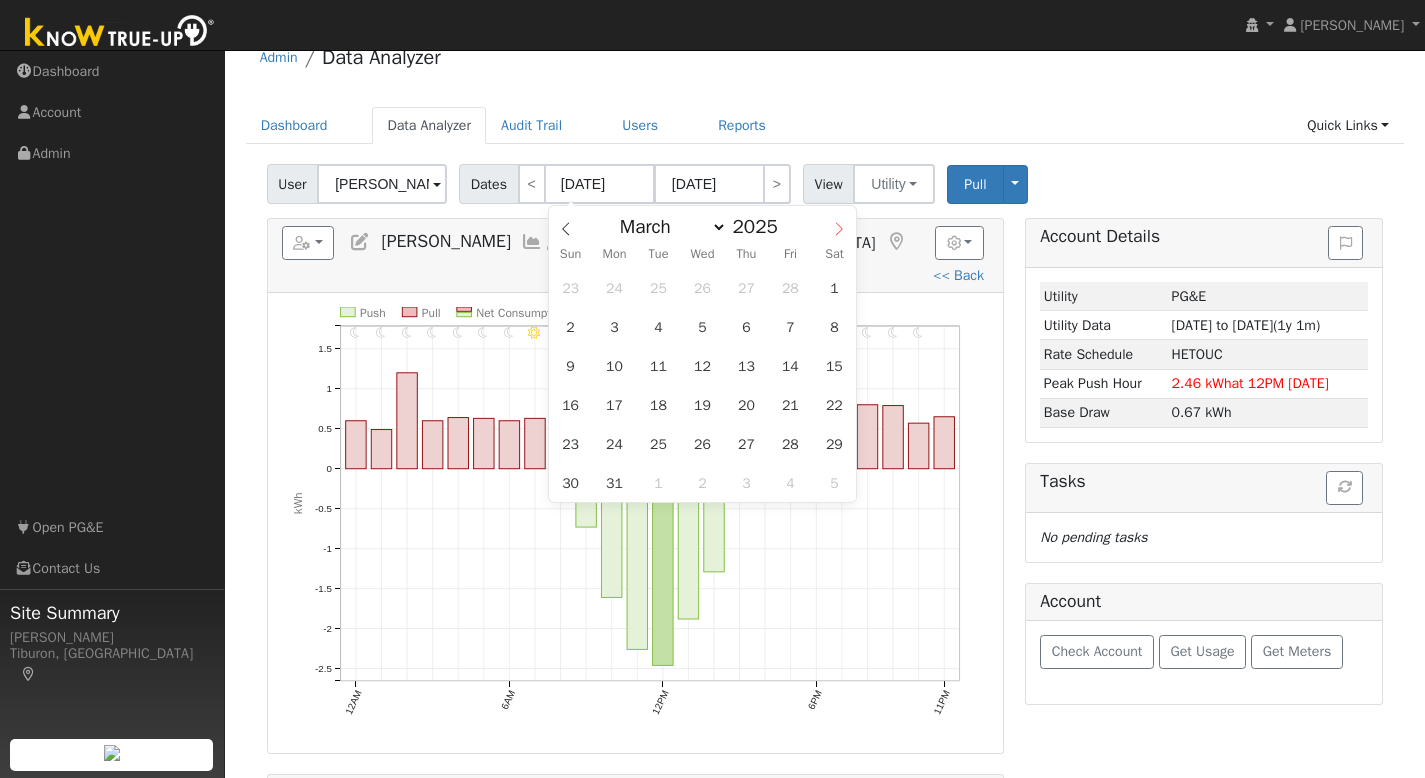click 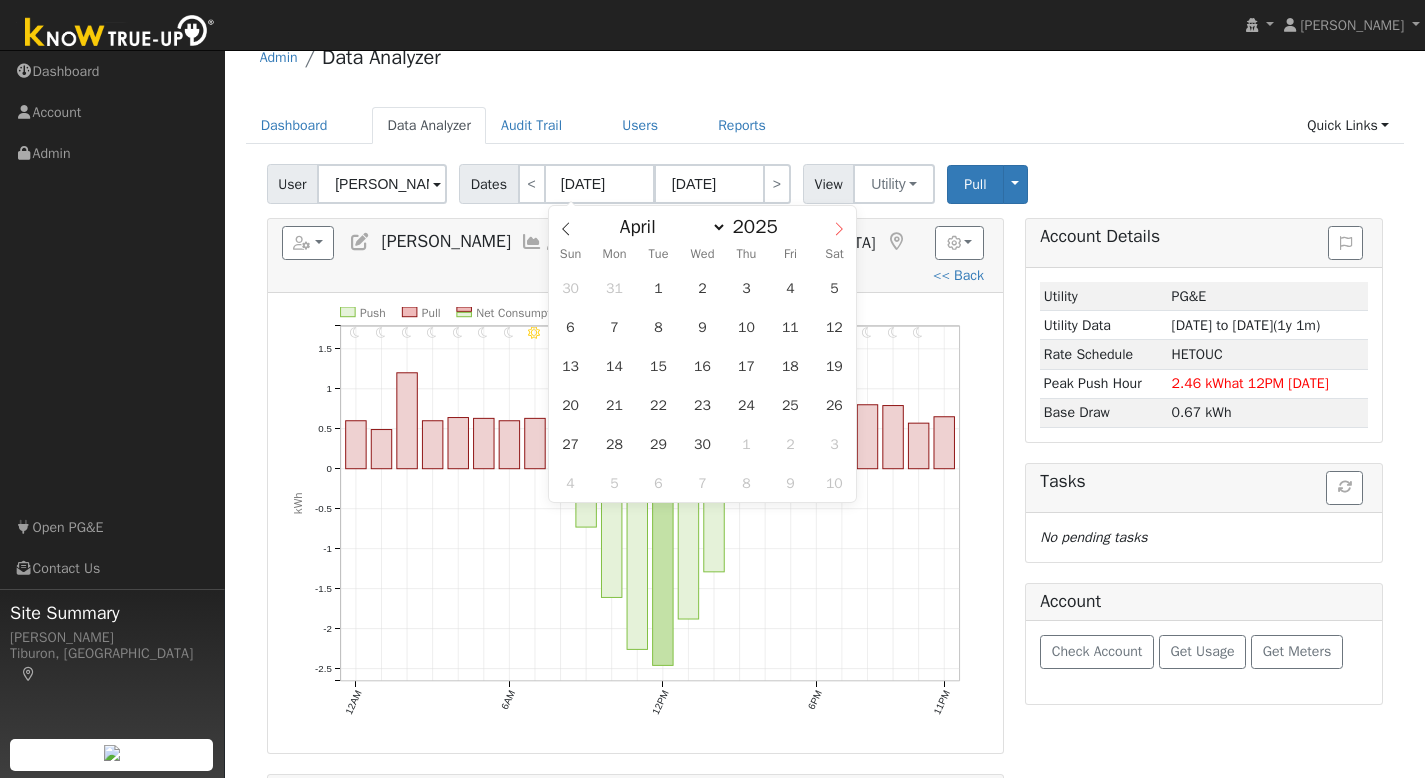 click 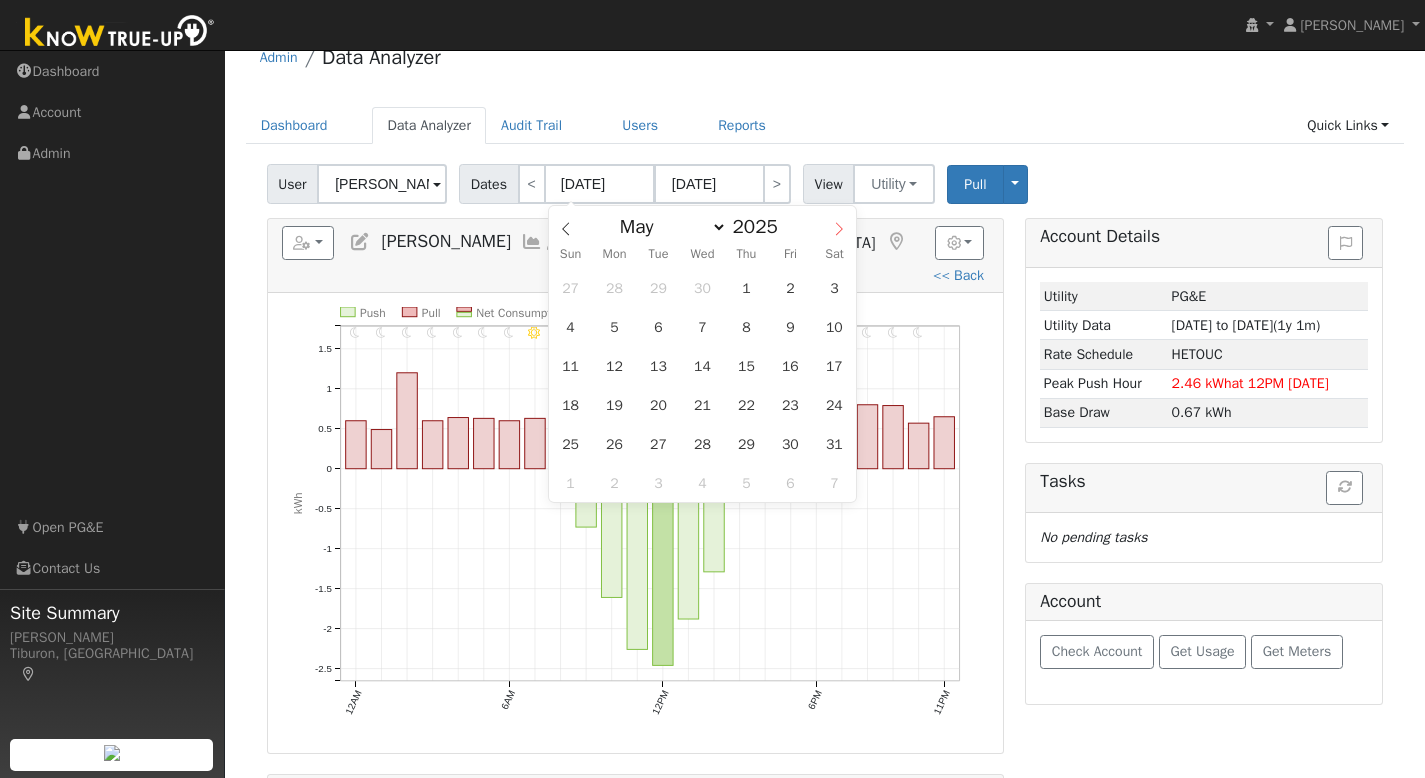 click 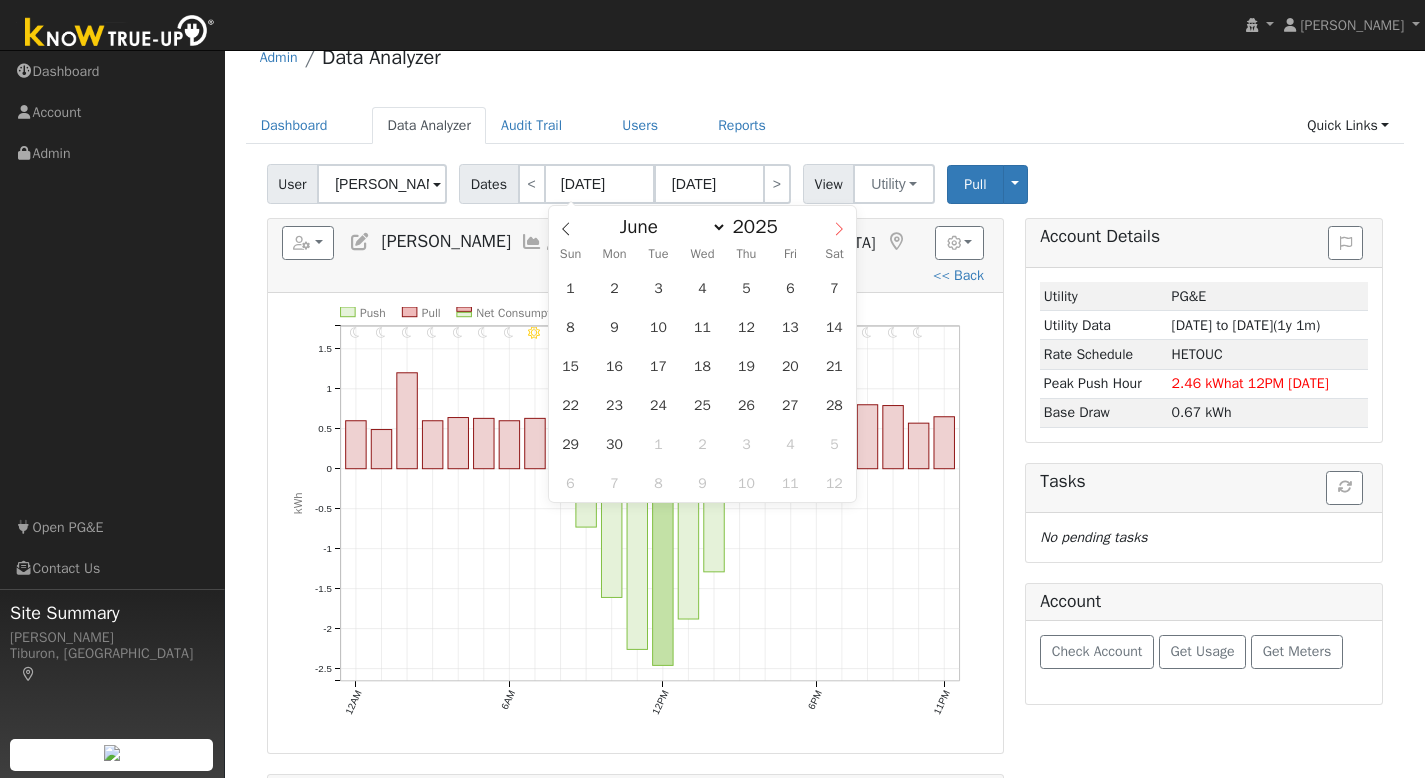 click 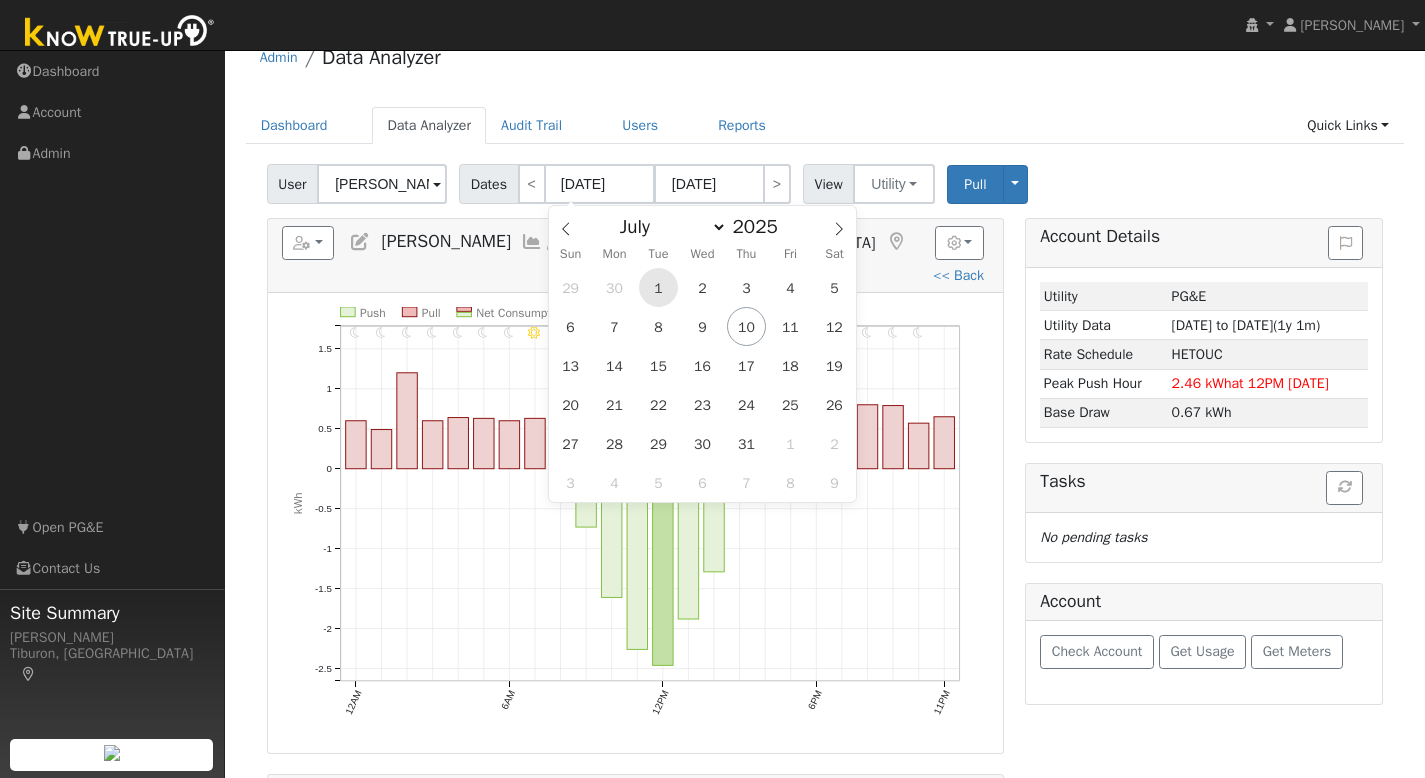 click on "1" at bounding box center (658, 287) 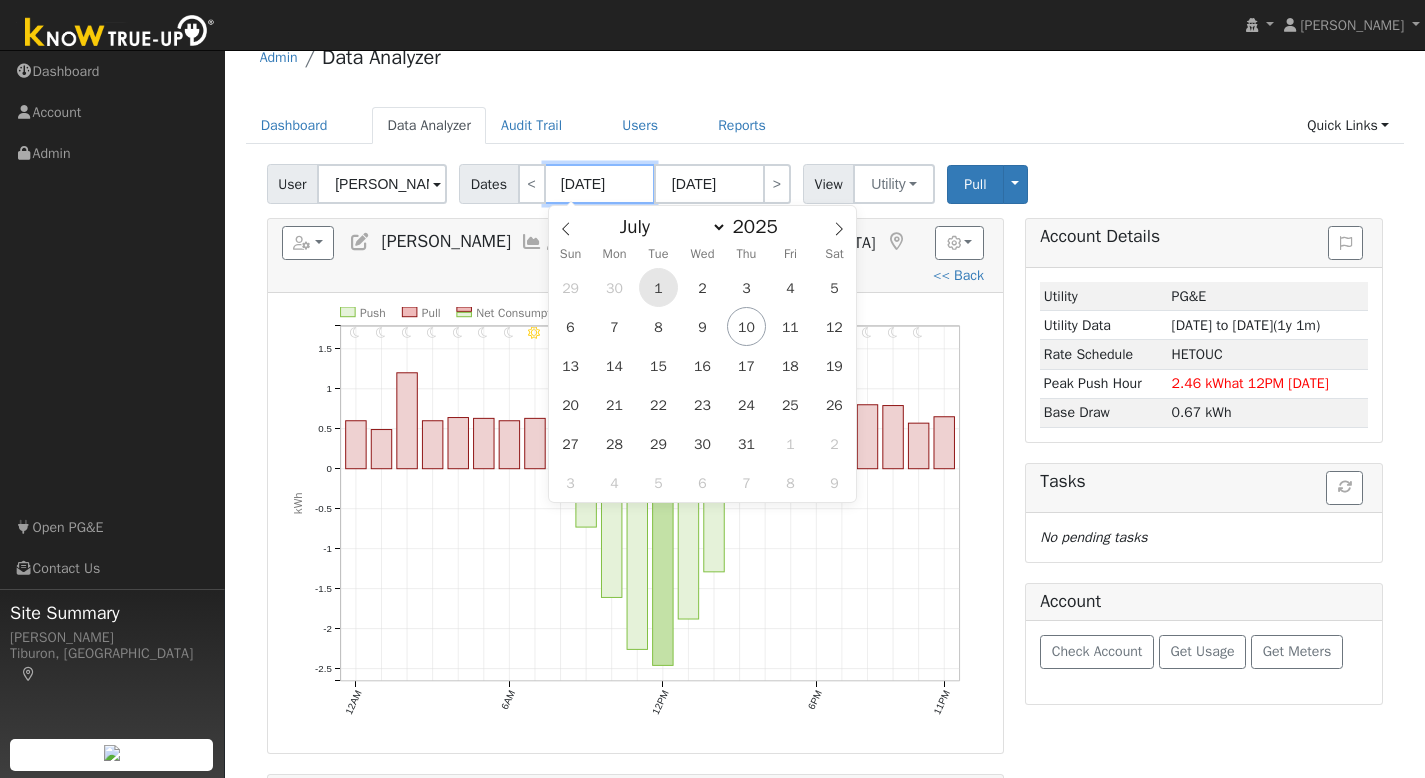 type on "[DATE]" 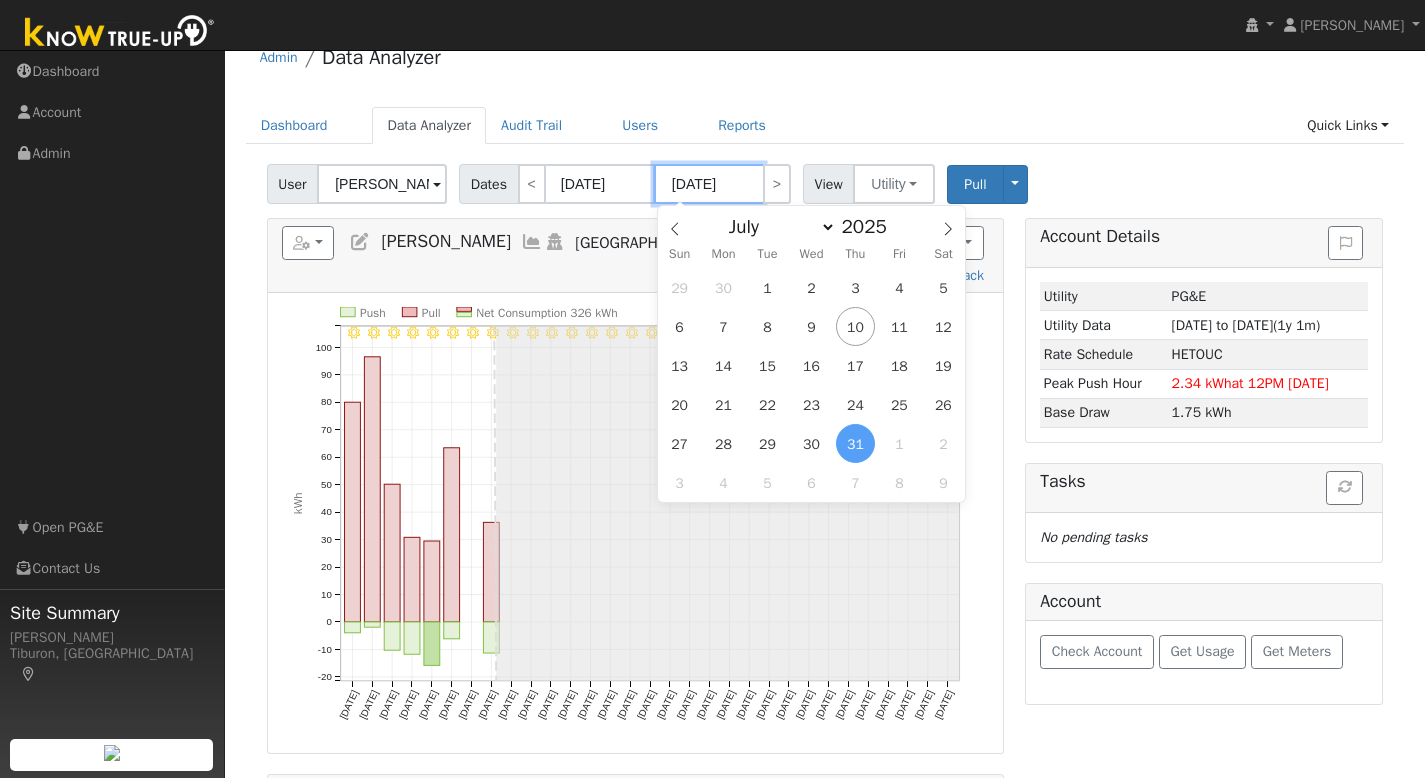 click on "[DATE]" at bounding box center [709, 184] 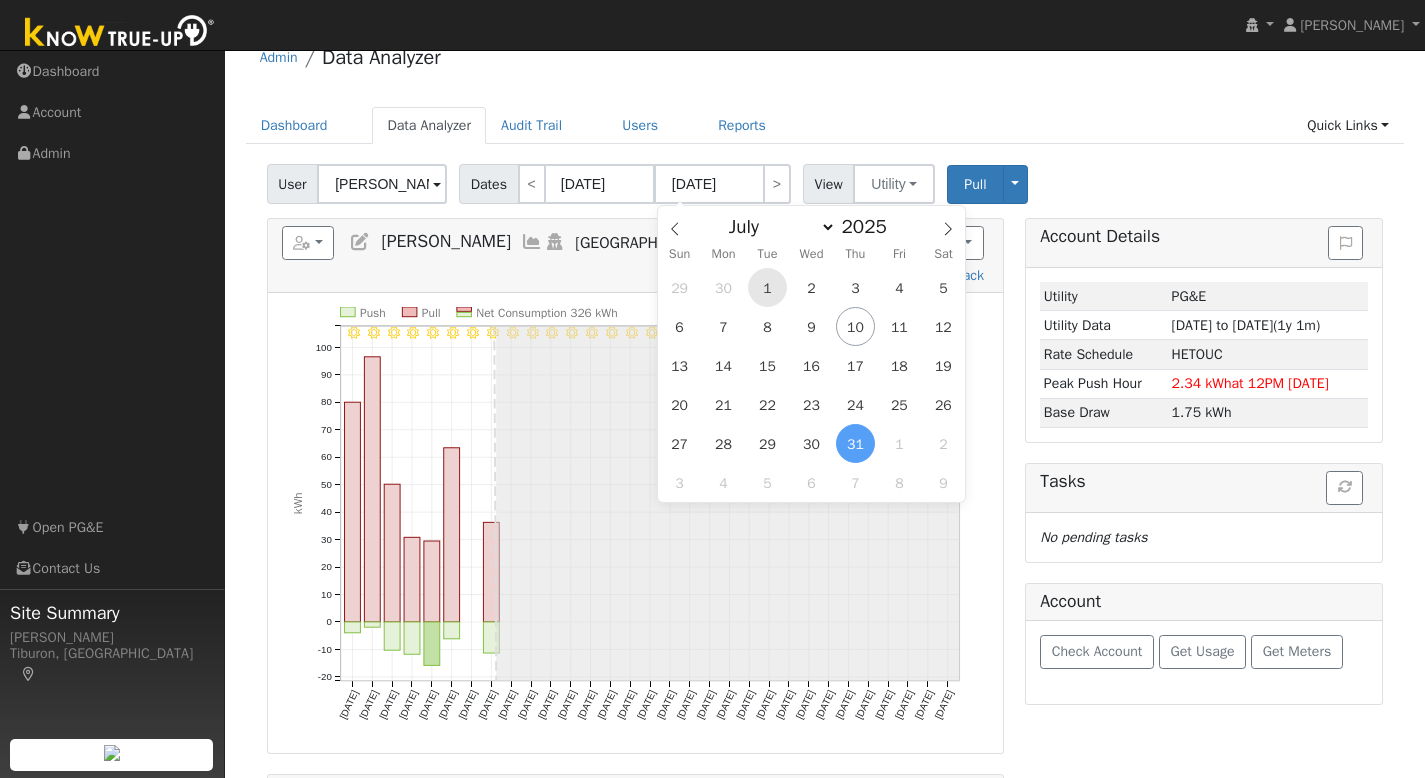 click on "1" at bounding box center (767, 287) 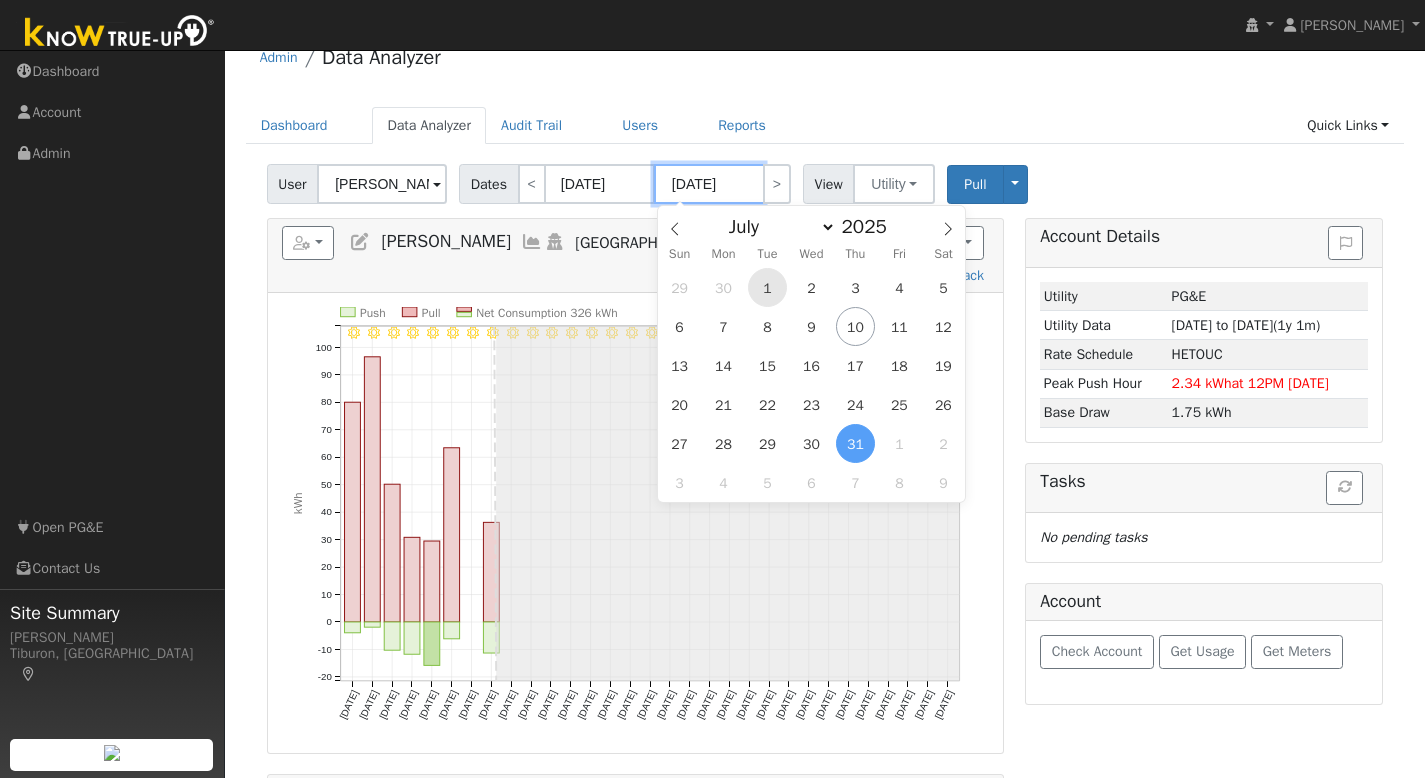 type on "[DATE]" 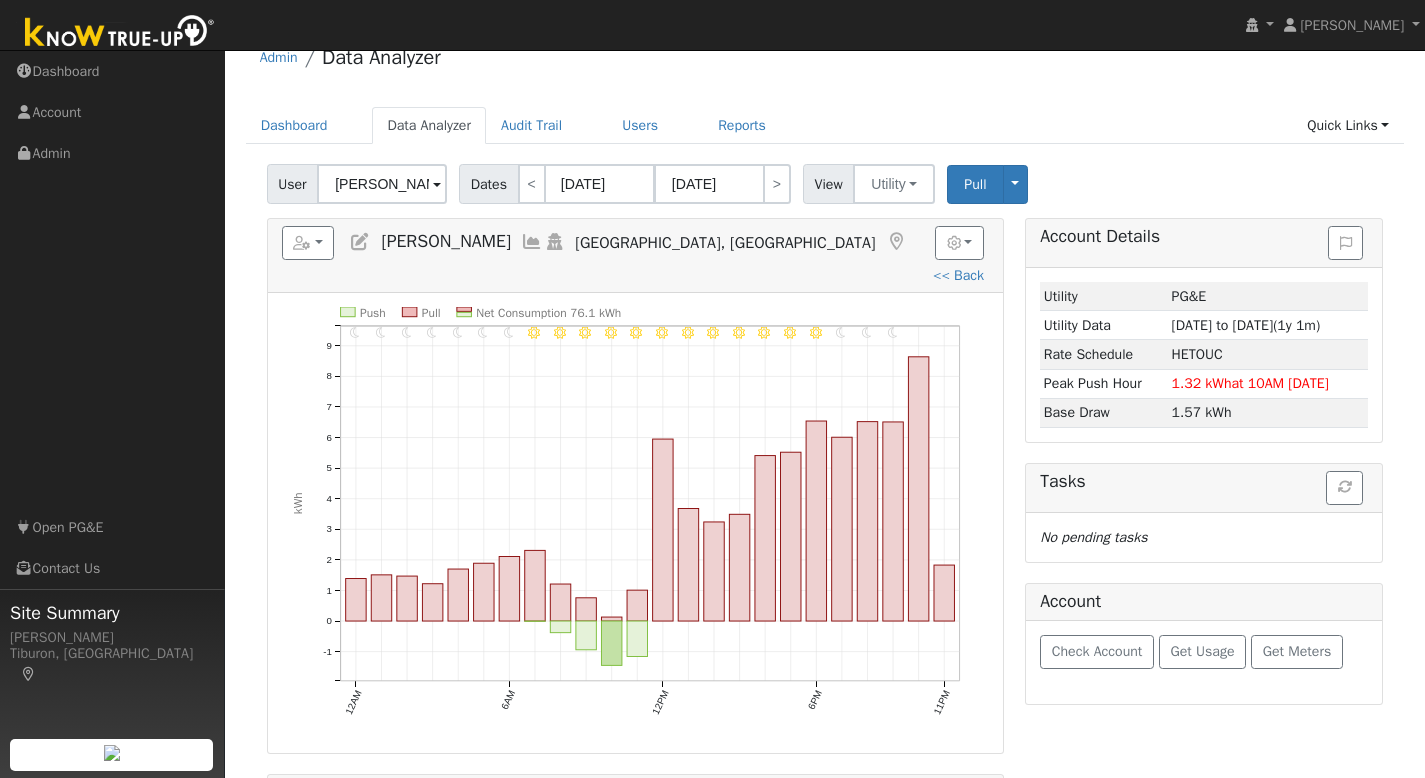 click on "Dashboard
Data Analyzer
Audit Trail
Users
Reports
Quick Links
Quick Add
Quick Connect
Run a Scenario Report
Upload a Utility CSV
Help Center" at bounding box center (825, 125) 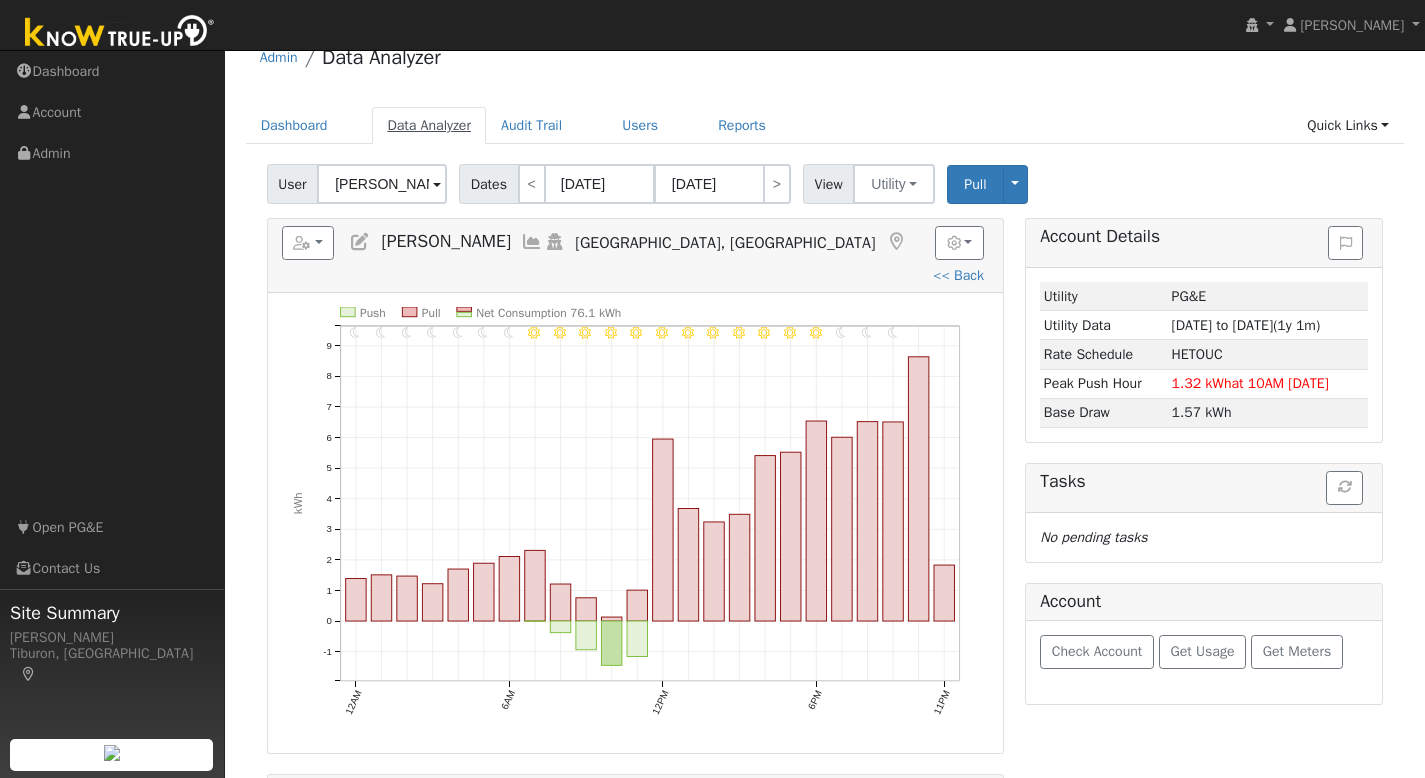 click on "Data Analyzer" at bounding box center (429, 125) 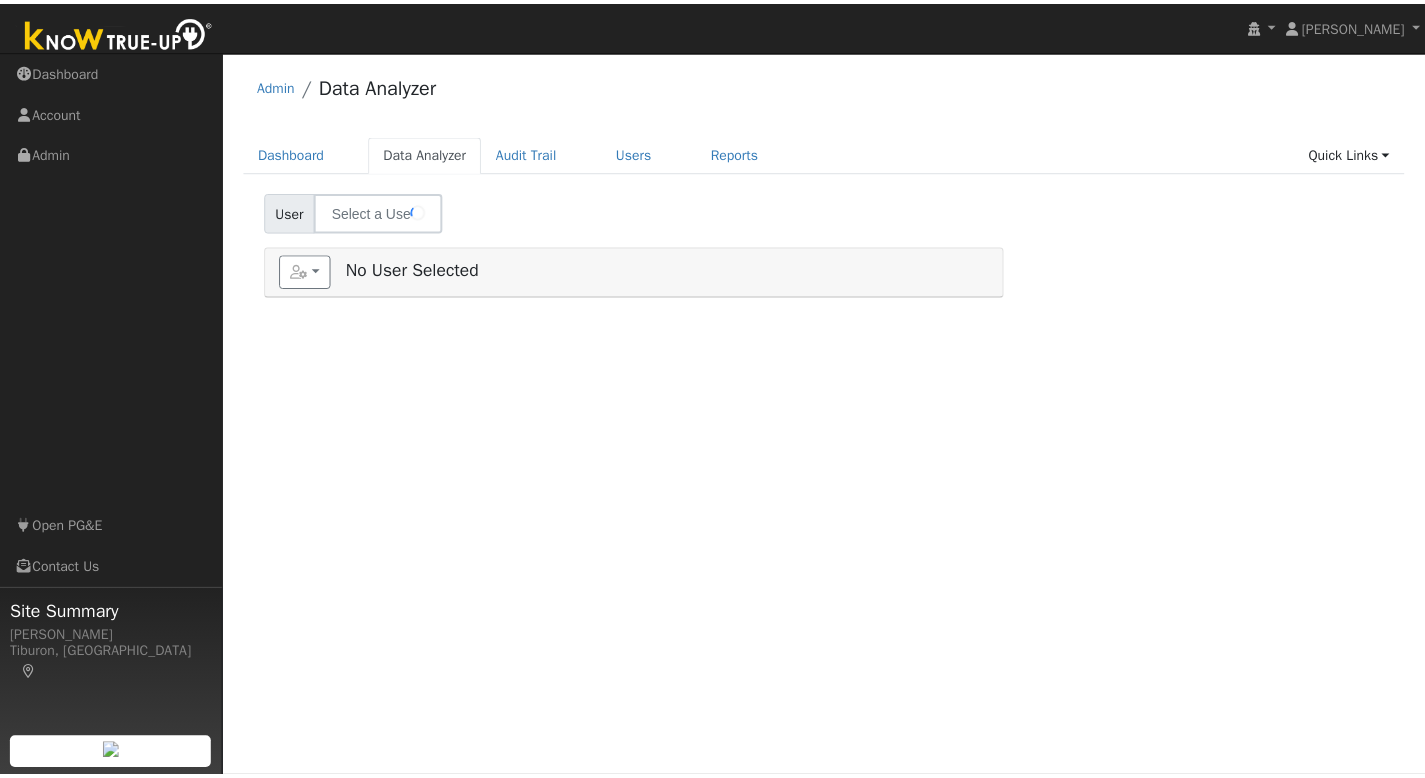 scroll, scrollTop: 0, scrollLeft: 0, axis: both 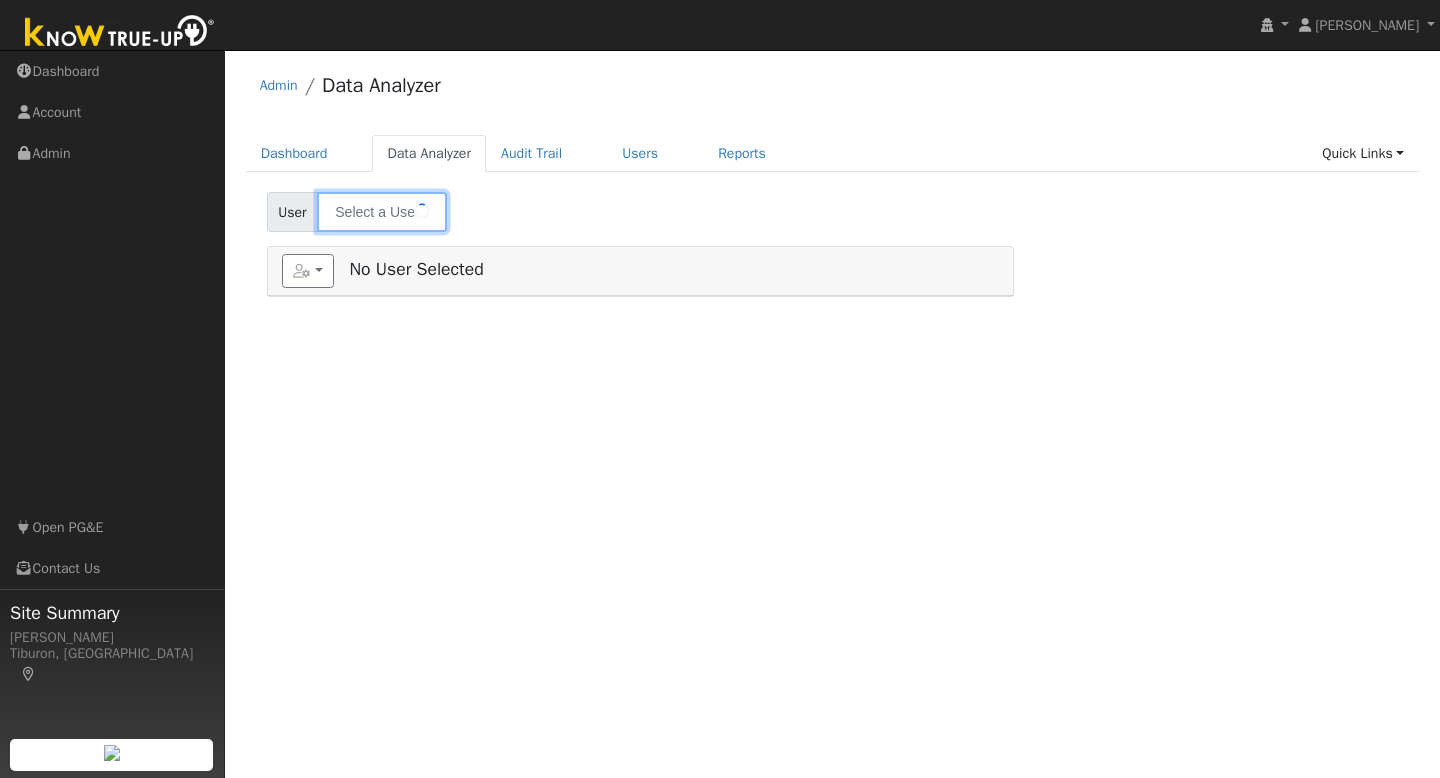 type on "[PERSON_NAME]" 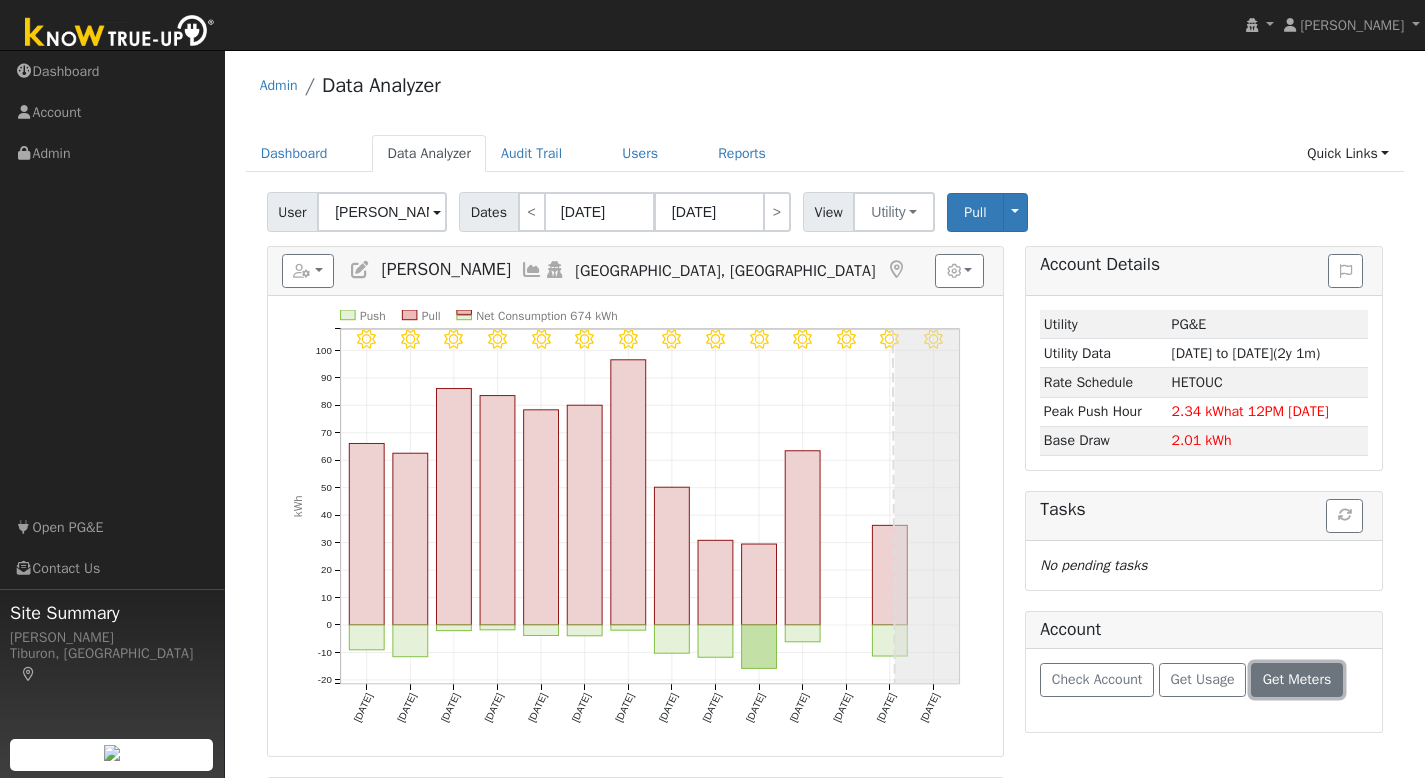 click on "Get Meters" at bounding box center [1297, 679] 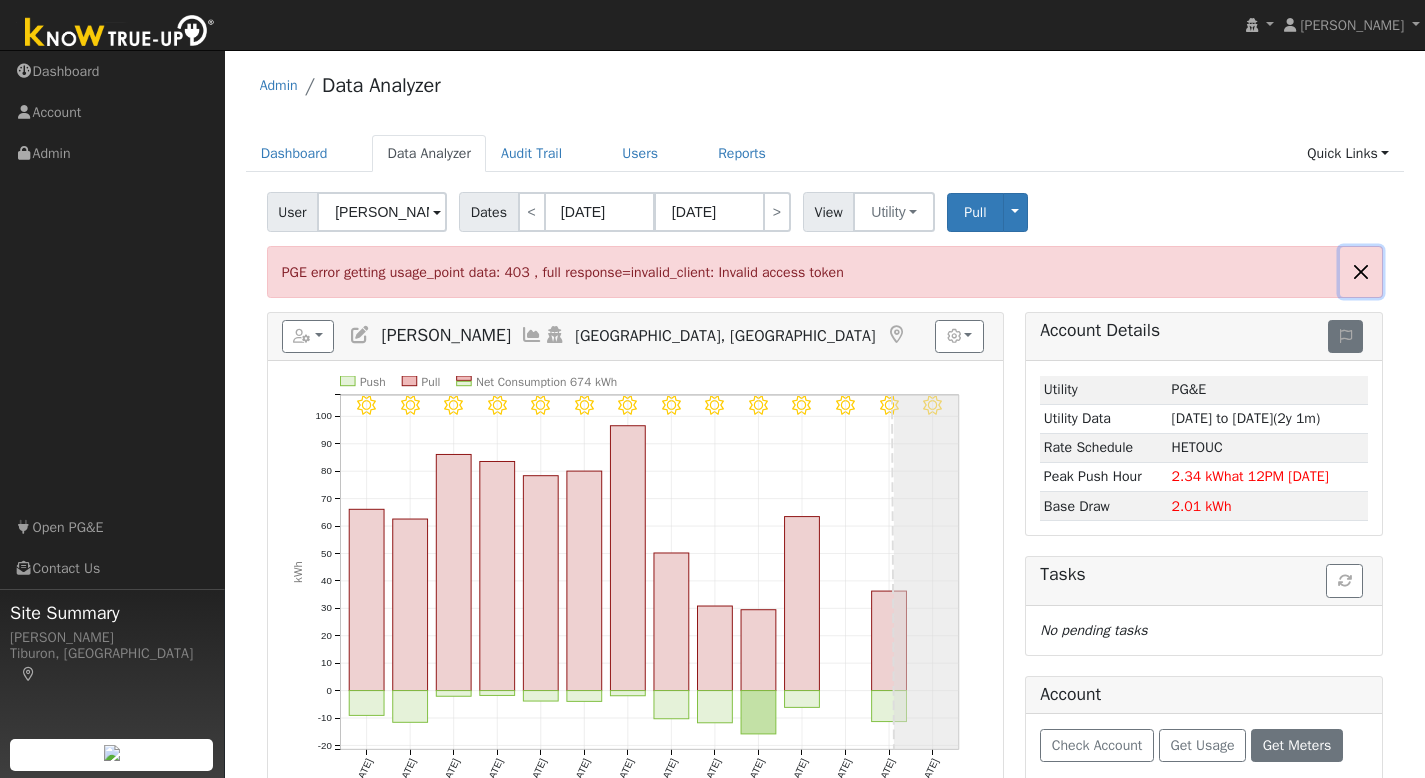 click at bounding box center (1361, 271) 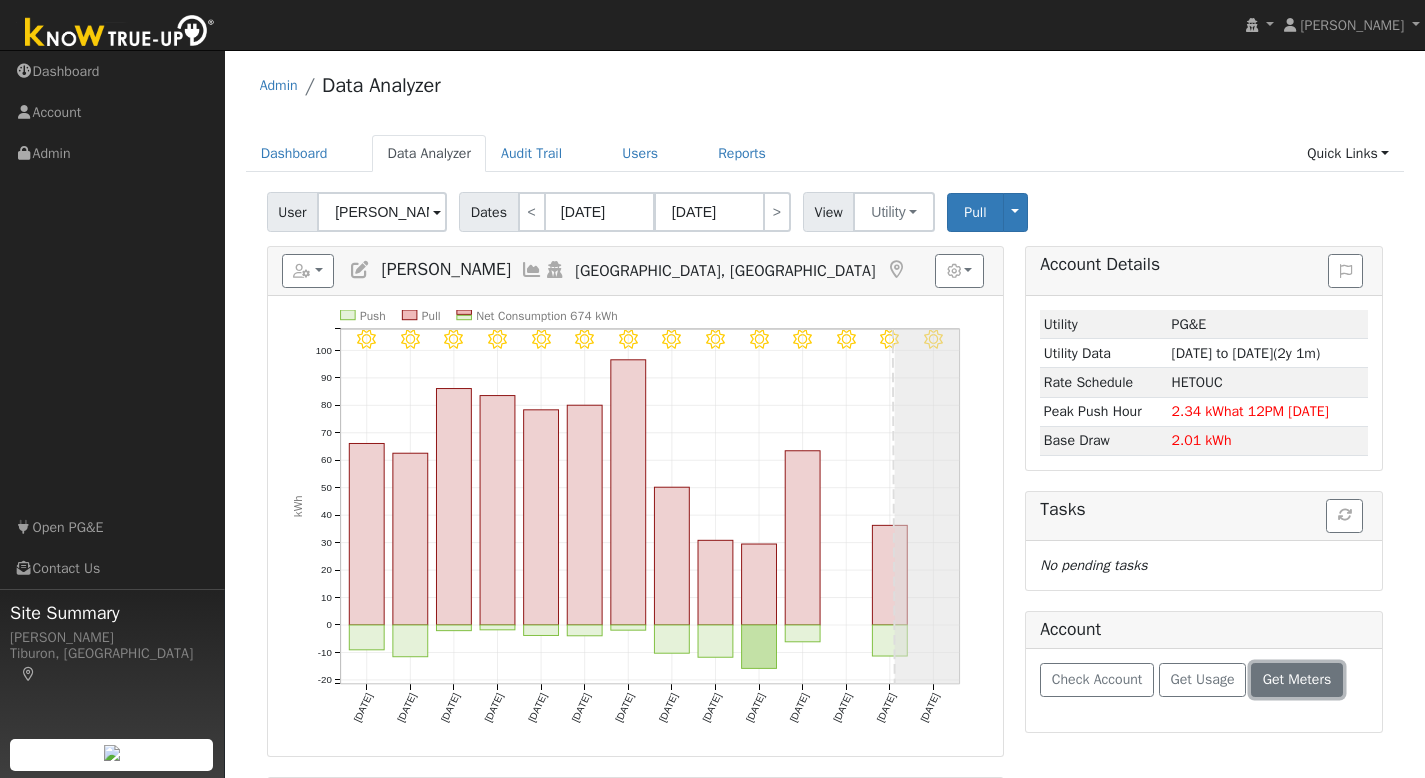 click on "Get Meters" at bounding box center (1297, 679) 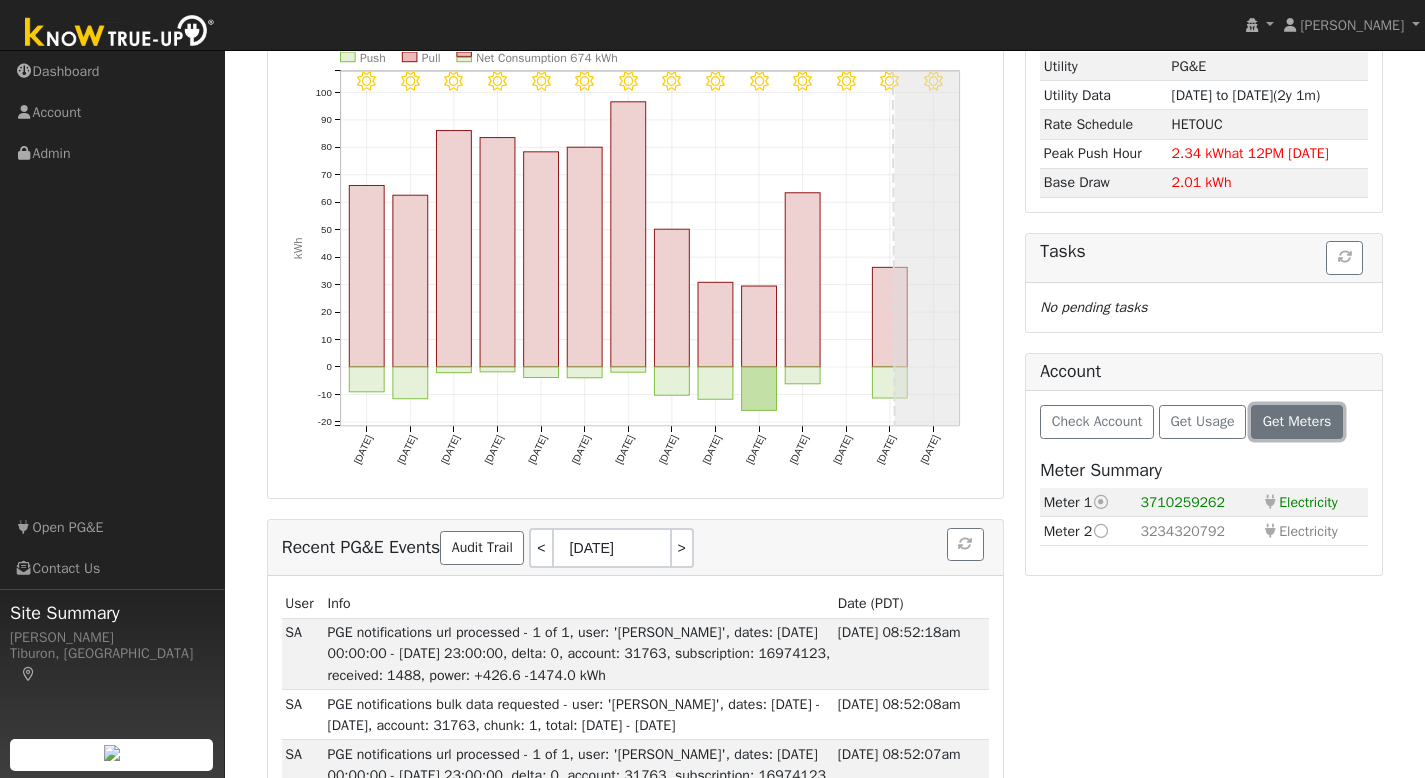 scroll, scrollTop: 259, scrollLeft: 0, axis: vertical 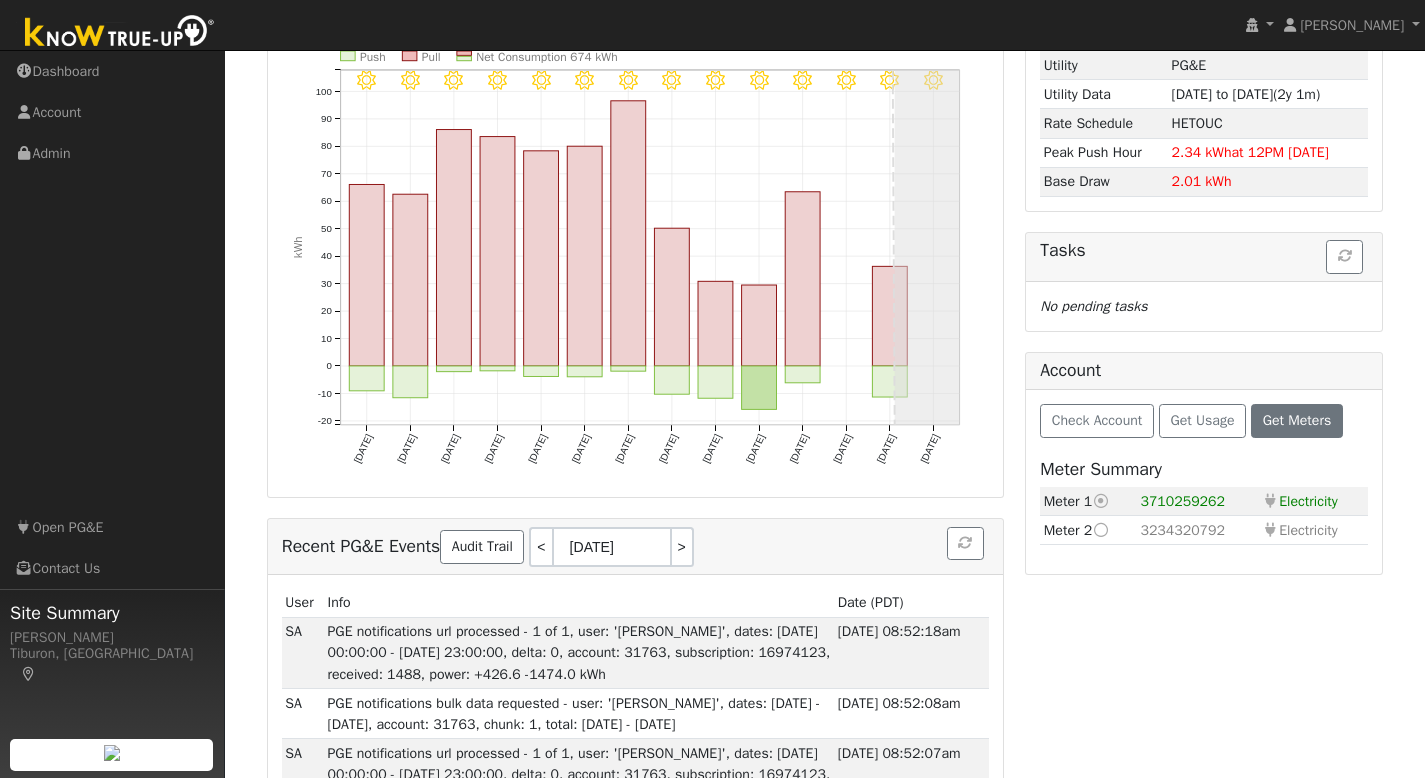 click at bounding box center [1101, 530] 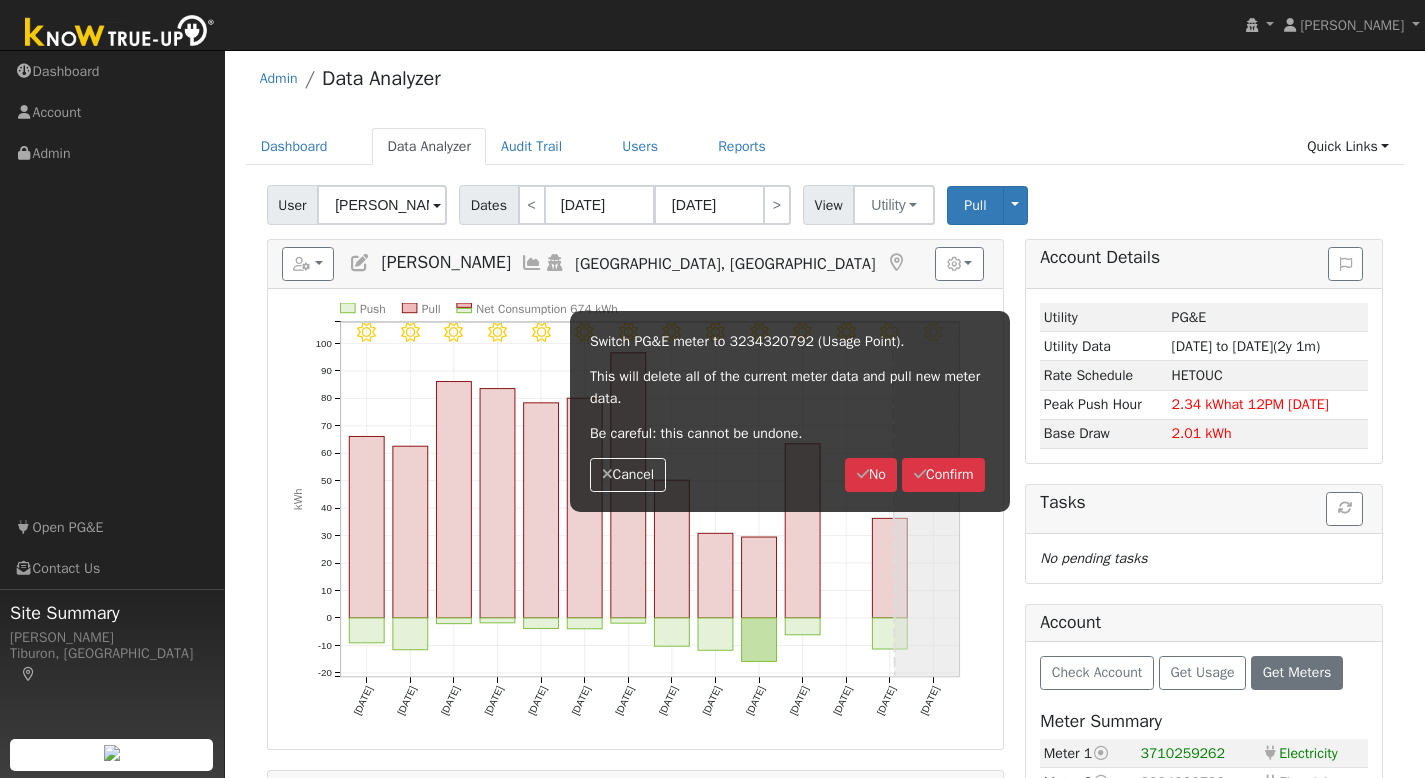 scroll, scrollTop: 0, scrollLeft: 0, axis: both 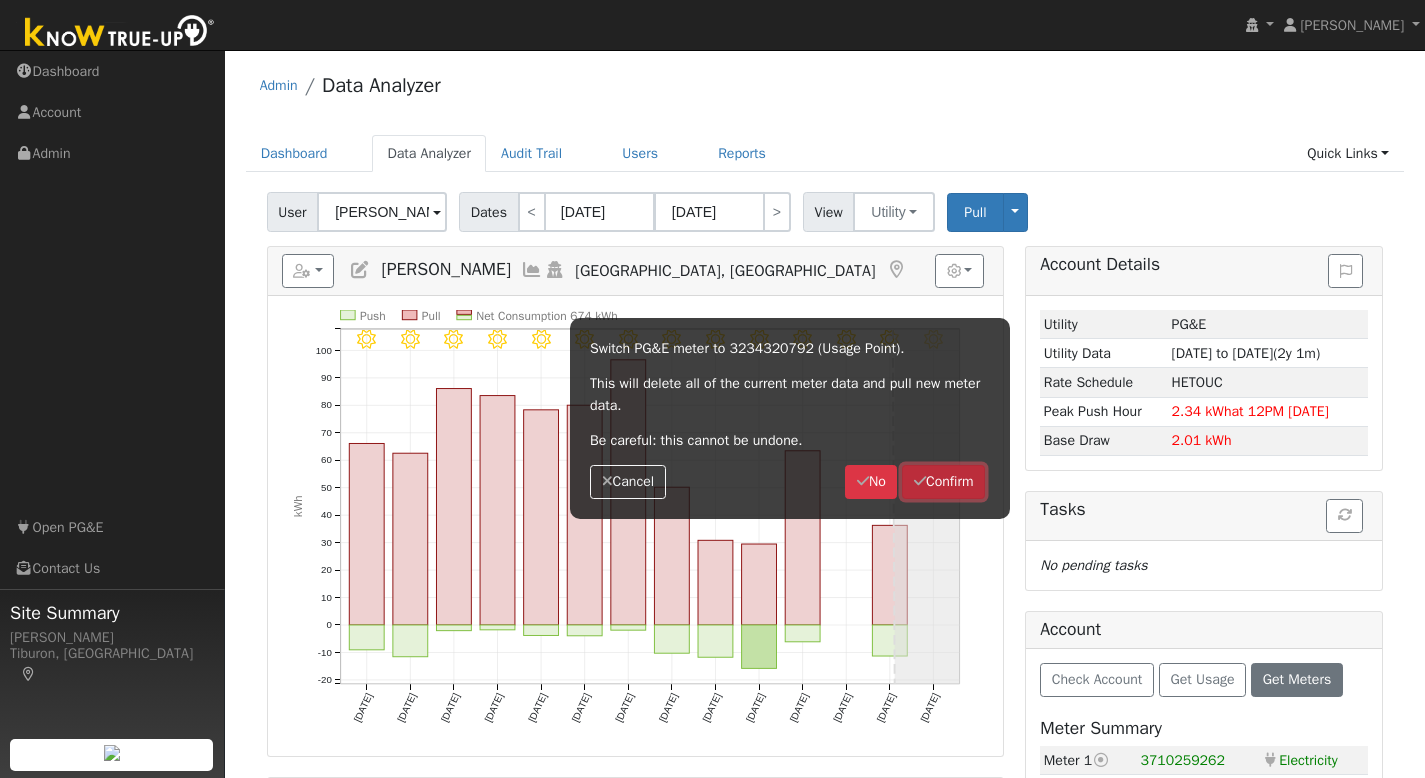 click on "Confirm" at bounding box center (943, 482) 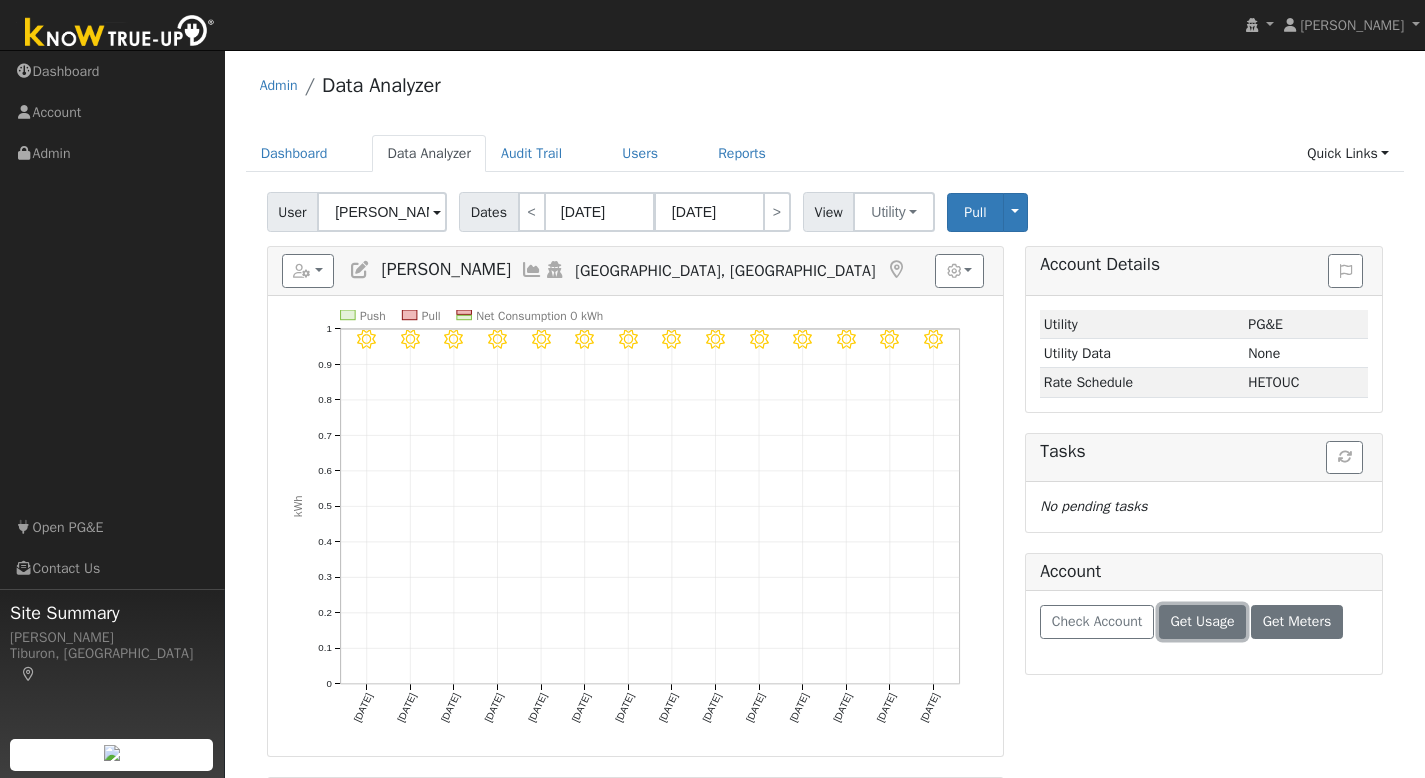 click on "Get Usage" at bounding box center [1202, 621] 